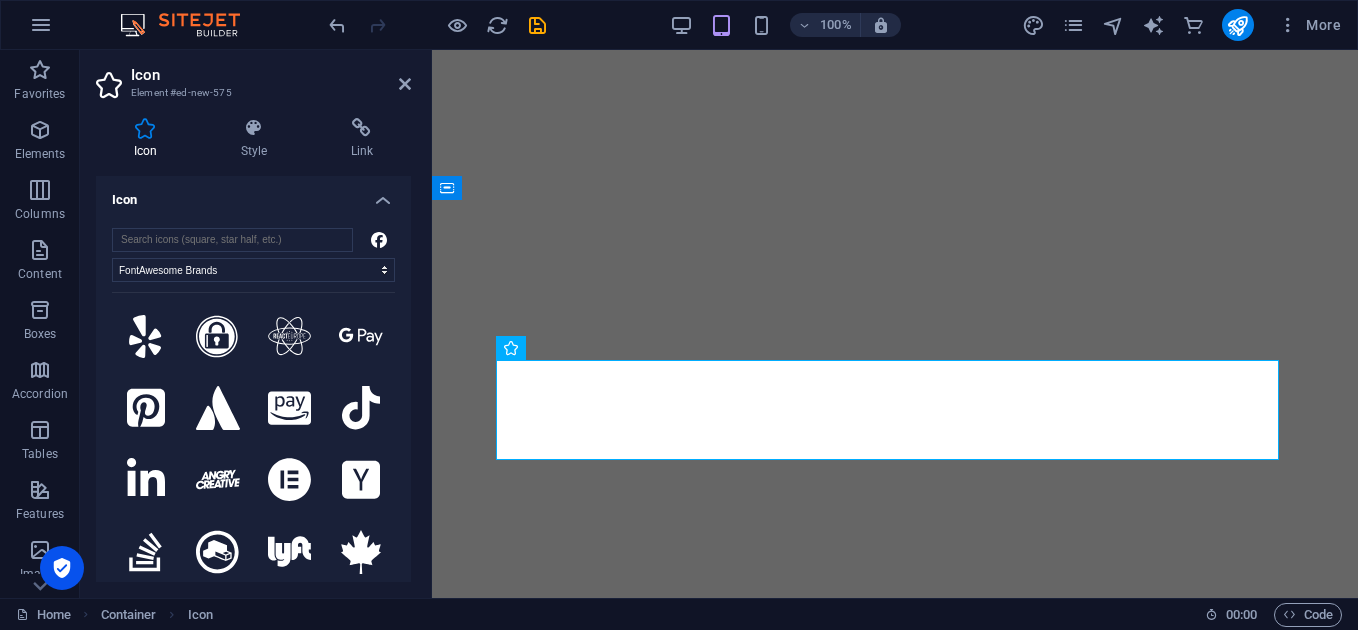 select on "font-awesome-brands" 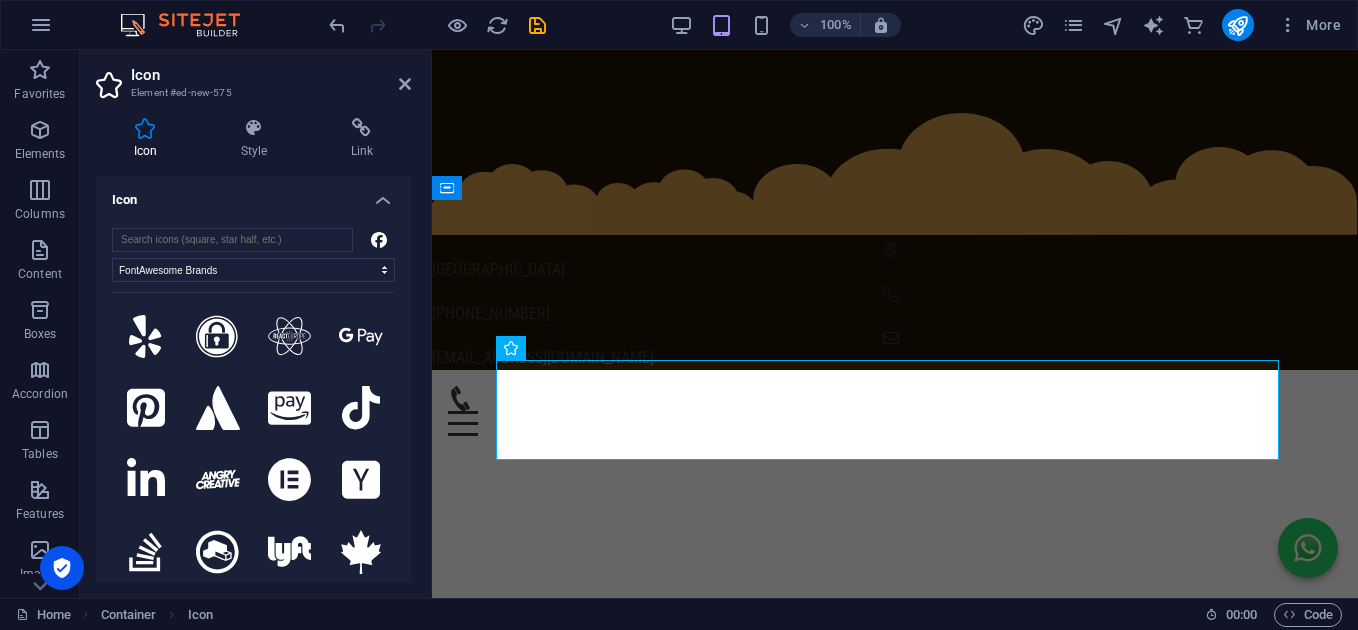 scroll, scrollTop: 3535, scrollLeft: 0, axis: vertical 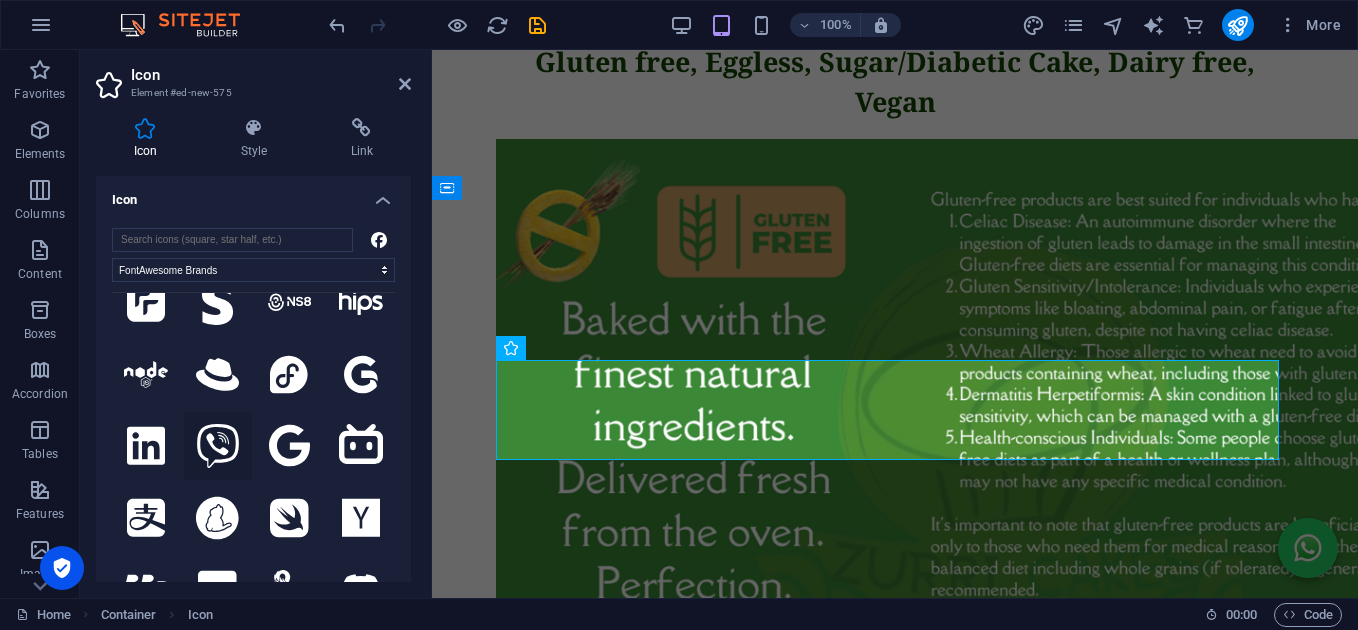 drag, startPoint x: 0, startPoint y: 0, endPoint x: 214, endPoint y: 324, distance: 388.2937 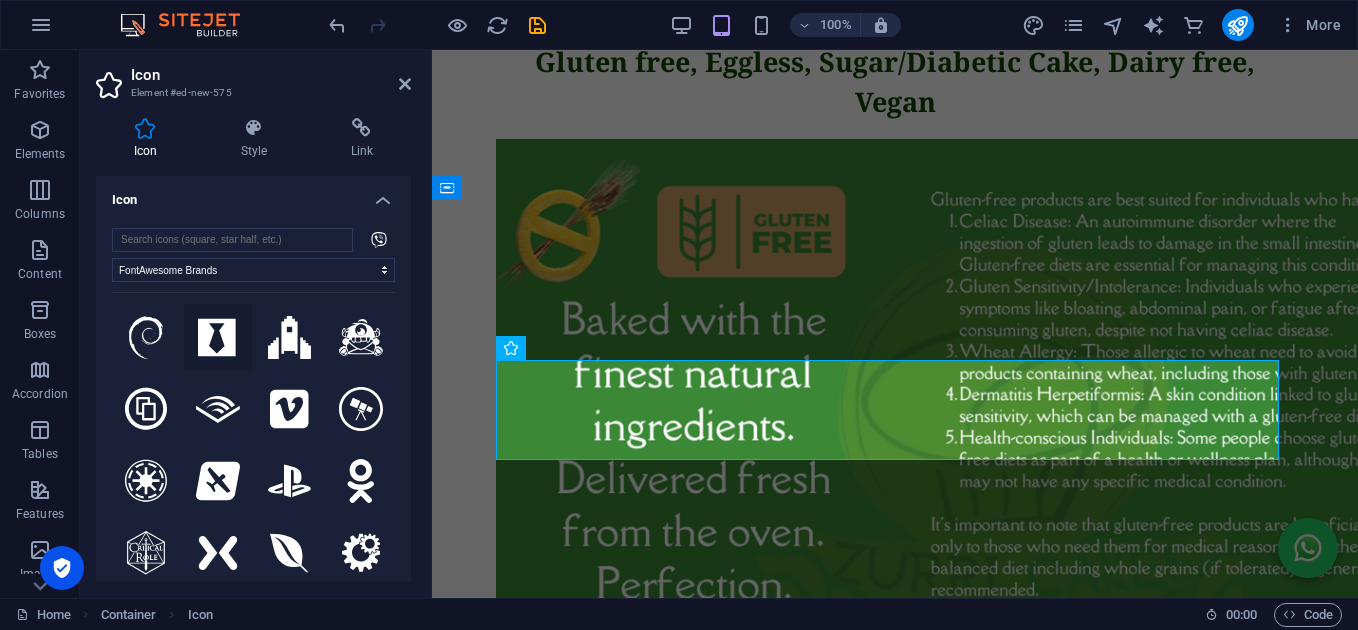 scroll, scrollTop: 4667, scrollLeft: 0, axis: vertical 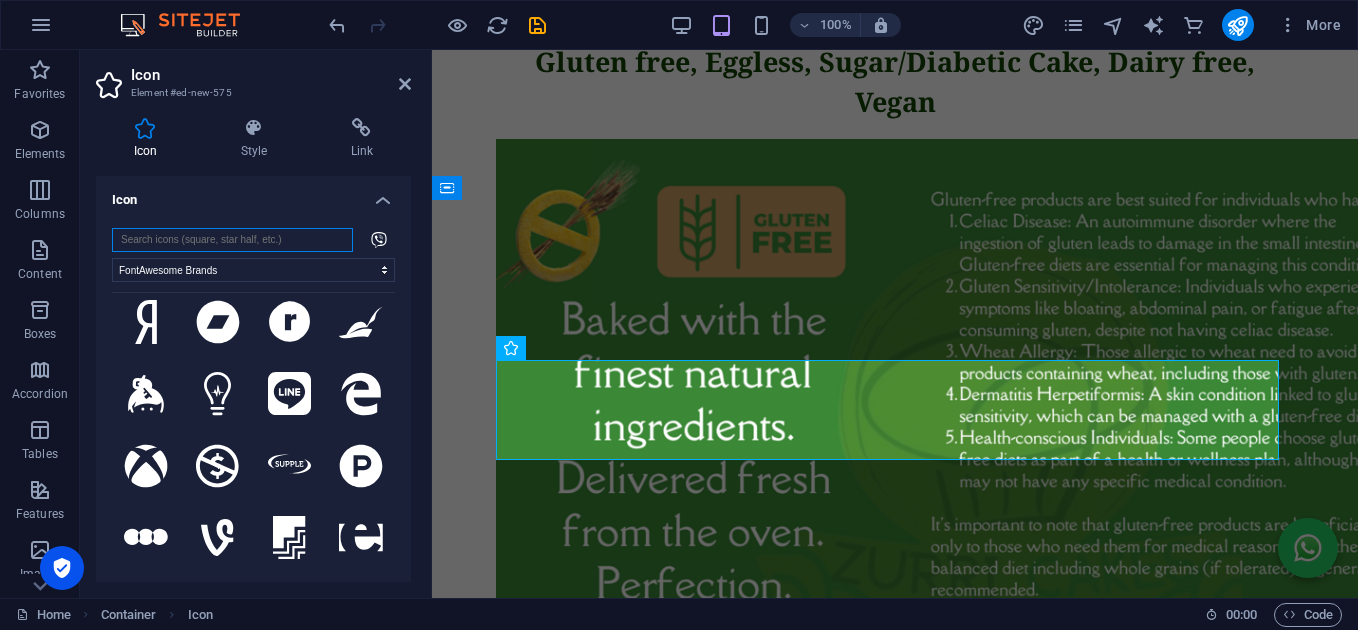 click at bounding box center (232, 240) 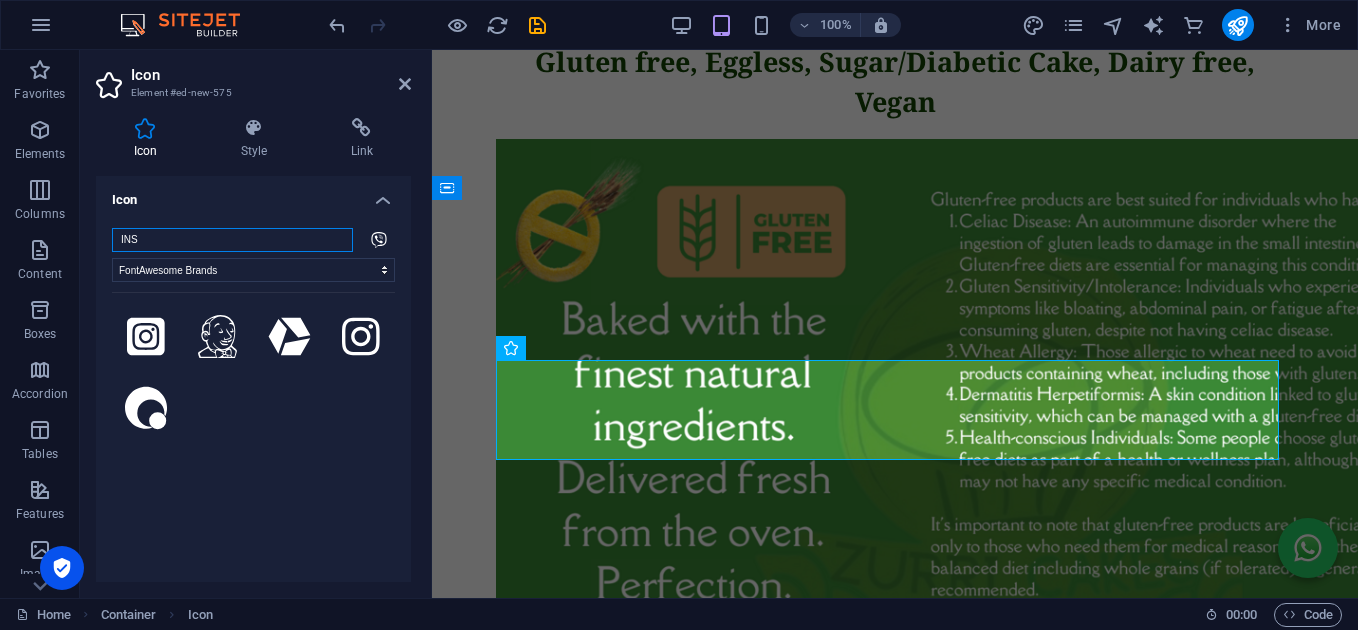 scroll, scrollTop: 0, scrollLeft: 0, axis: both 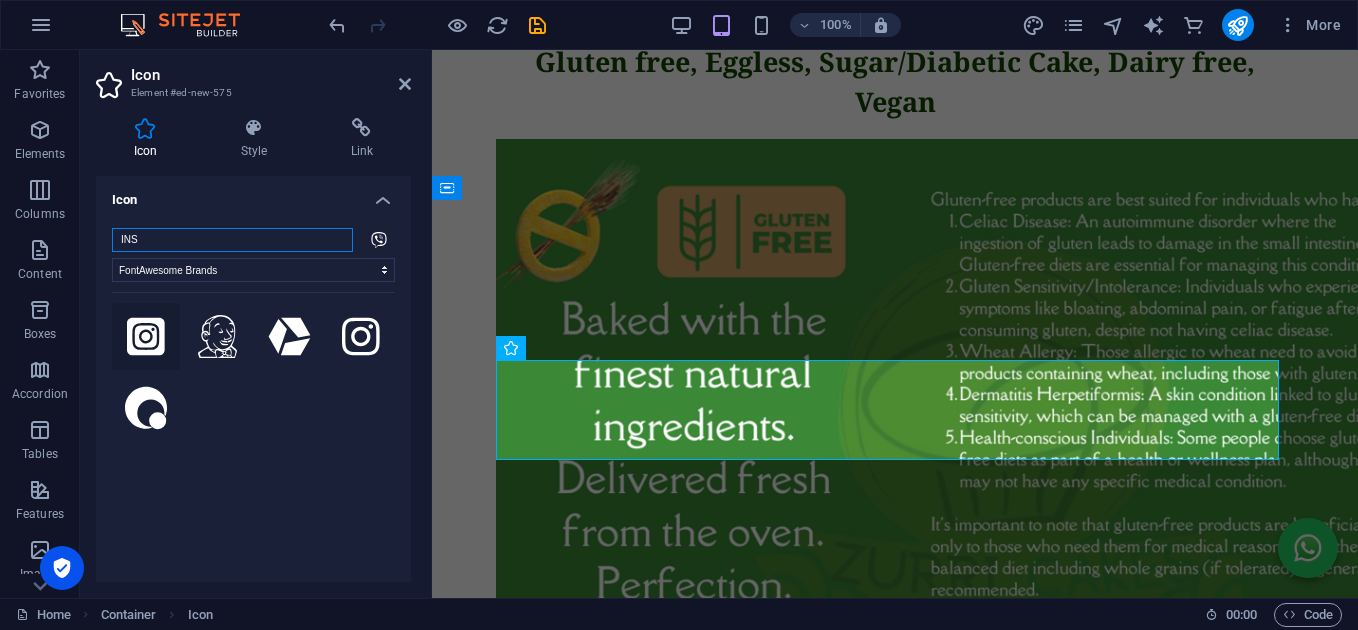 type on "INS" 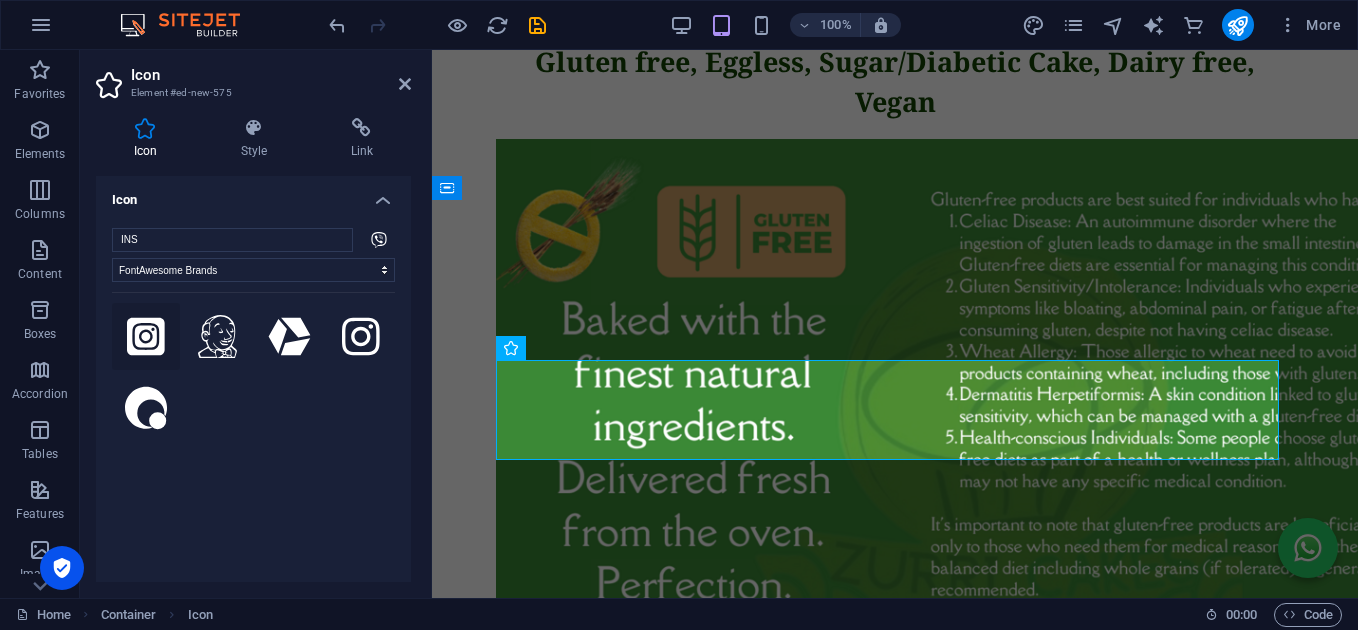 click 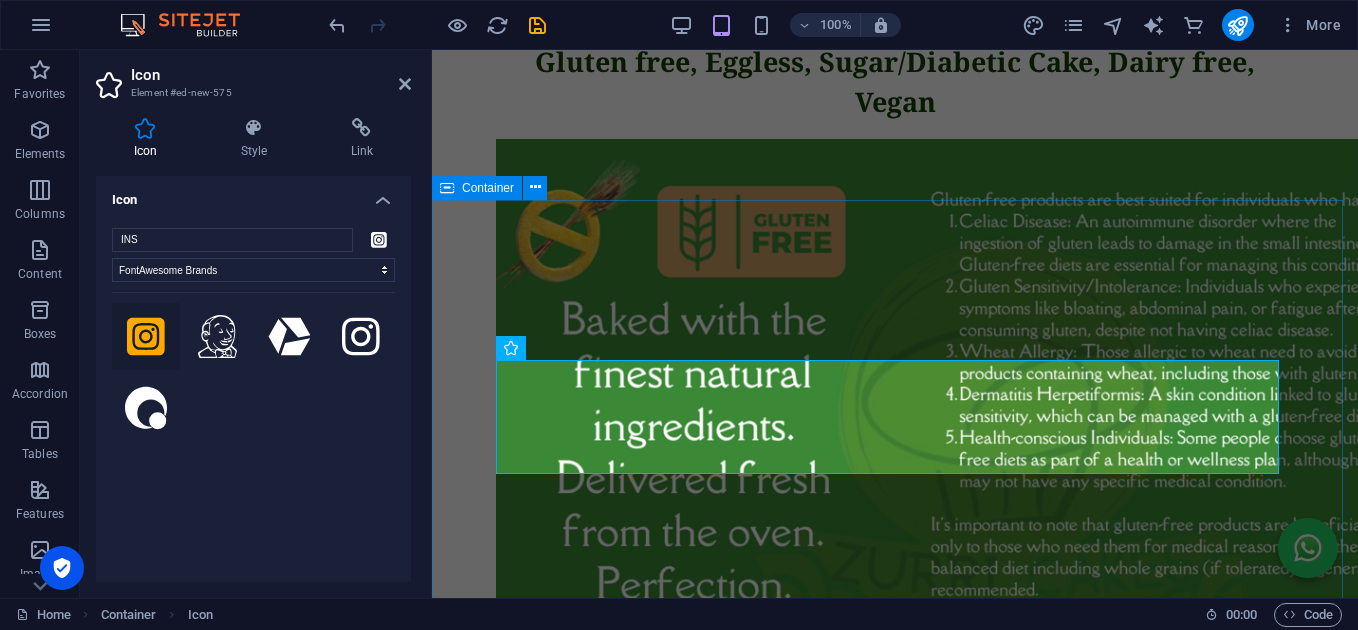 click at bounding box center (895, 2740) 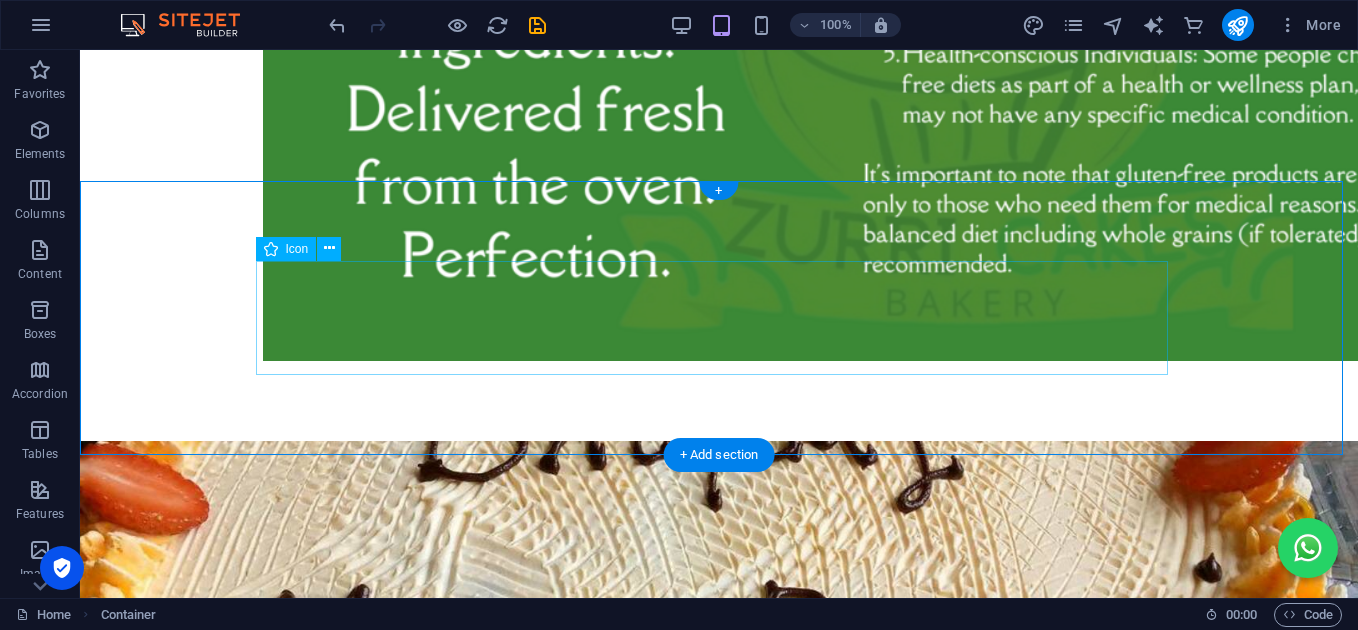 scroll, scrollTop: 3155, scrollLeft: 0, axis: vertical 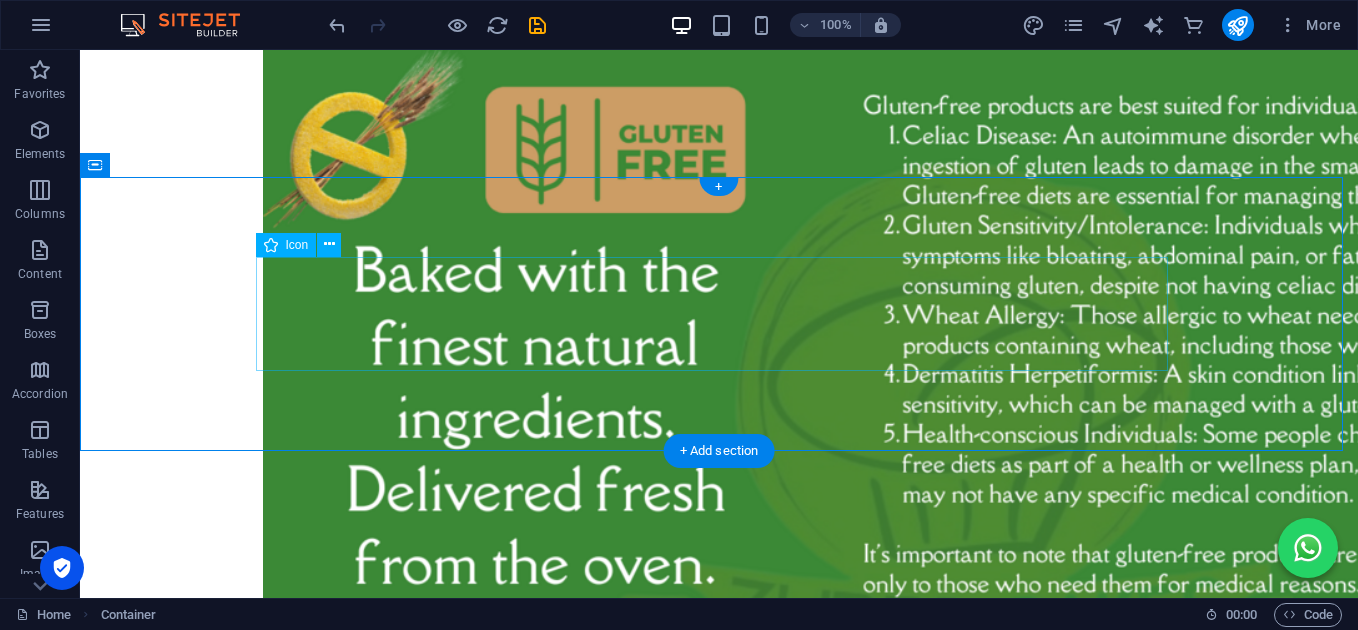 click at bounding box center [719, 2577] 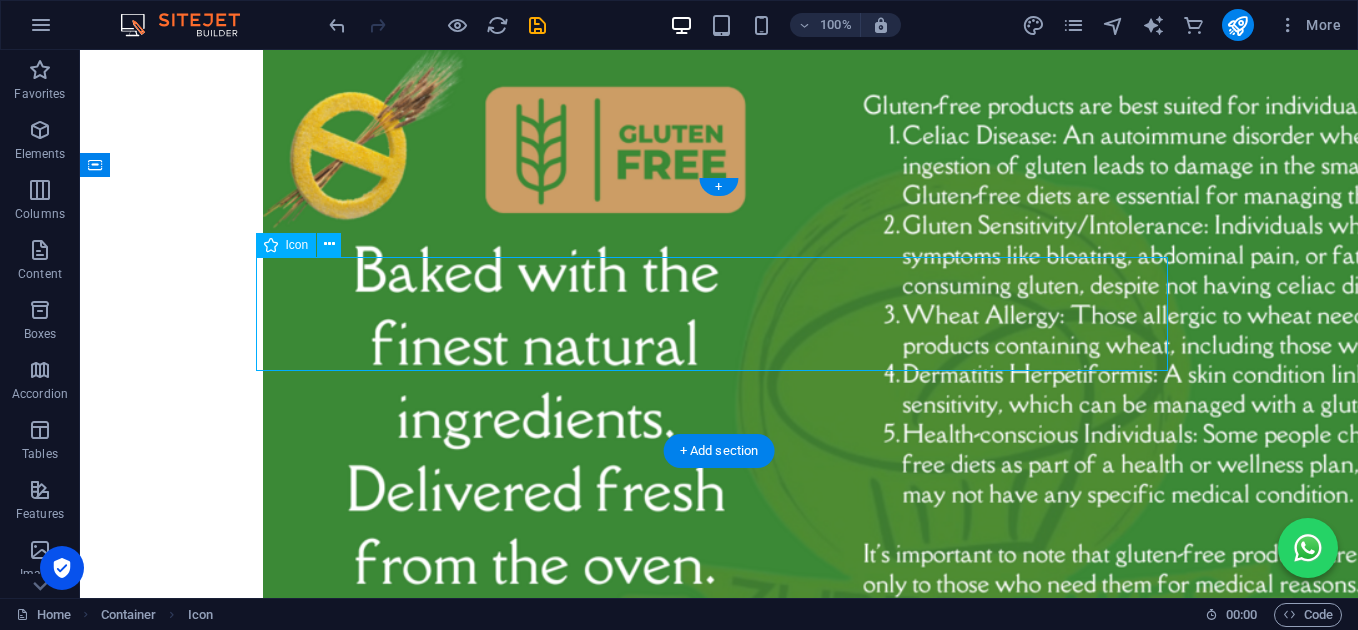 click at bounding box center (719, 2577) 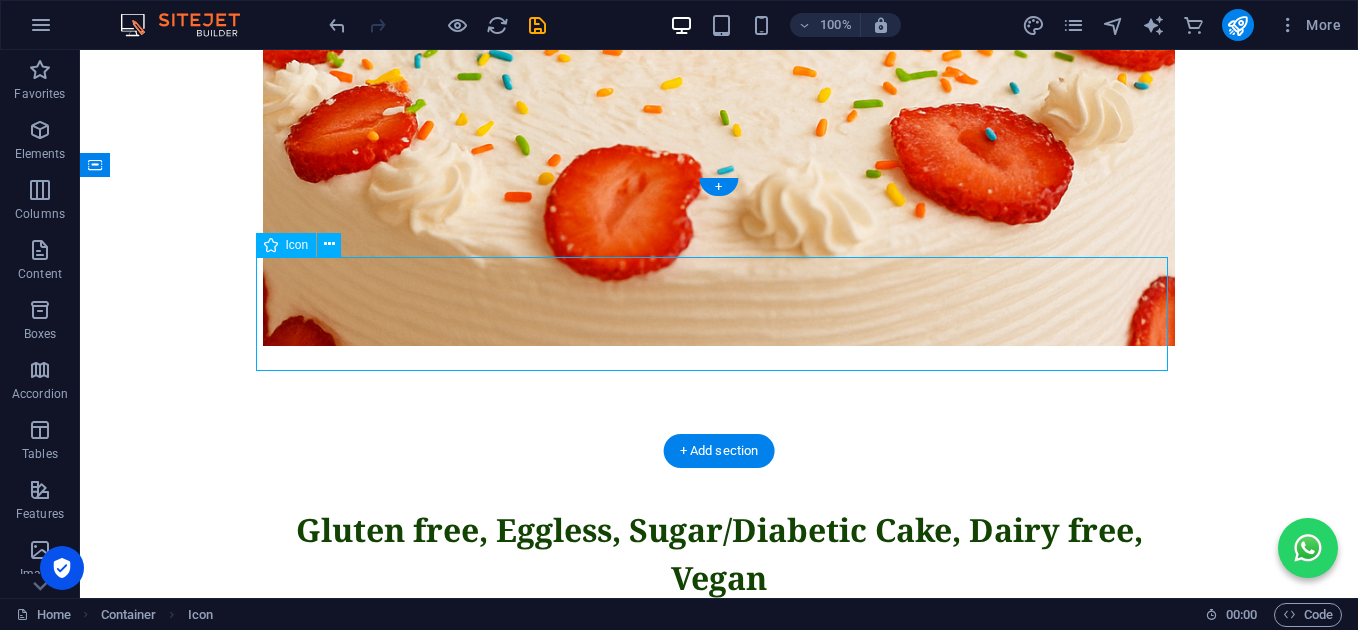 select on "font-awesome-brands" 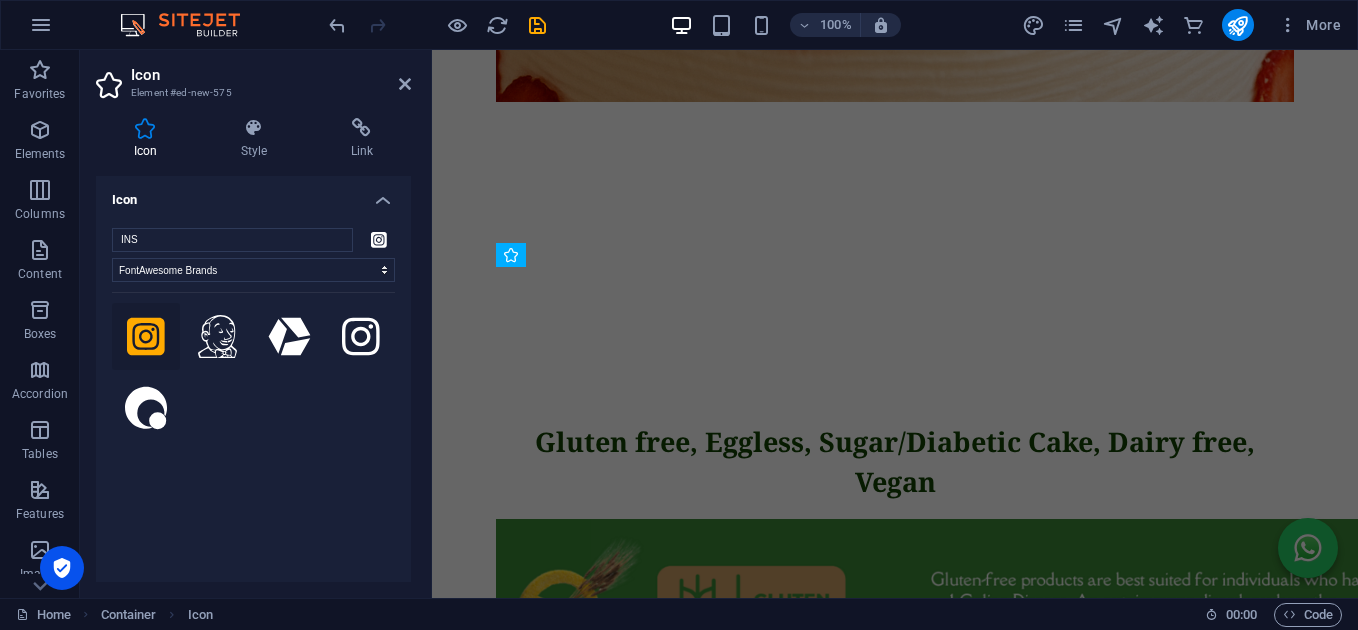 scroll, scrollTop: 3628, scrollLeft: 0, axis: vertical 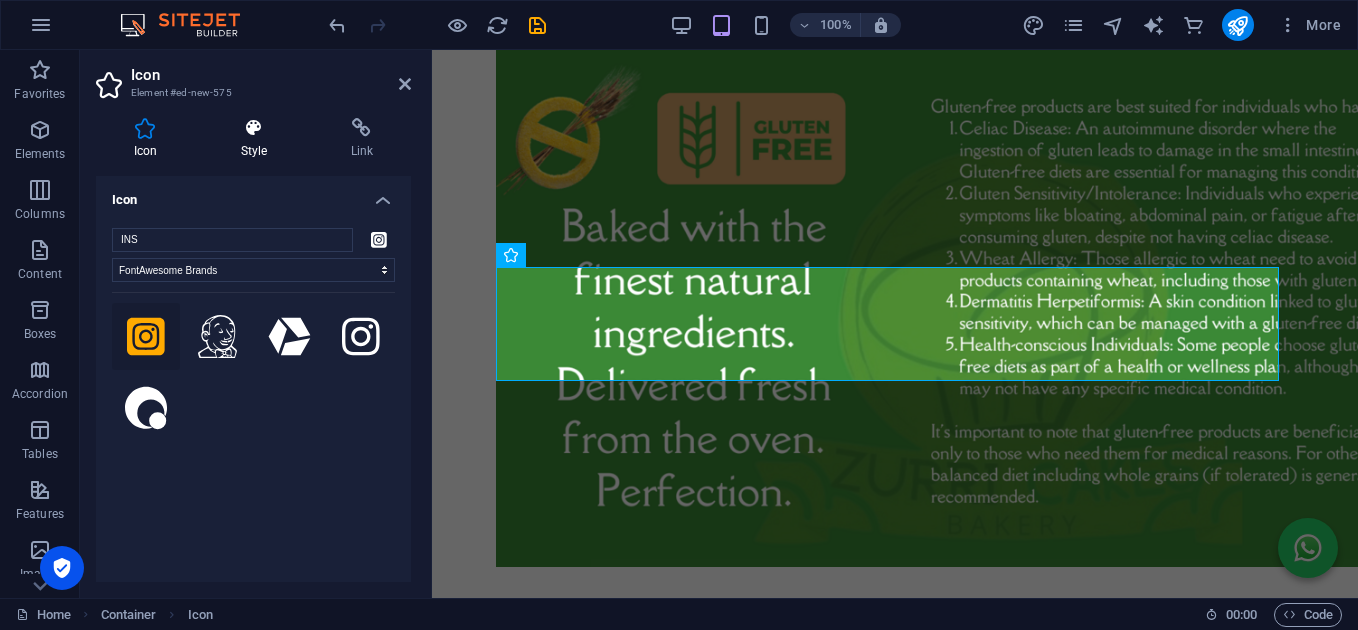 click at bounding box center [254, 128] 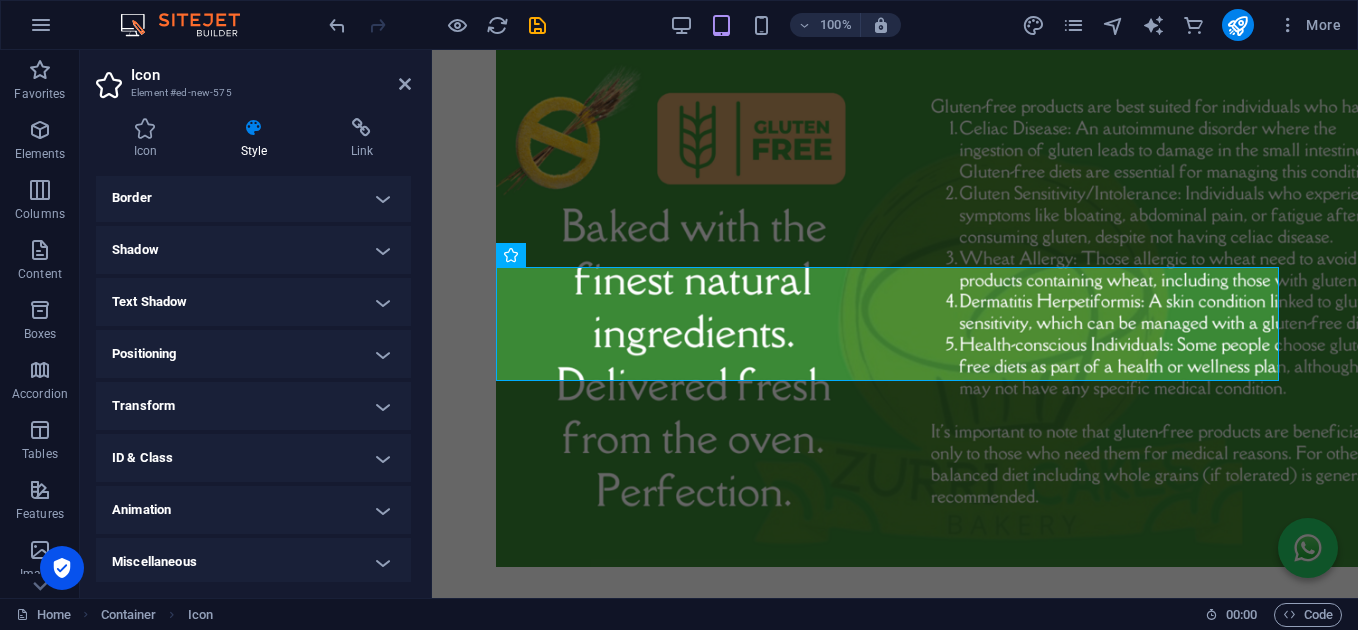 scroll, scrollTop: 439, scrollLeft: 0, axis: vertical 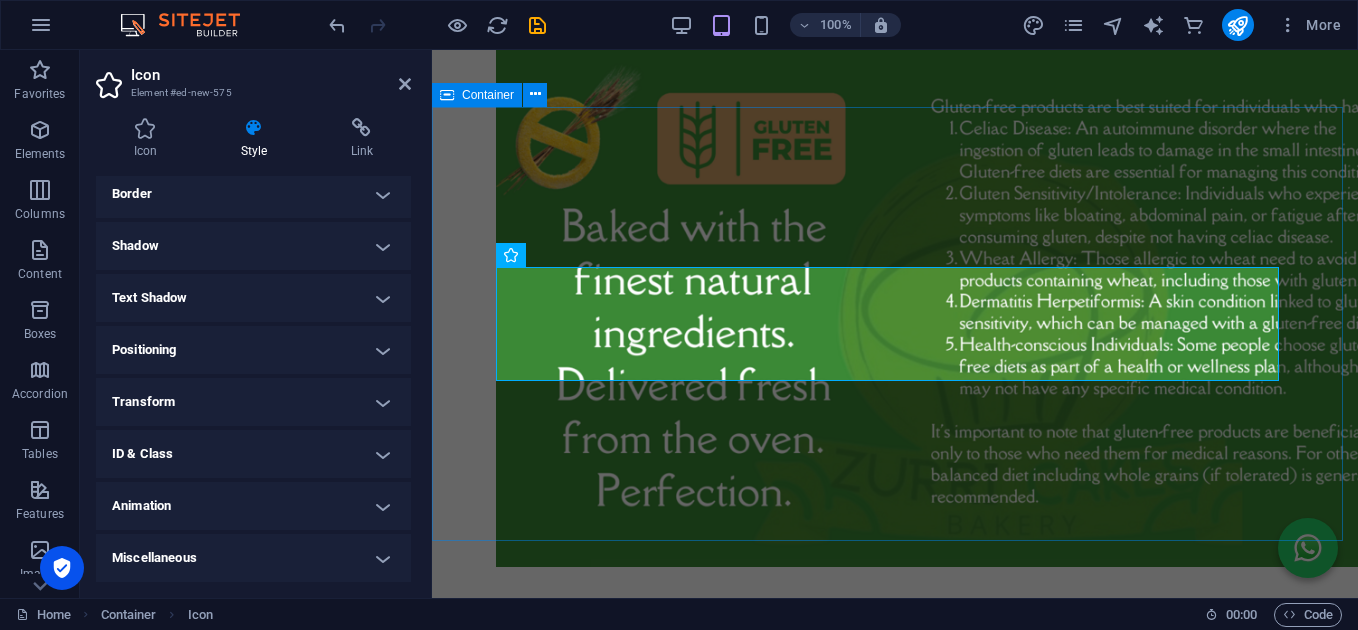 click at bounding box center (895, 2647) 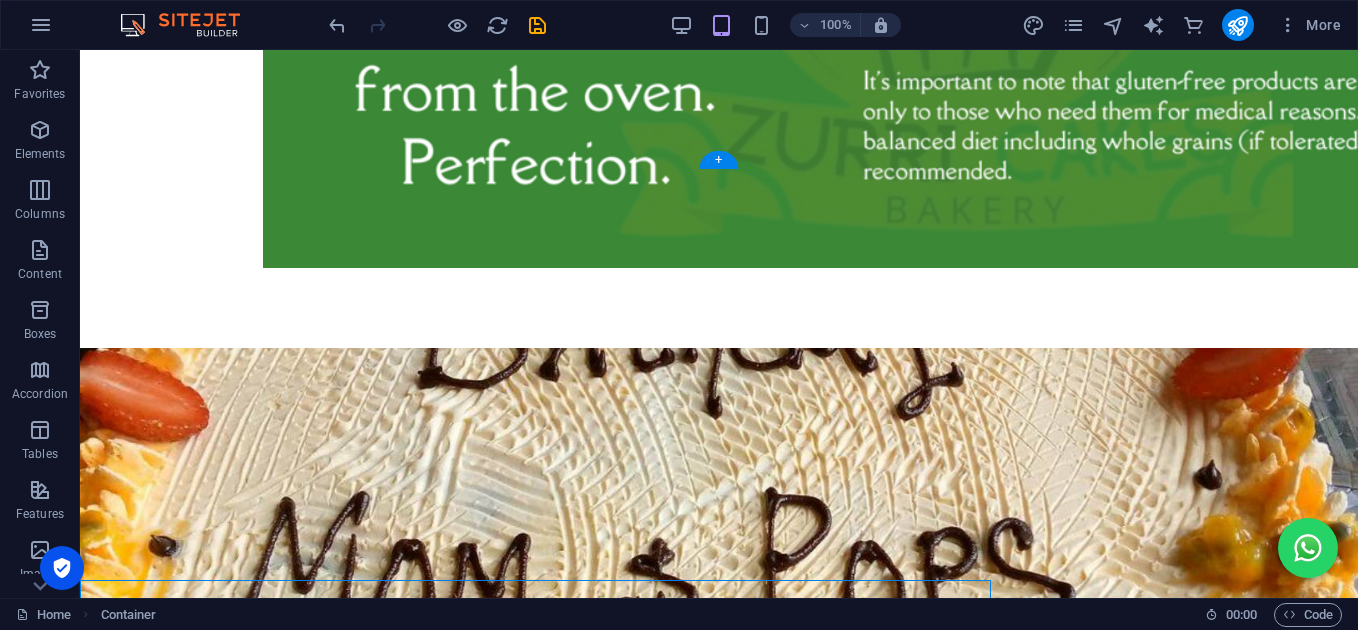 scroll, scrollTop: 3155, scrollLeft: 0, axis: vertical 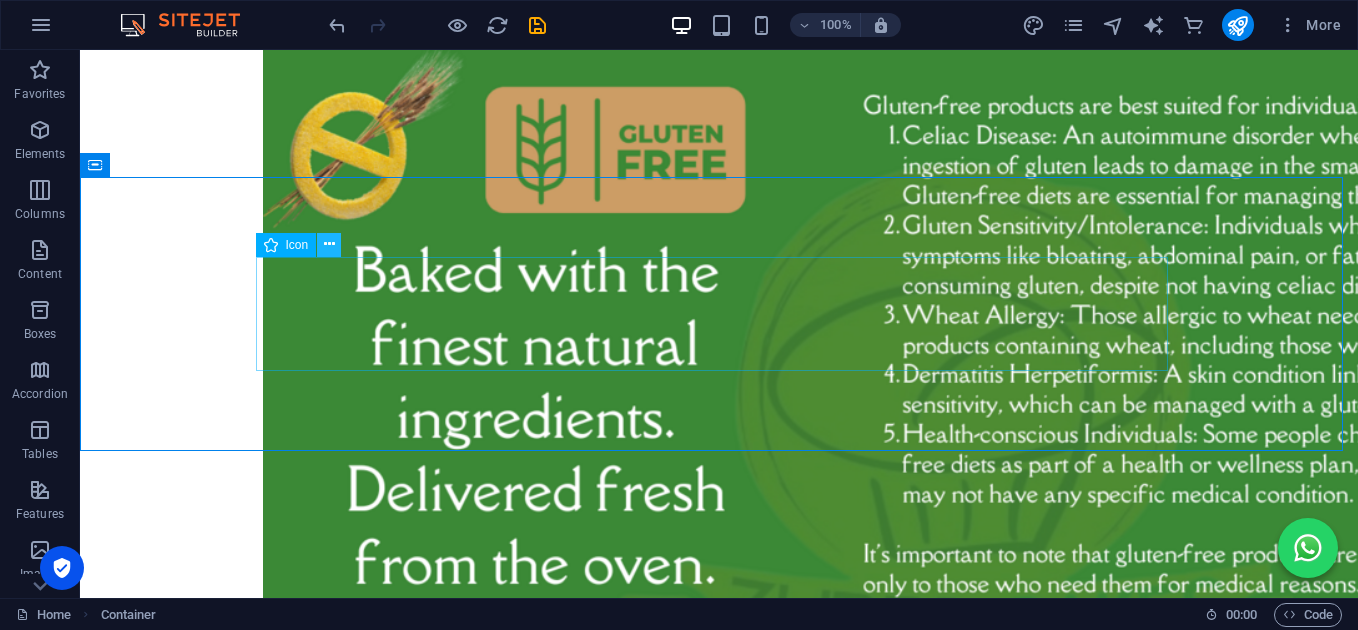 click at bounding box center (329, 244) 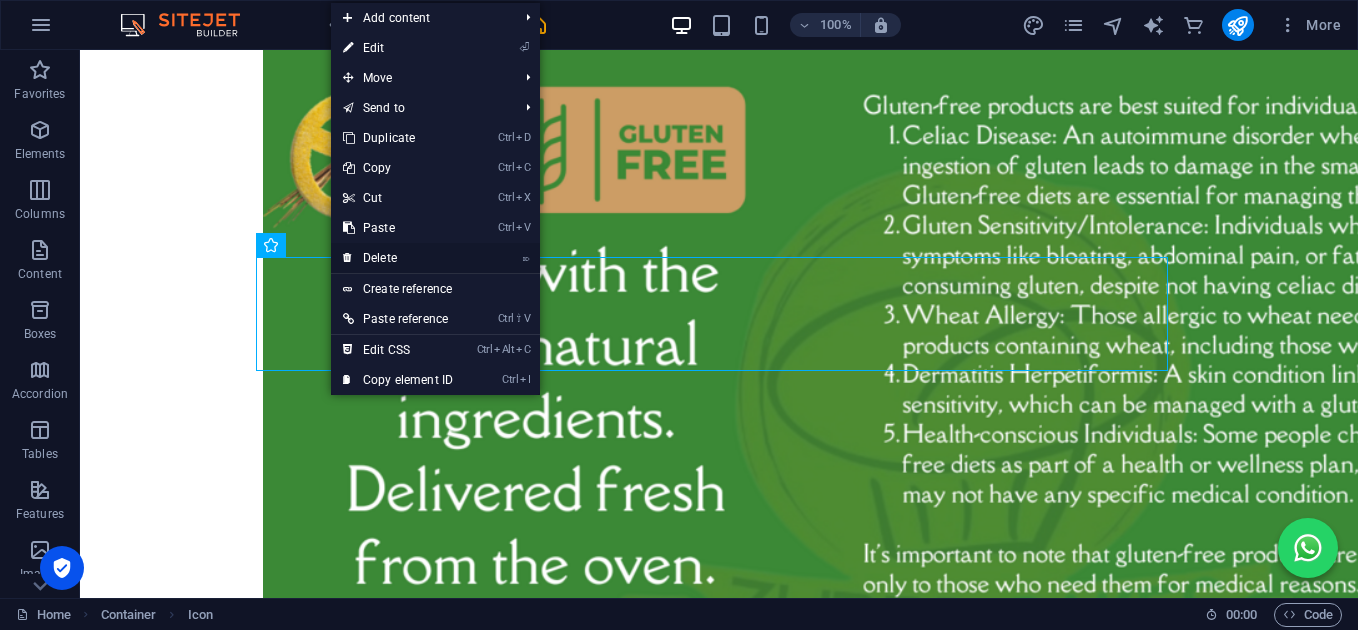 click on "⌦  Delete" at bounding box center (398, 258) 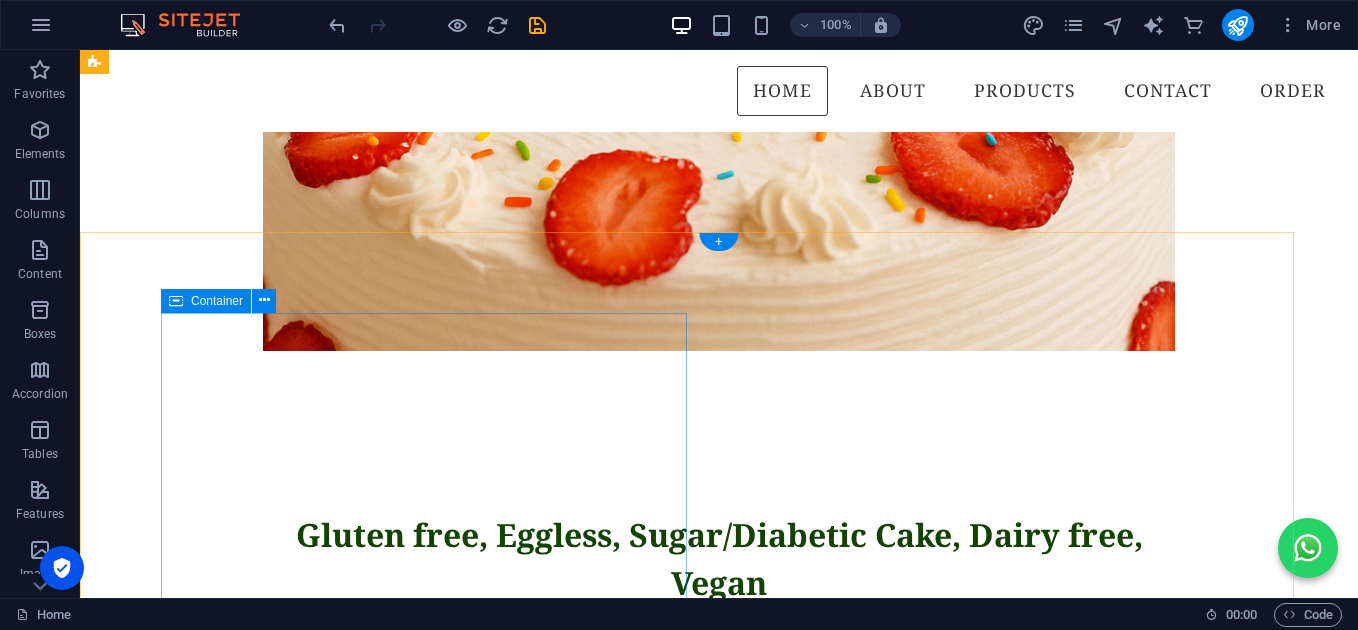 scroll, scrollTop: 2489, scrollLeft: 0, axis: vertical 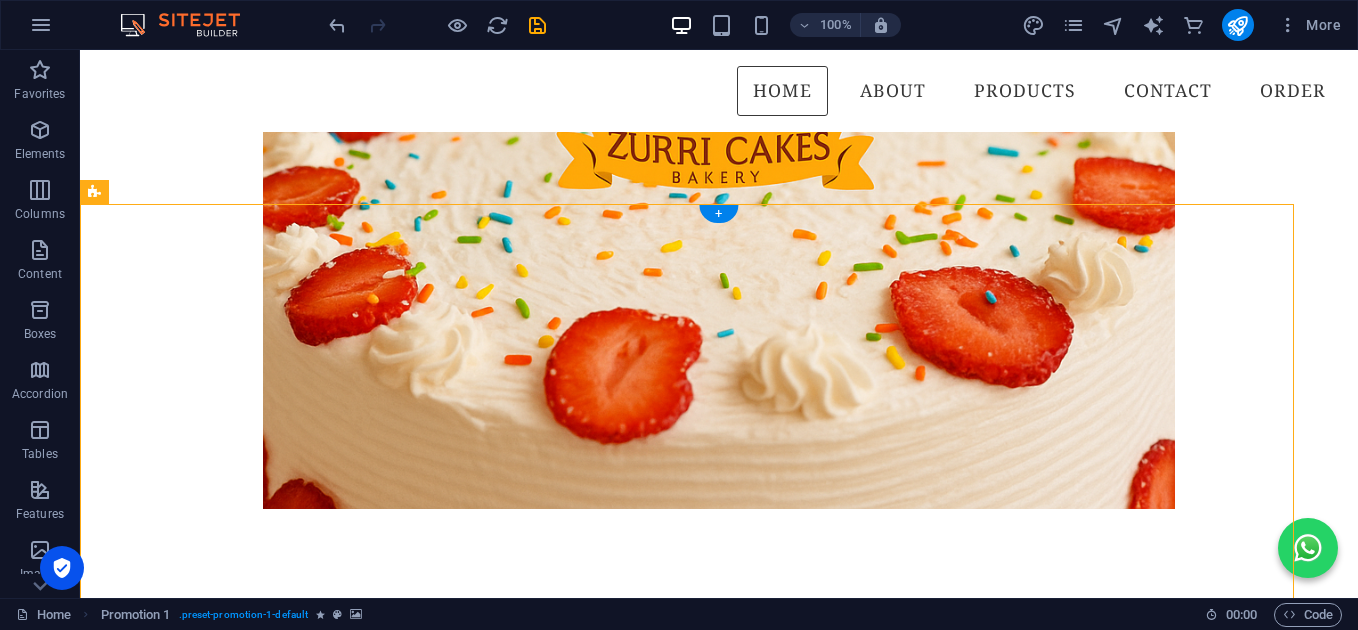 drag, startPoint x: 1024, startPoint y: 300, endPoint x: 391, endPoint y: 303, distance: 633.0071 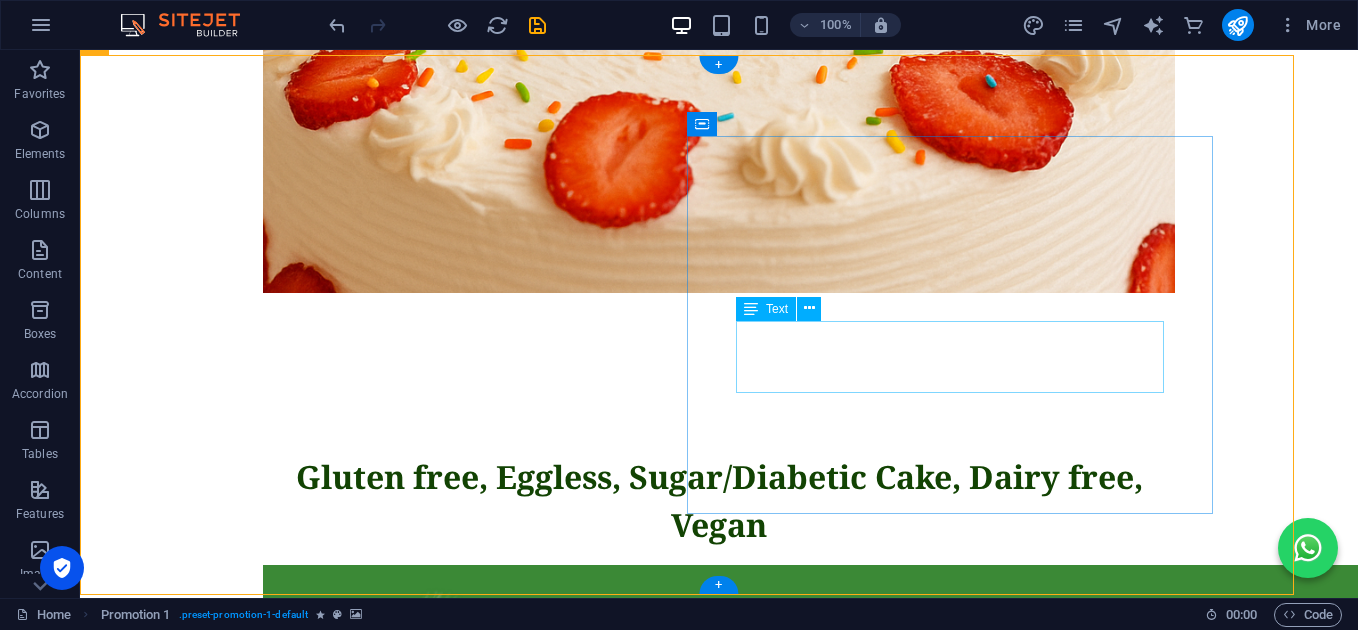 scroll, scrollTop: 2755, scrollLeft: 0, axis: vertical 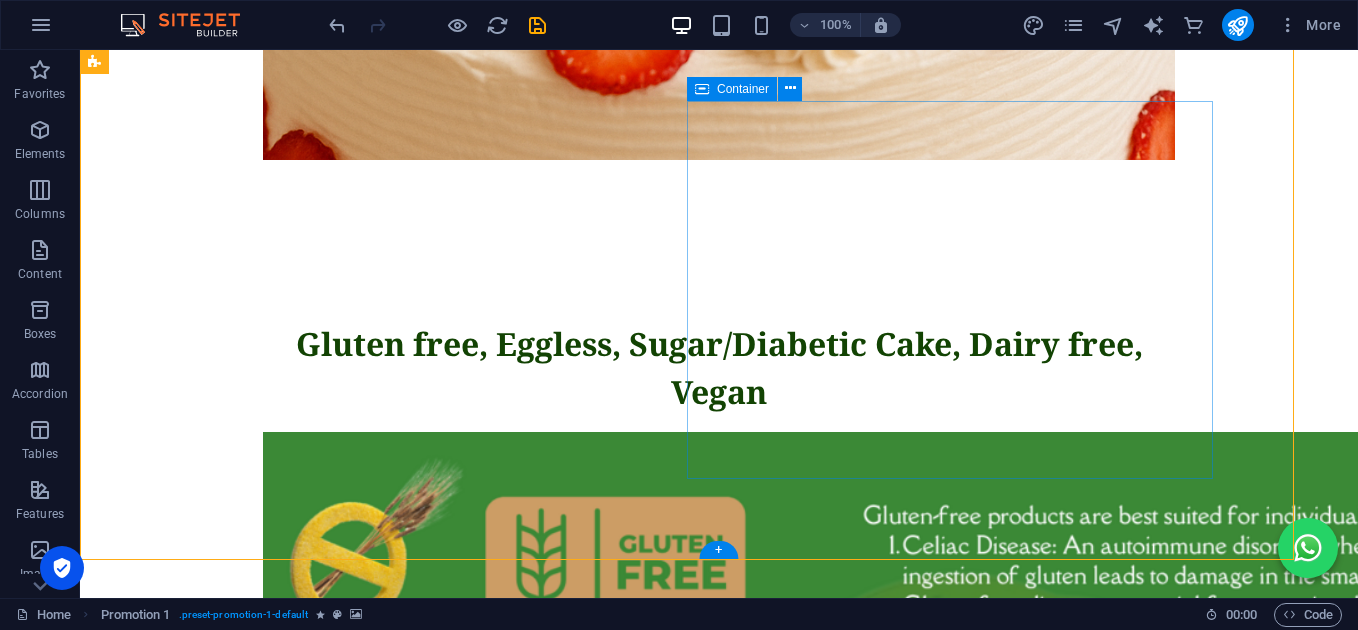 click on "Get our new vegan recipe eBook for free!  Our eBook contains over 50+ healthy vegan recipies, as well as a best practice guide for selecting the right organic and fair-trade food! Get your eBook now" at bounding box center (687, 2602) 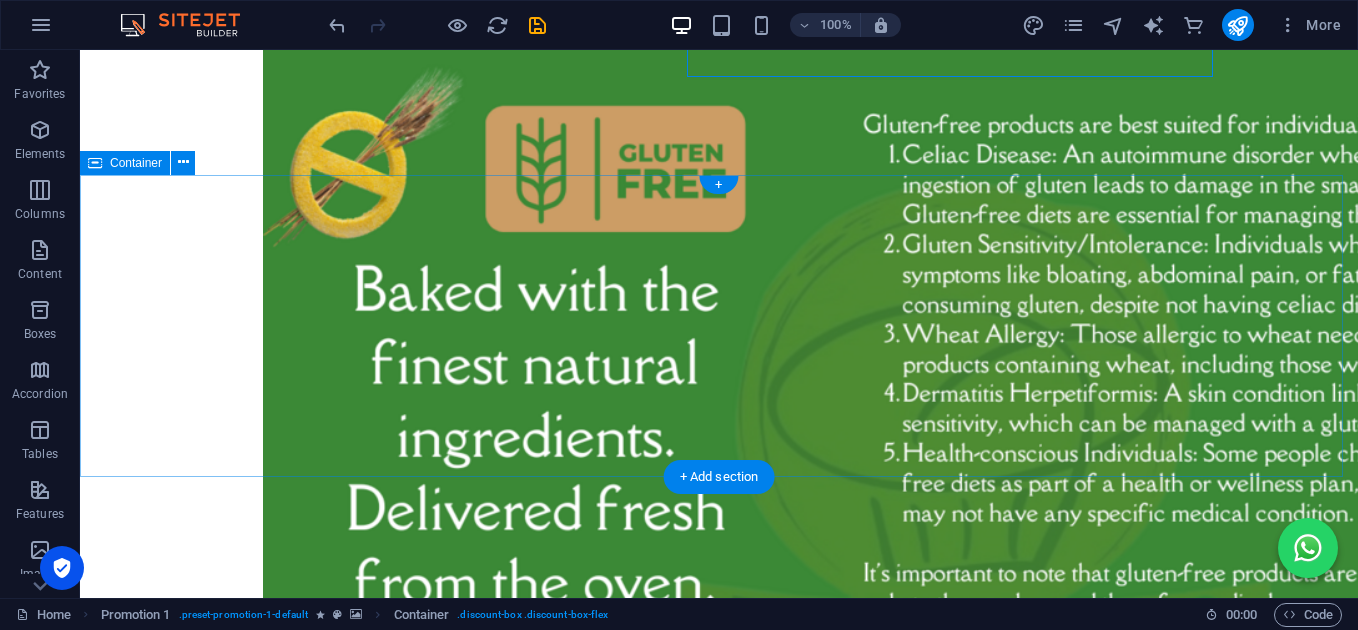 scroll, scrollTop: 3289, scrollLeft: 0, axis: vertical 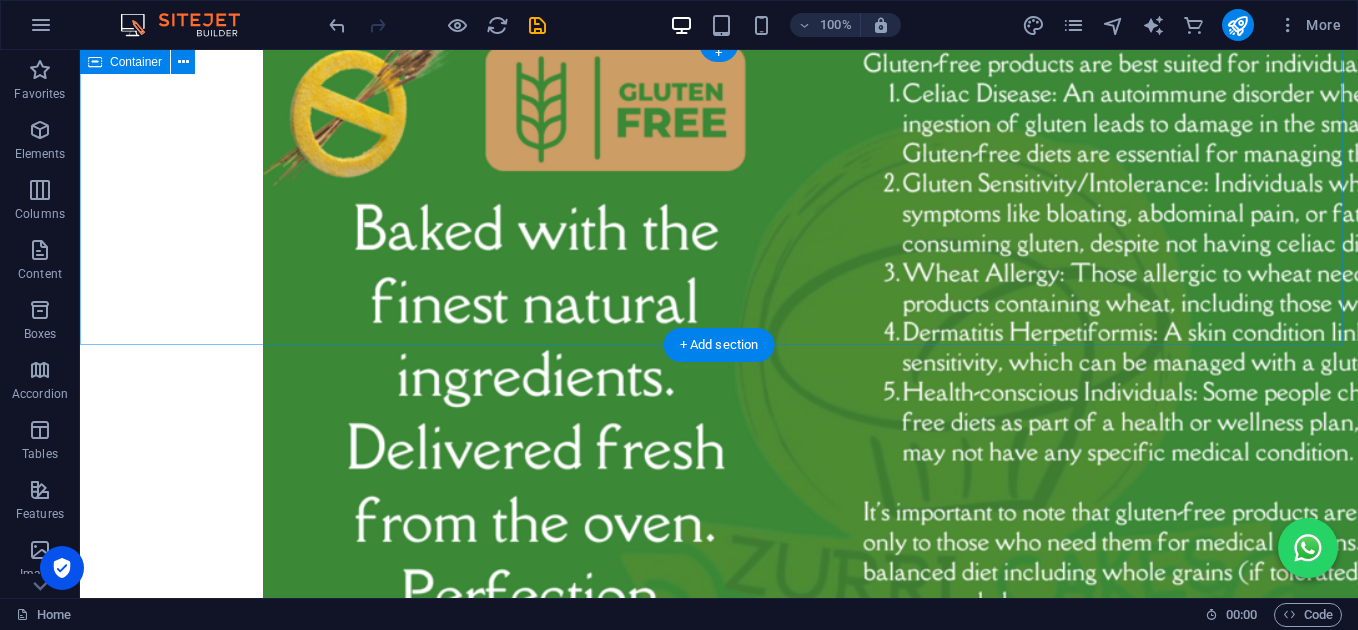 click on "Add elements" at bounding box center (660, 2576) 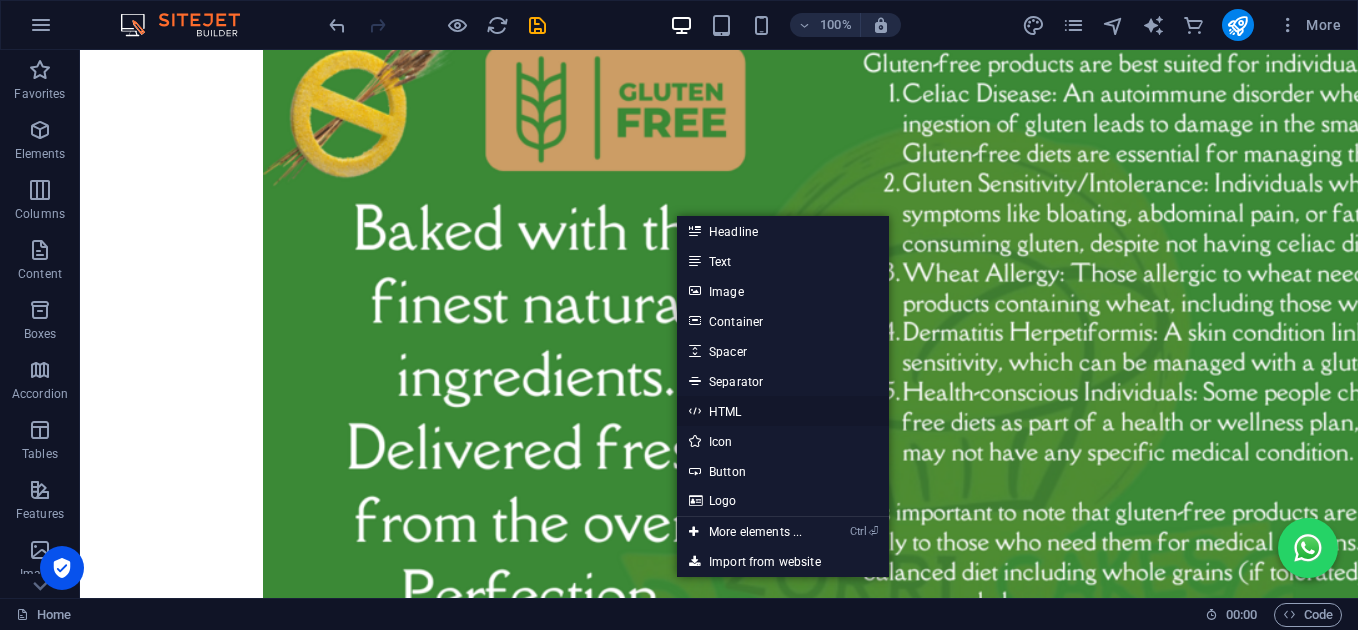 click on "HTML" at bounding box center [783, 411] 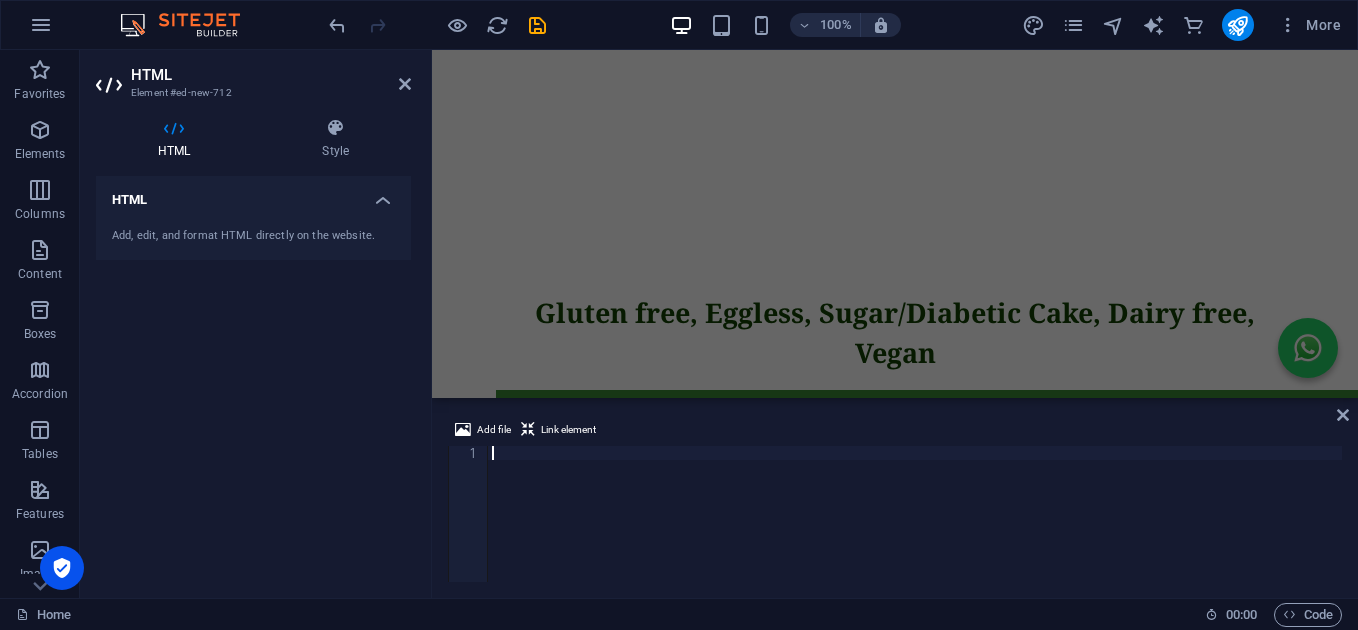 scroll, scrollTop: 3471, scrollLeft: 0, axis: vertical 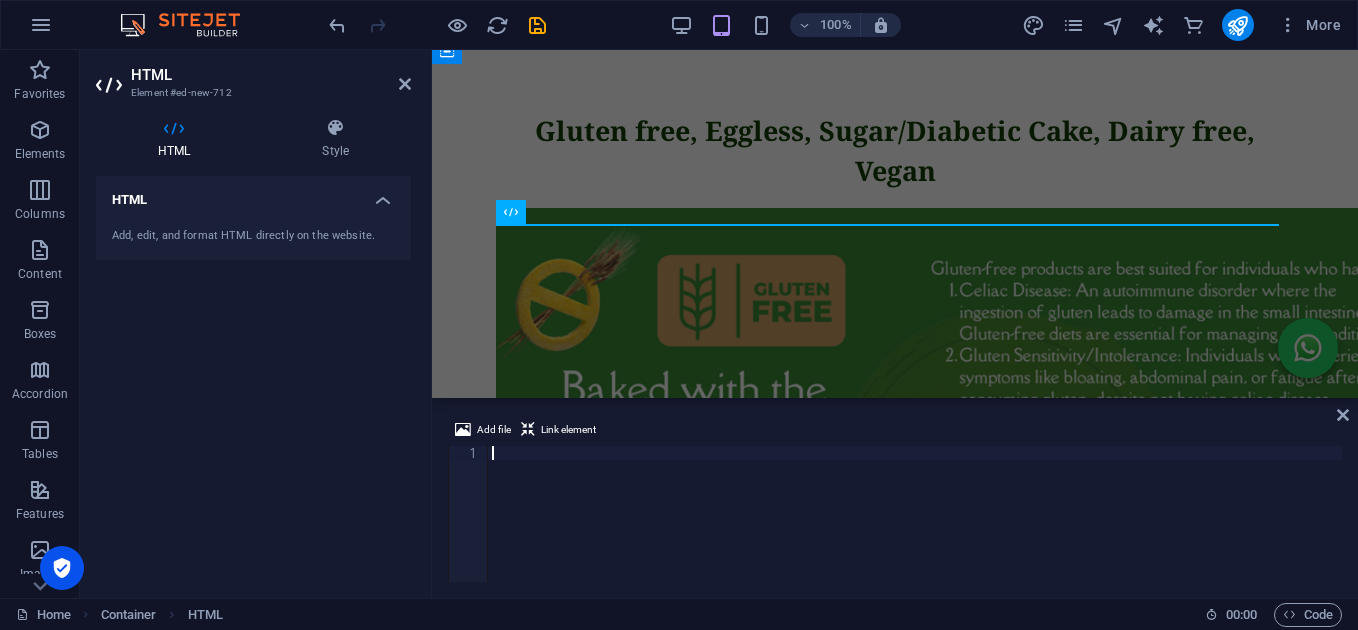 type on "</html>" 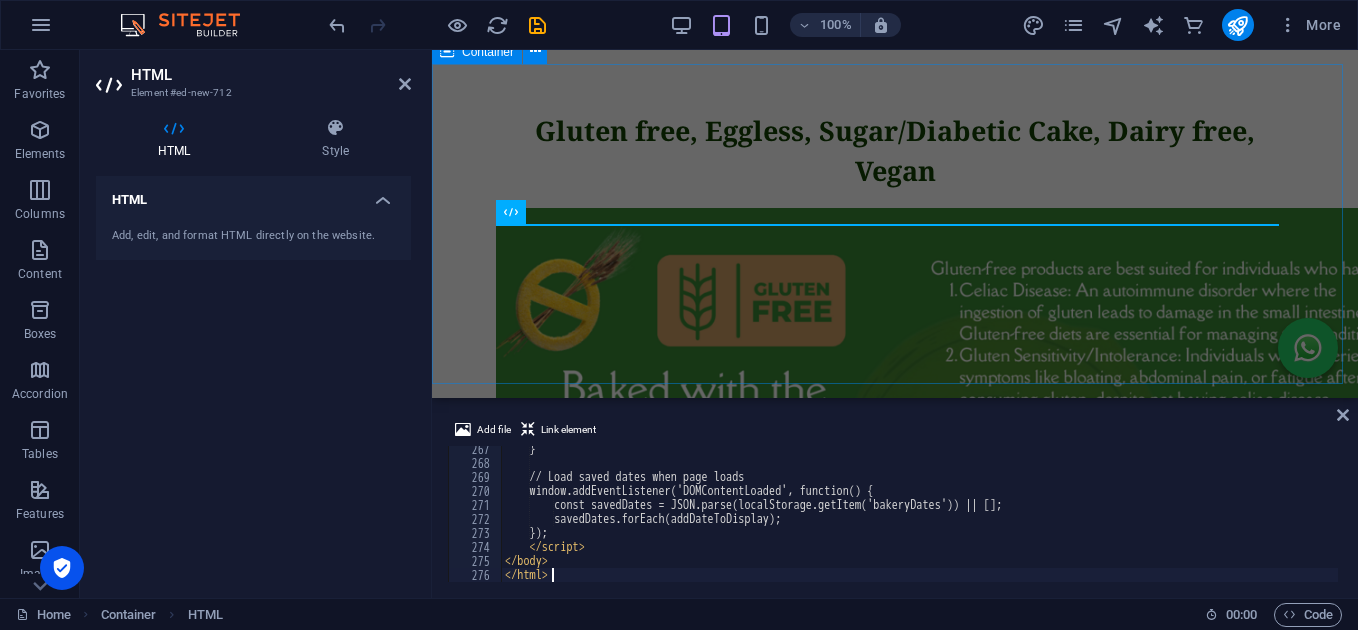 scroll, scrollTop: 3728, scrollLeft: 0, axis: vertical 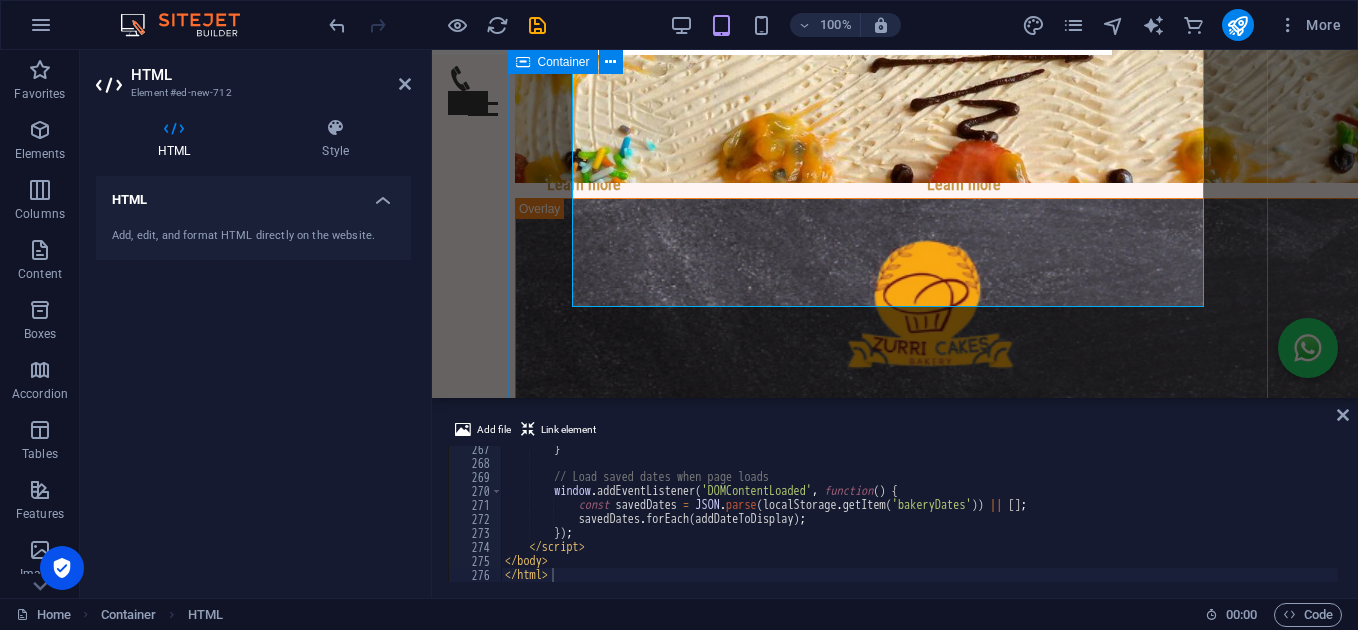 click on "Sweet Memories Bakery - Special Dates
🎂 Save Your Special Dates 🎉
Tell us about your birthdays and celebrations to receive personalized offers and reminders!
Event Name
Date Type
Select type
Birthday
Anniversary
Holiday
Other Celebration
Date
Your Name
Email (for reminders)
Reminder Preferences
Day of event" at bounding box center (895, 2051) 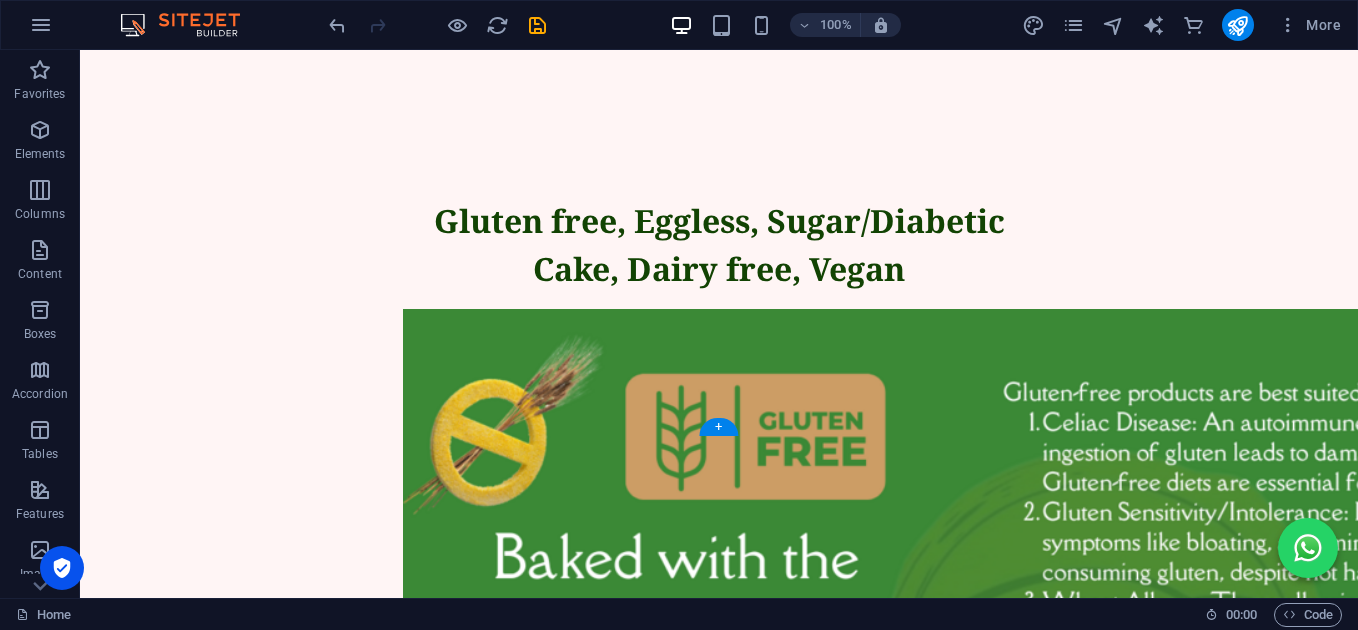 scroll, scrollTop: 3202, scrollLeft: 0, axis: vertical 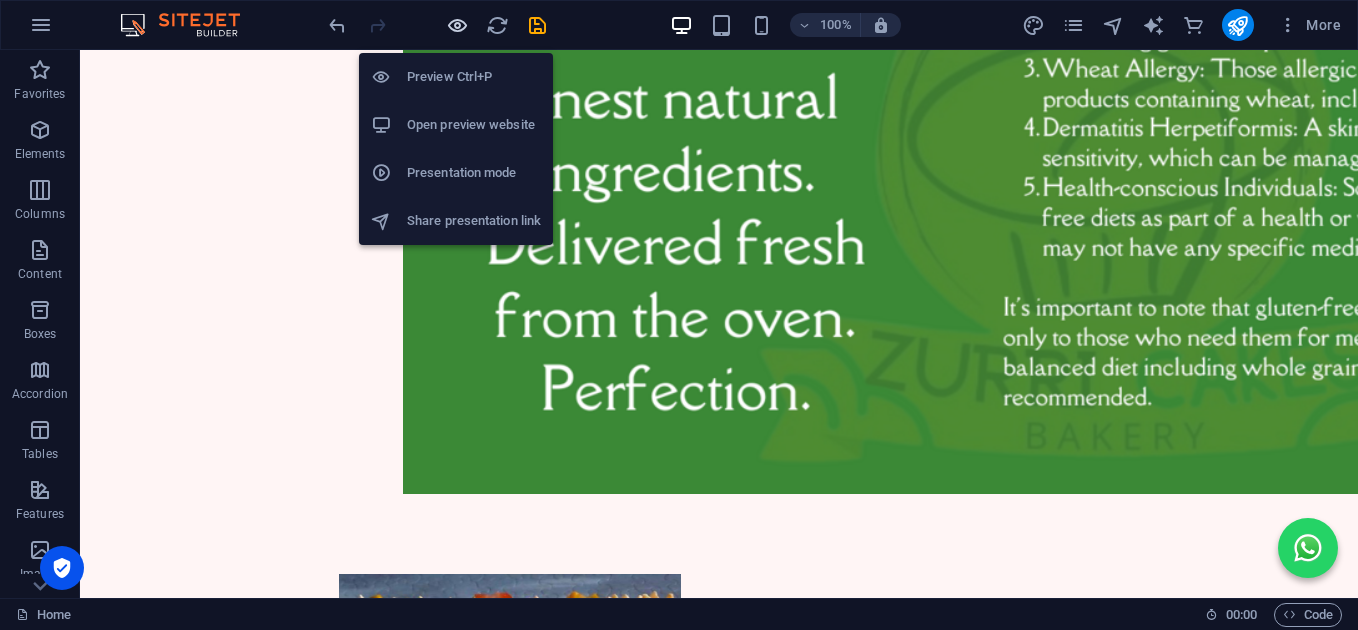 click at bounding box center (457, 25) 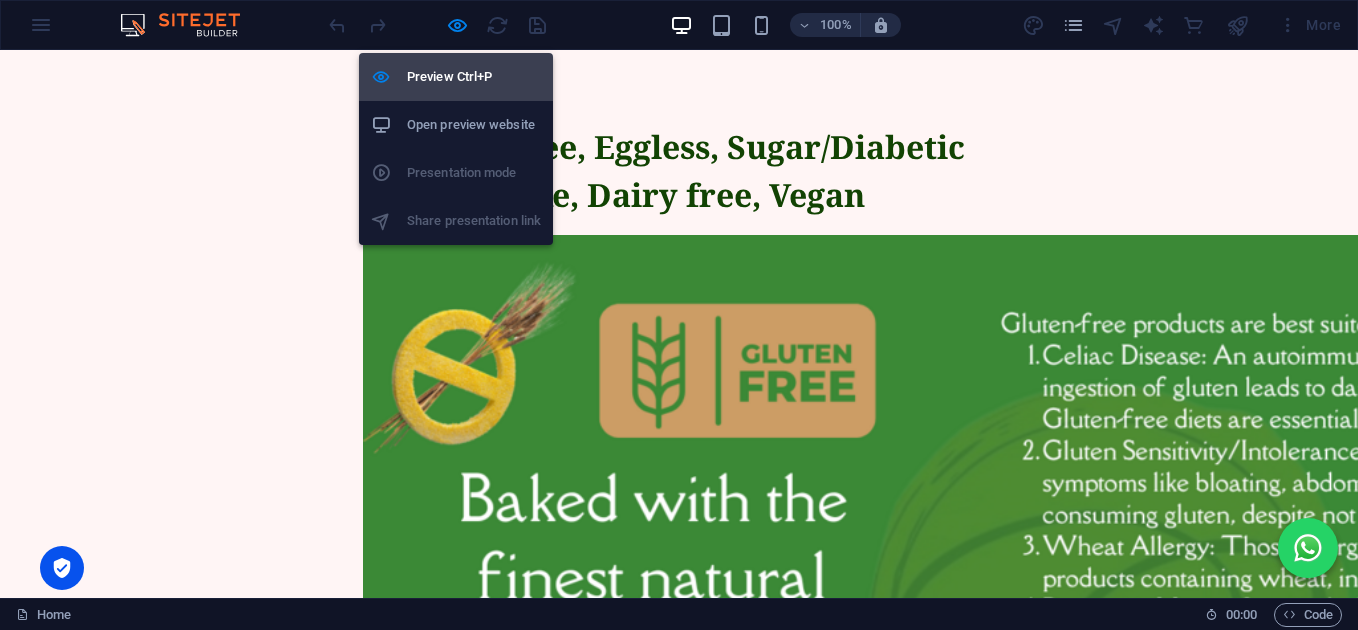 scroll, scrollTop: 3177, scrollLeft: 0, axis: vertical 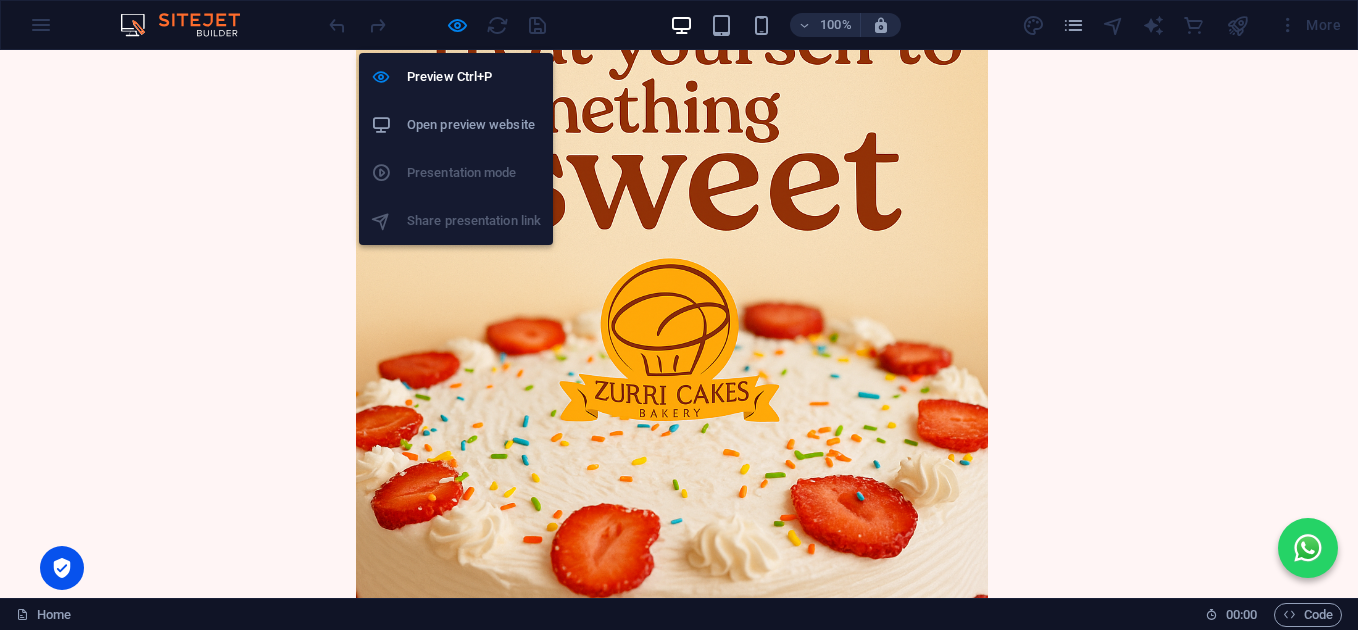 click on "Open preview website" at bounding box center [474, 125] 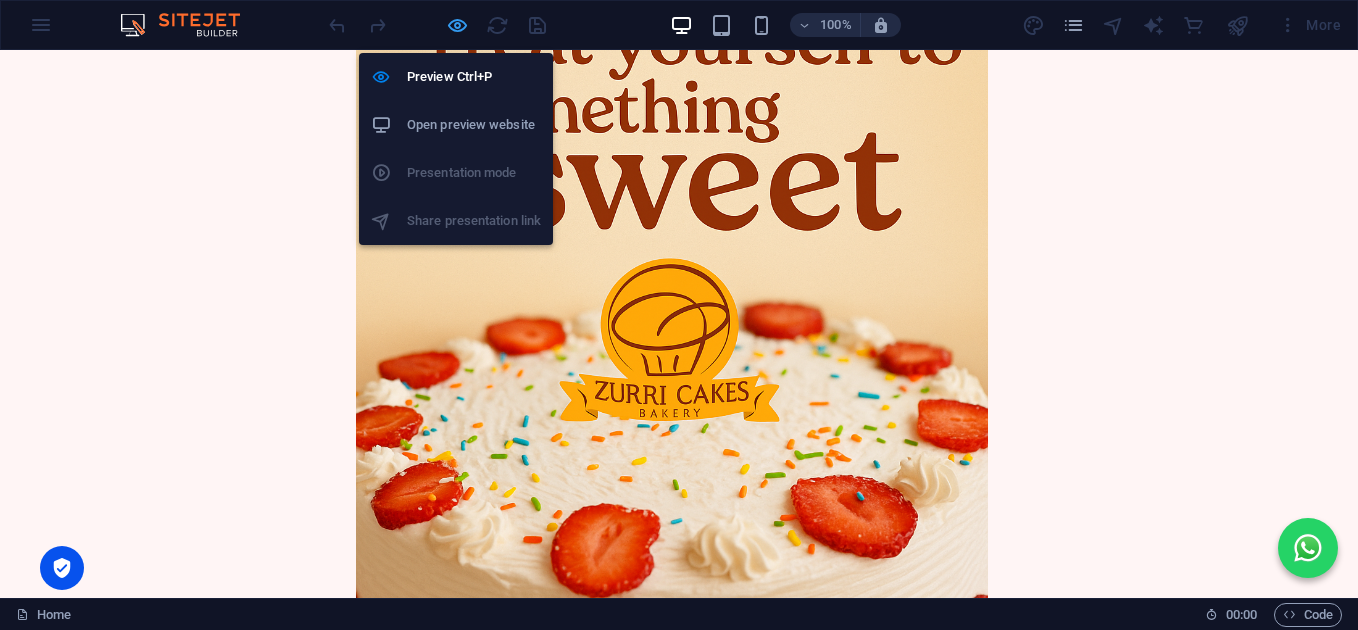 click at bounding box center [457, 25] 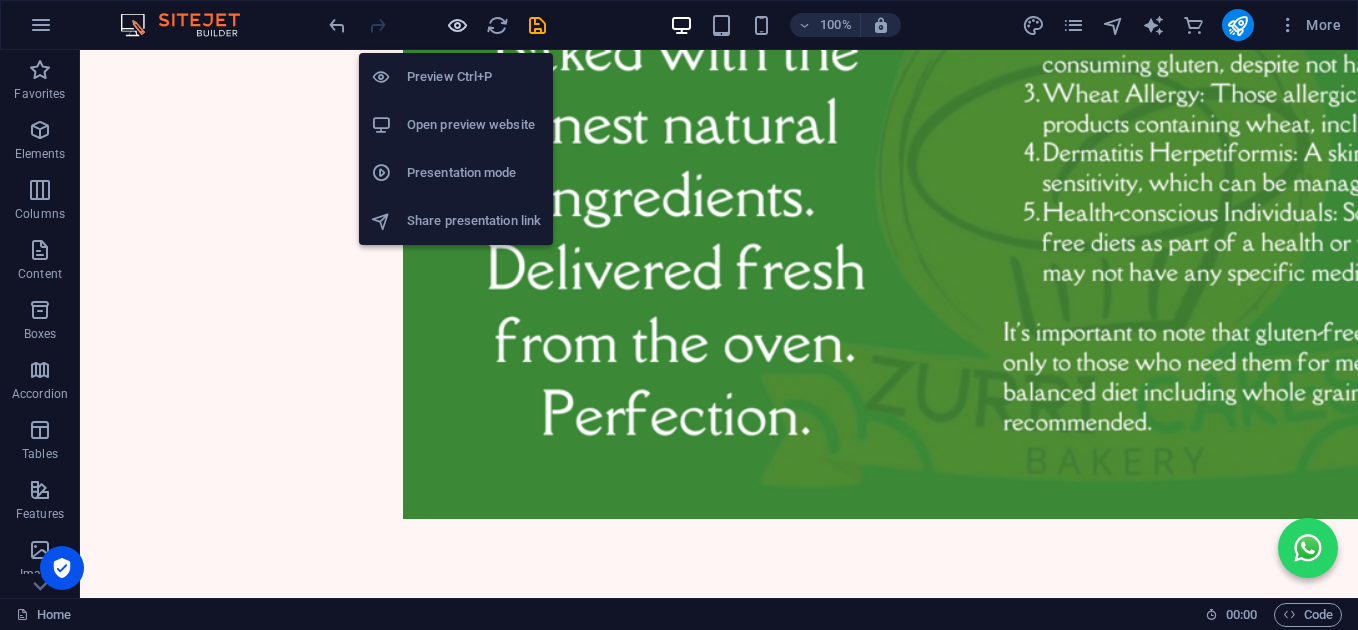 scroll, scrollTop: 3744, scrollLeft: 0, axis: vertical 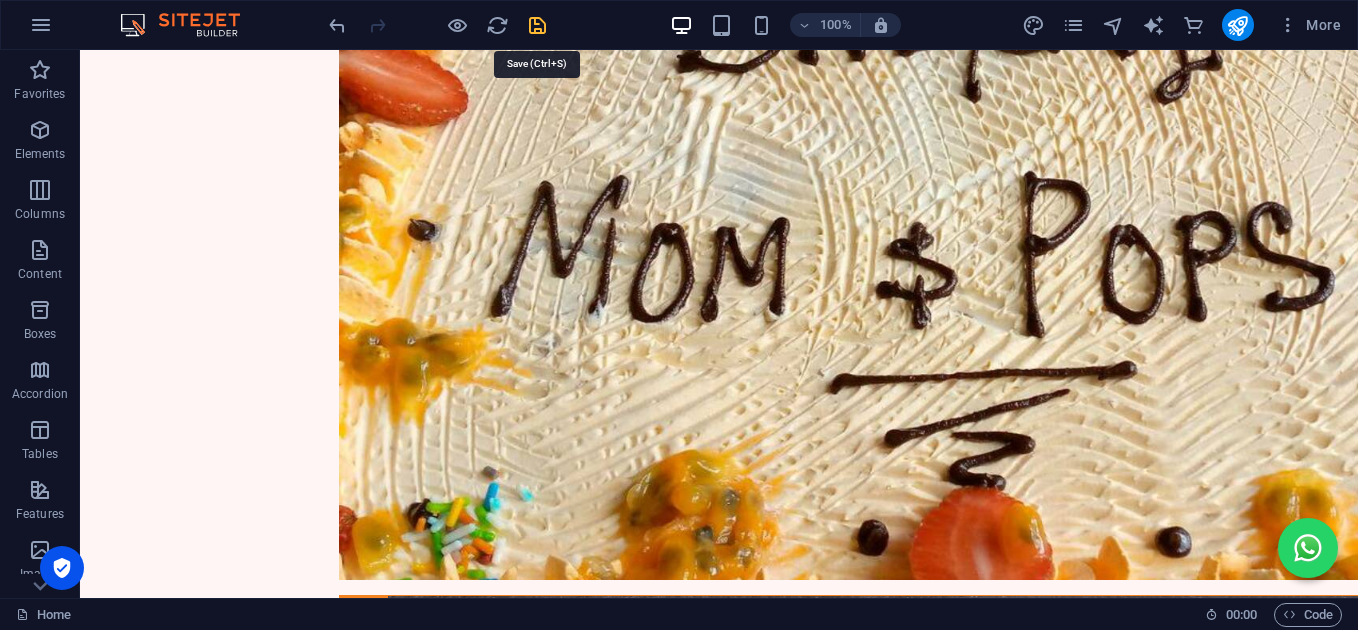 click at bounding box center [537, 25] 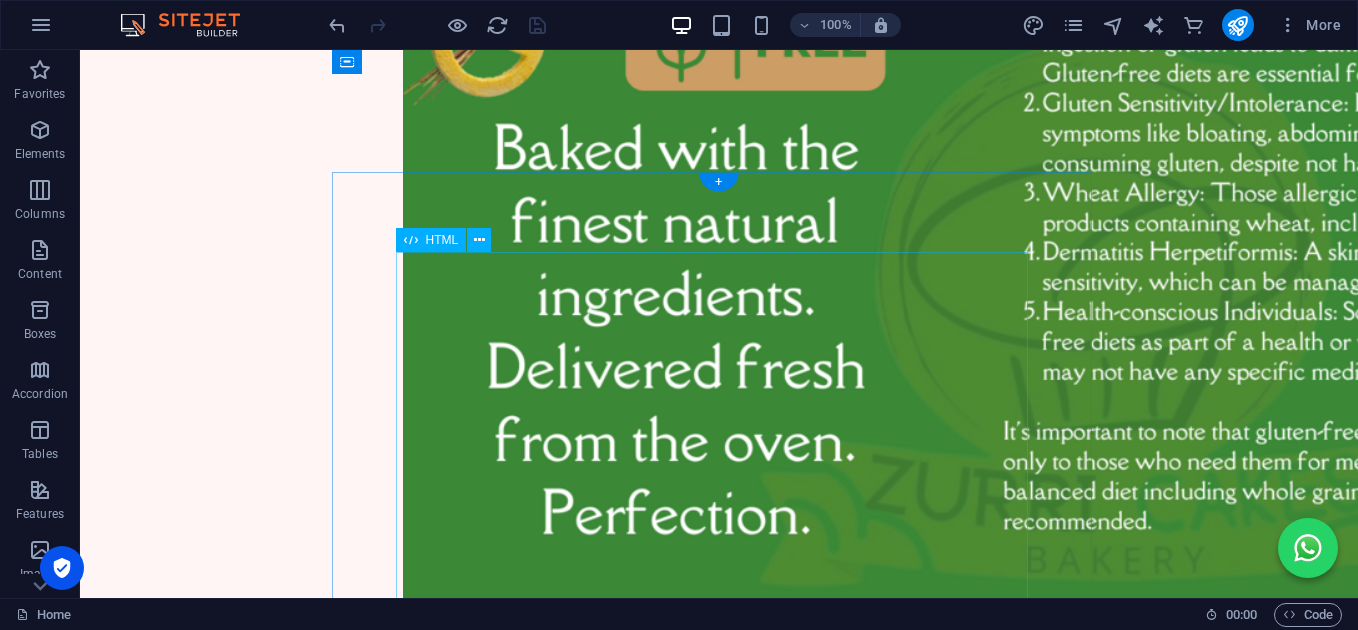 scroll, scrollTop: 2944, scrollLeft: 0, axis: vertical 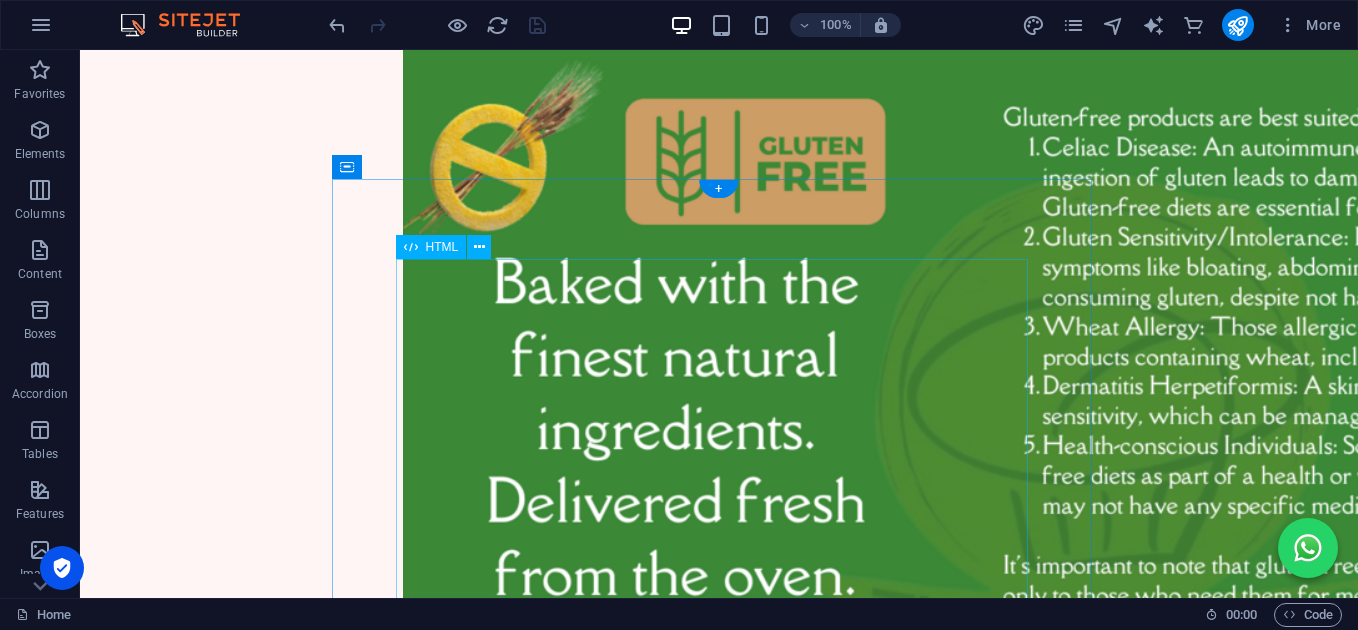 click on "Sweet Memories Bakery - Special Dates
🎂 Save Your Special Dates 🎉
Tell us about your birthdays and celebrations to receive personalized offers and reminders!
Event Name
Date Type
Select type
Birthday
Anniversary
Holiday
Other Celebration
Date
Your Name
Email (for reminders)
Reminder Preferences
Day of event" at bounding box center (719, 3098) 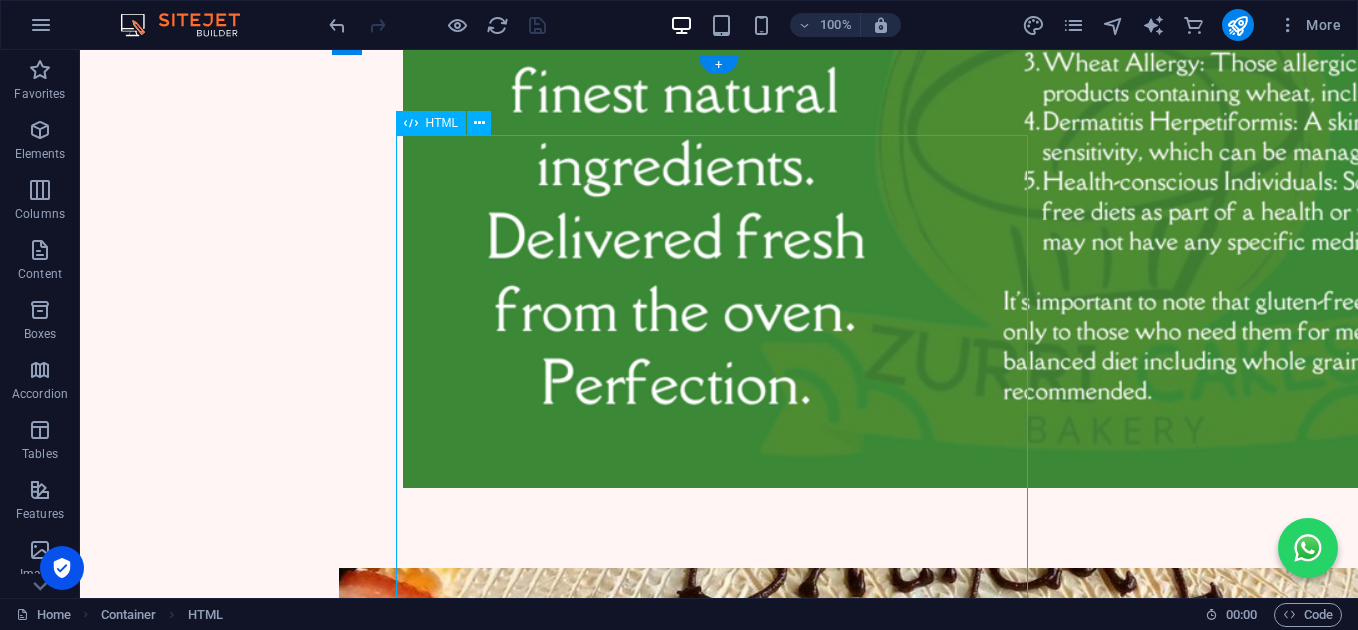 scroll, scrollTop: 3211, scrollLeft: 0, axis: vertical 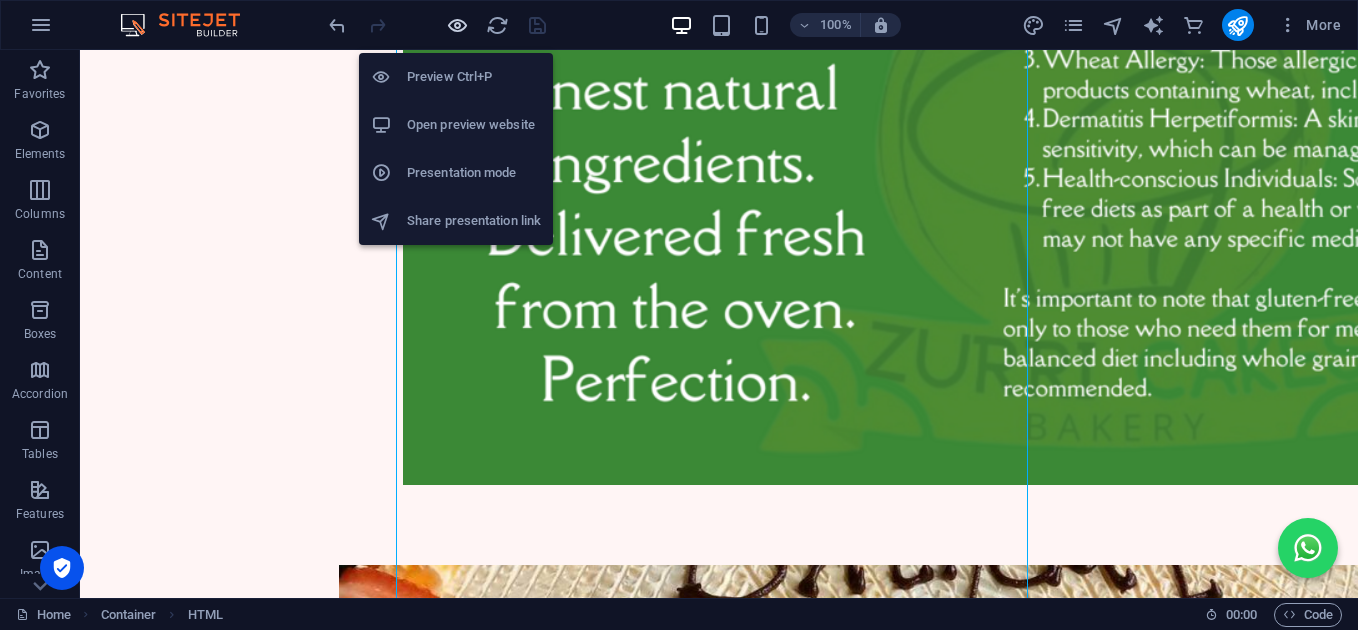 click at bounding box center [457, 25] 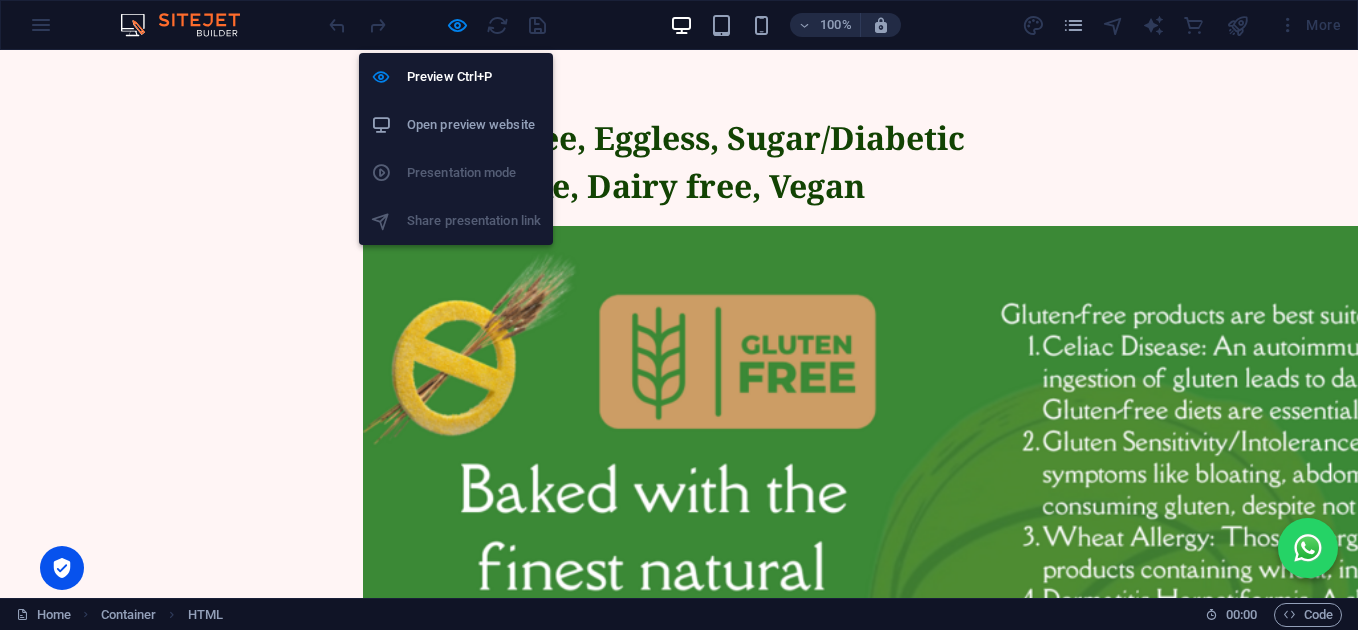 scroll, scrollTop: 3728, scrollLeft: 0, axis: vertical 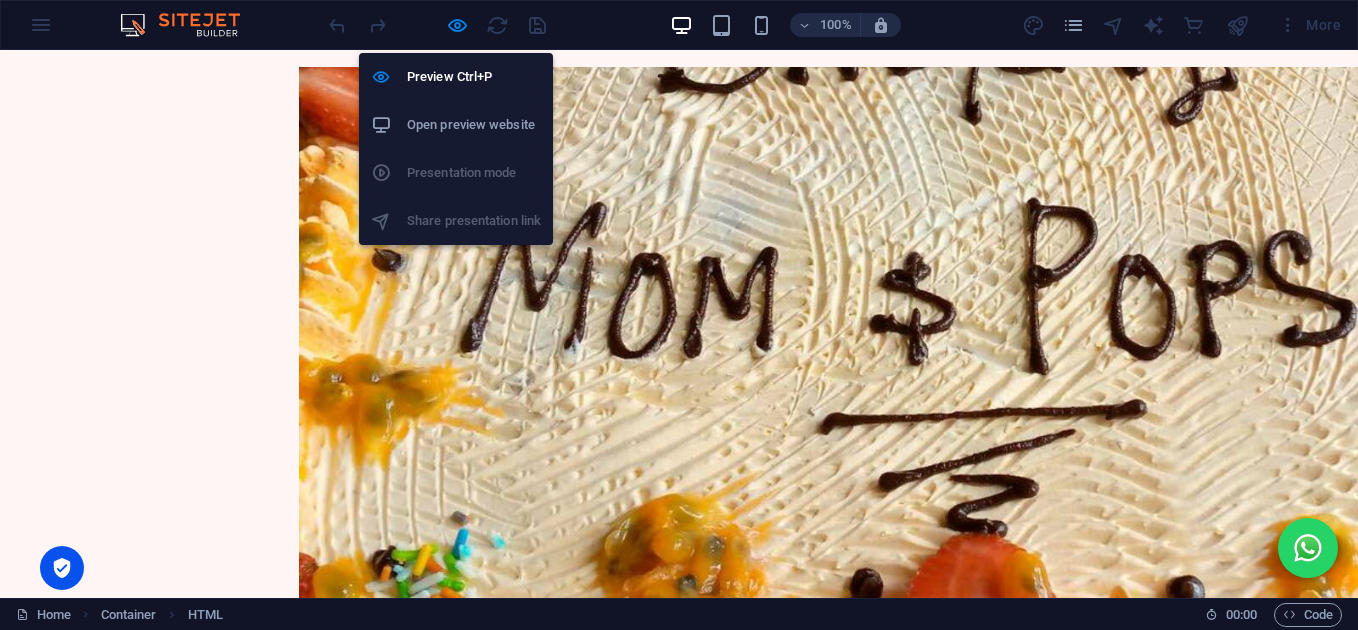 click on "Open preview website" at bounding box center [474, 125] 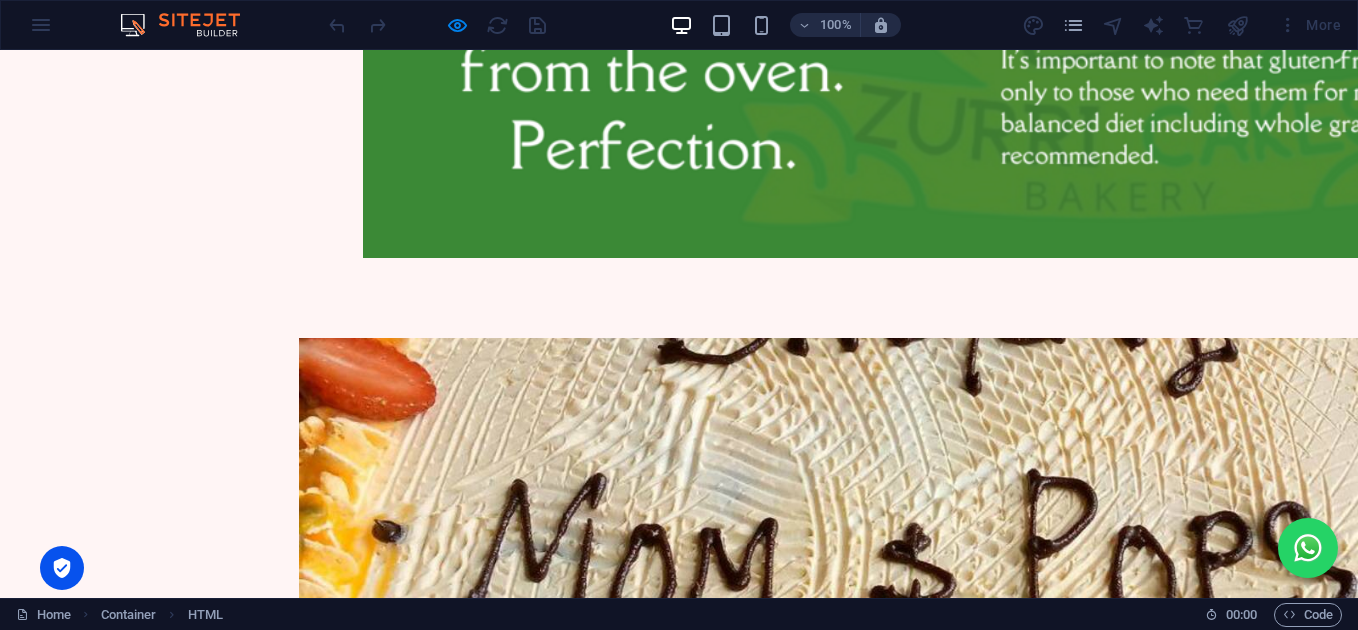 scroll, scrollTop: 3461, scrollLeft: 0, axis: vertical 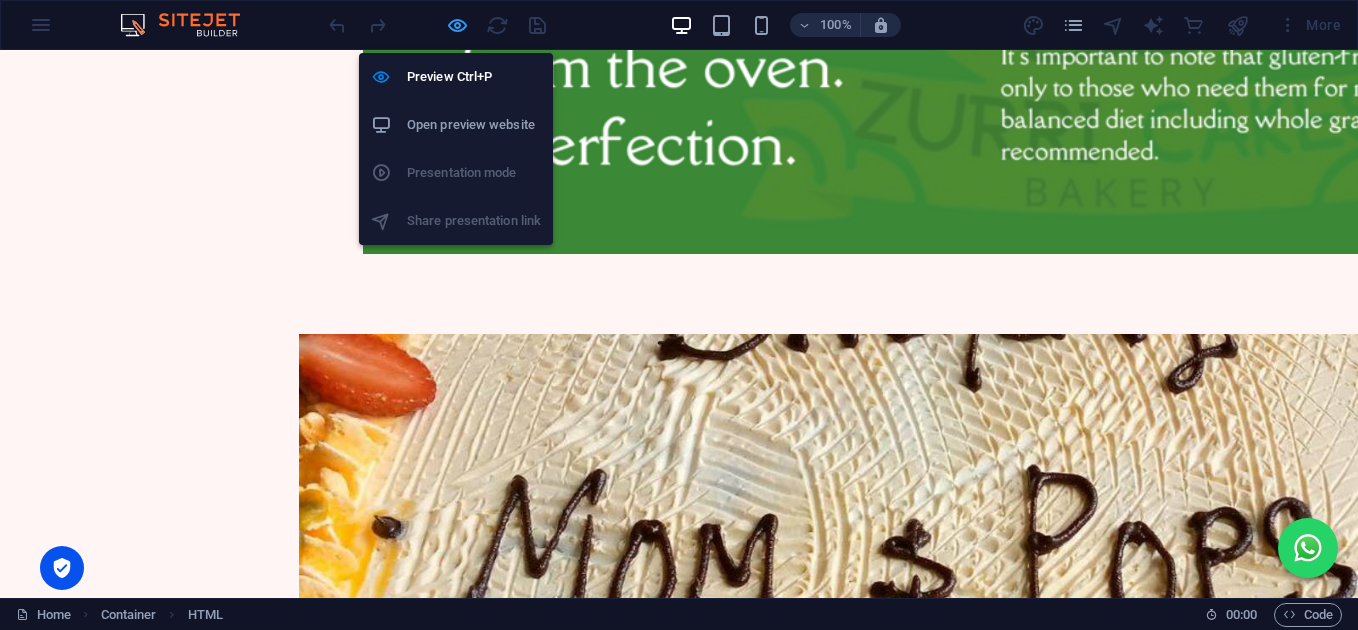 click at bounding box center (457, 25) 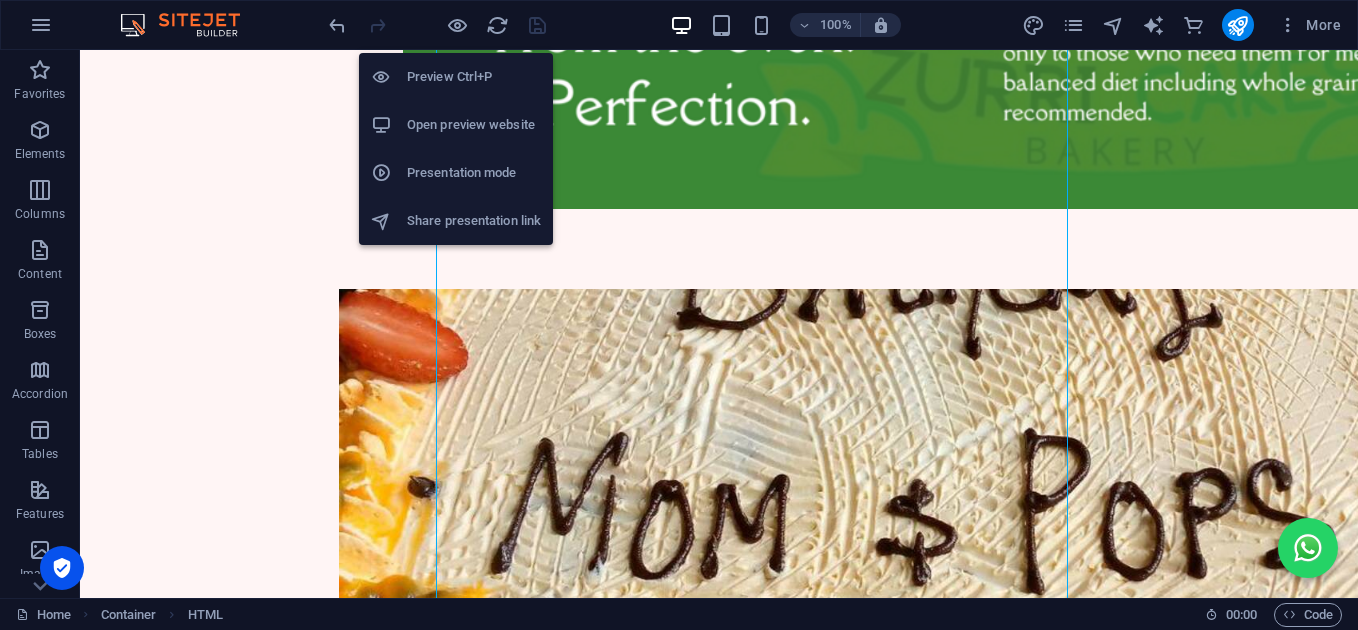 scroll, scrollTop: 3486, scrollLeft: 0, axis: vertical 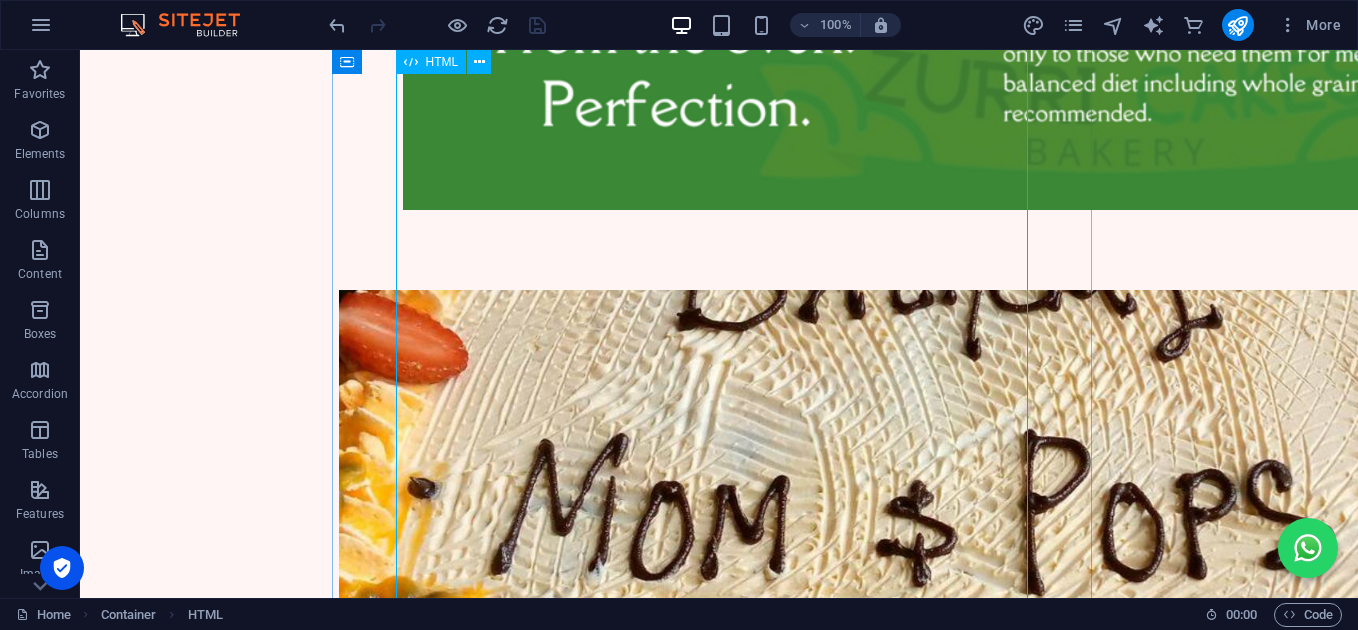 click on "Sweet Memories Bakery - Special Dates
🎂 Save Your Special Dates 🎉
Tell us about your birthdays and celebrations to receive personalized offers and reminders!
Event Name
Date Type
Select type
Birthday
Anniversary
Holiday
Other Celebration
Date
Your Name
Email (for reminders)
Reminder Preferences
Day of event" at bounding box center [719, 2556] 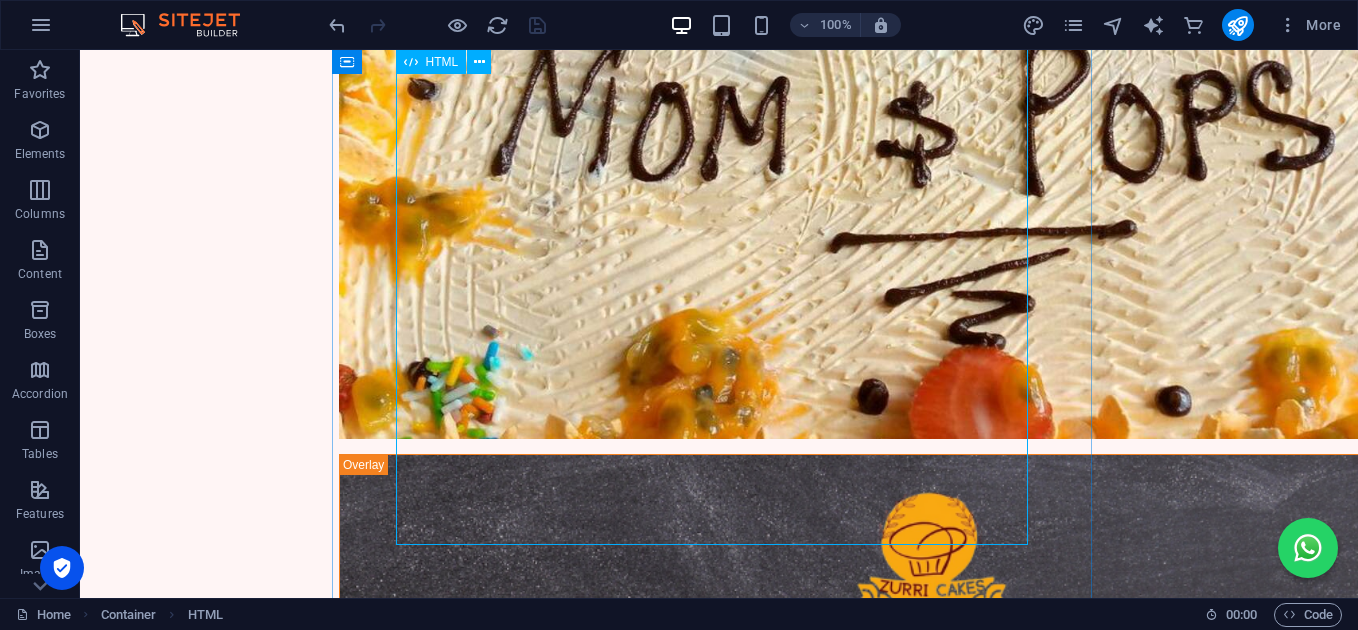 scroll, scrollTop: 3886, scrollLeft: 0, axis: vertical 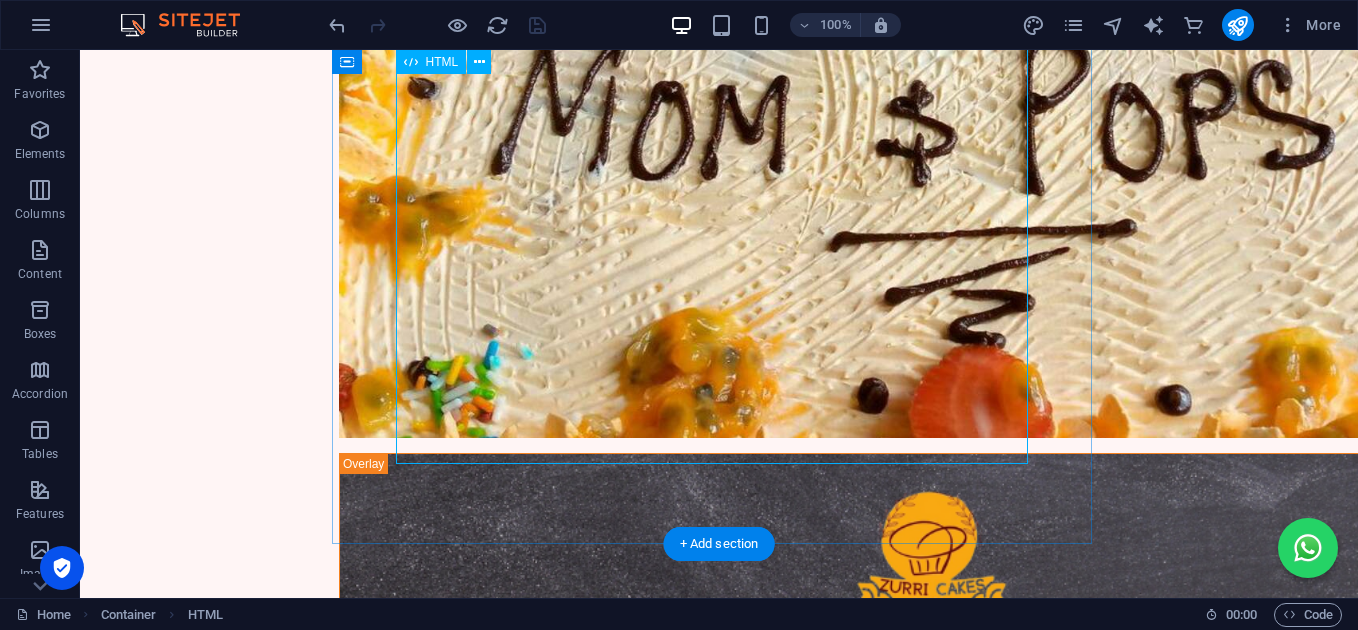 click on "Sweet Memories Bakery - Special Dates
🎂 Save Your Special Dates 🎉
Tell us about your birthdays and celebrations to receive personalized offers and reminders!
Event Name
Date Type
Select type
Birthday
Anniversary
Holiday
Other Celebration
Date
Your Name
Email (for reminders)
Reminder Preferences
Day of event" at bounding box center (719, 2156) 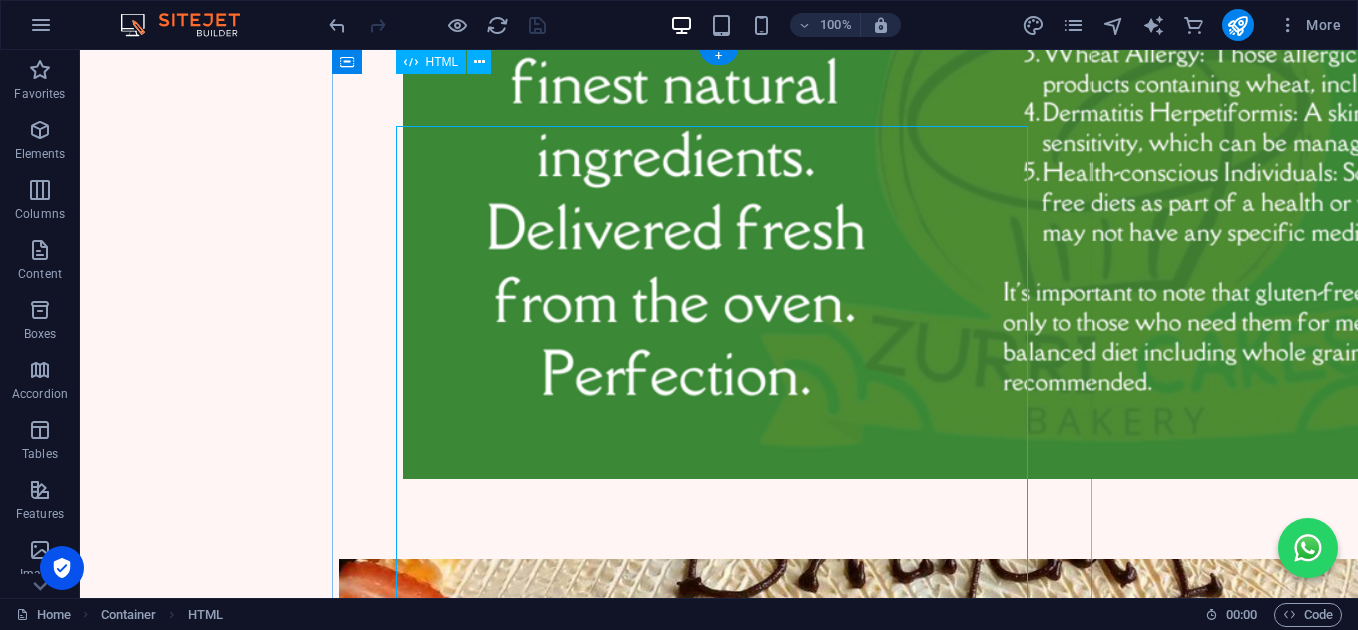 scroll, scrollTop: 2953, scrollLeft: 0, axis: vertical 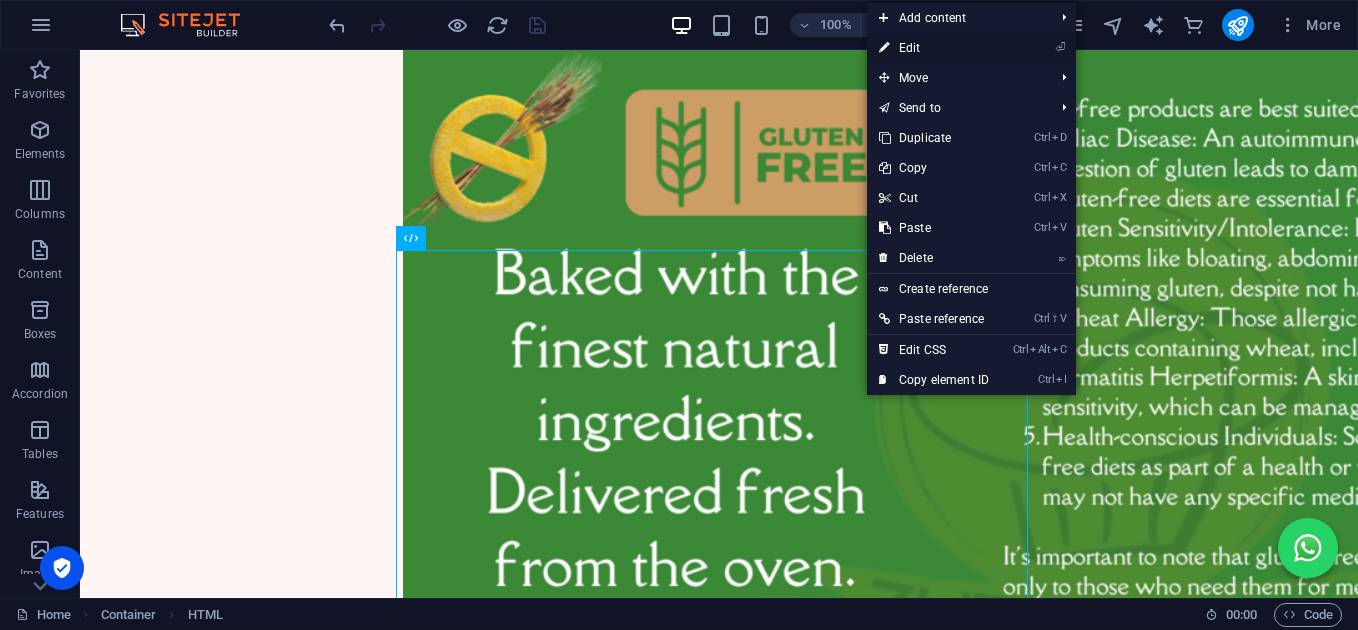 click on "⏎  Edit" at bounding box center (934, 48) 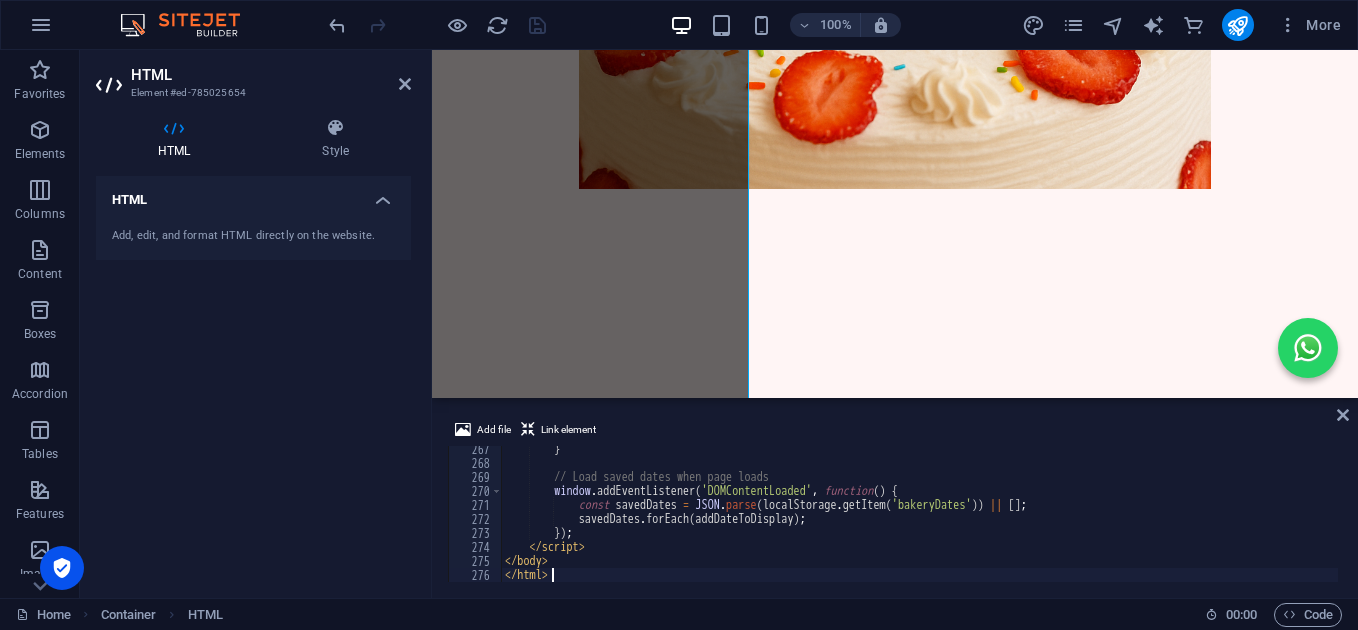 scroll, scrollTop: 3859, scrollLeft: 0, axis: vertical 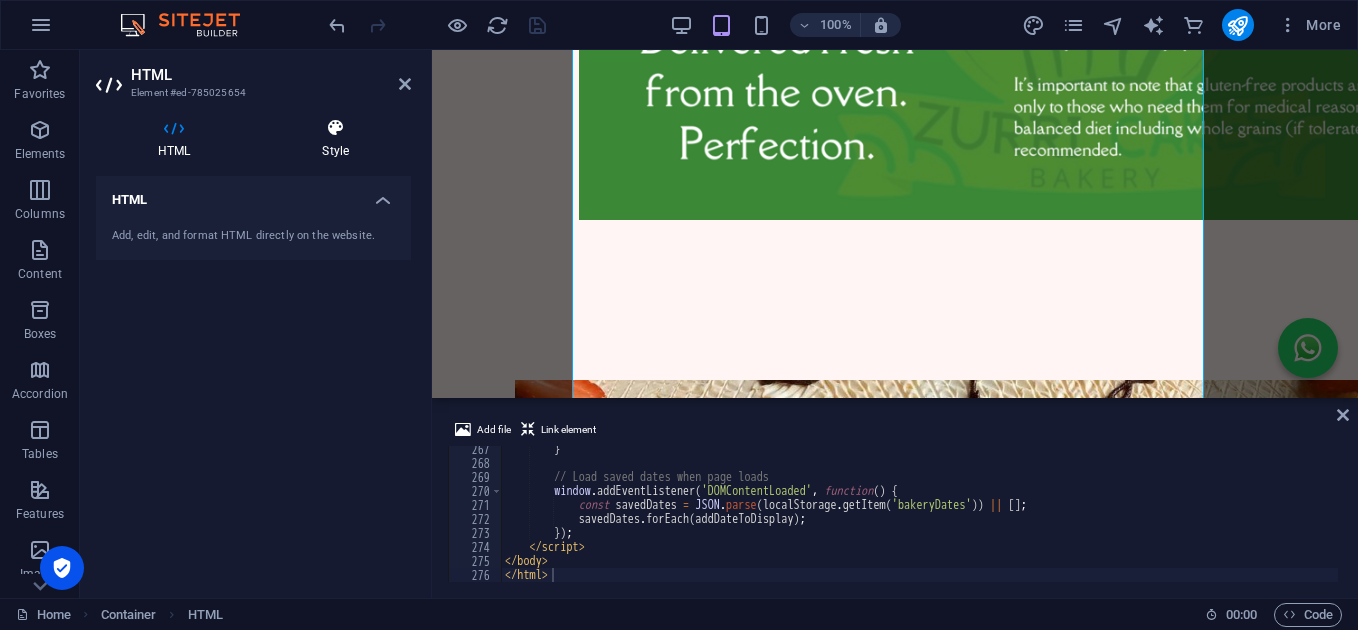 click on "Style" at bounding box center [335, 139] 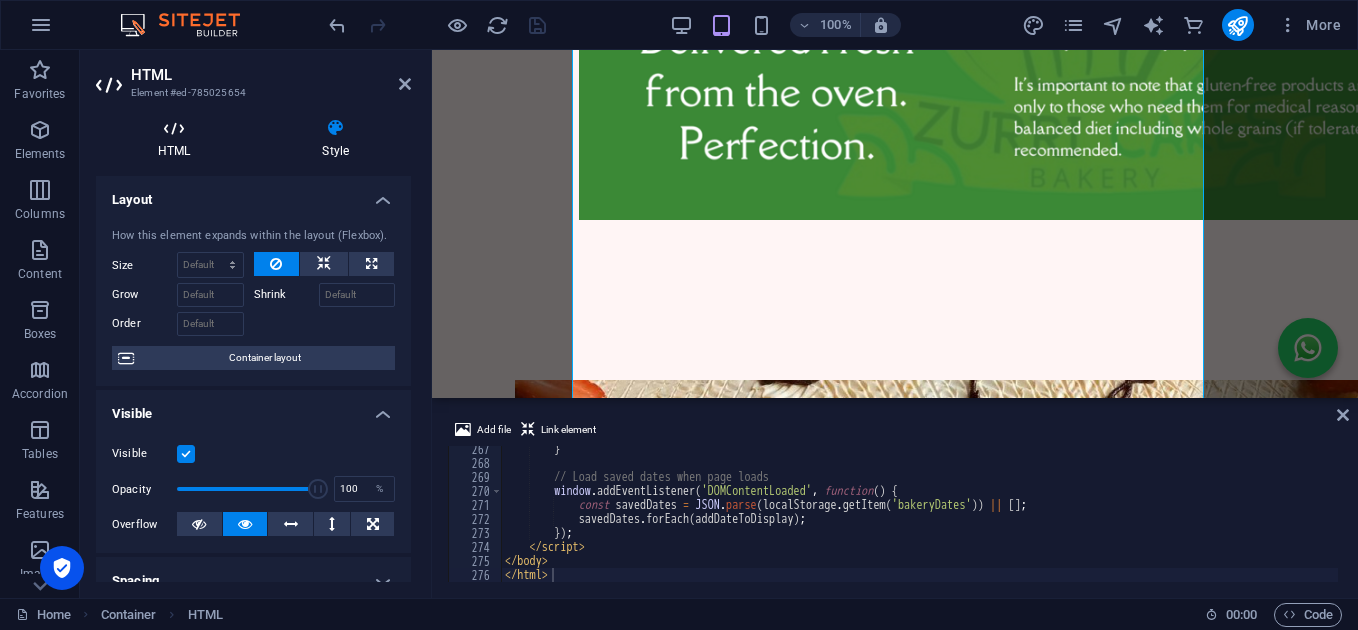 click on "HTML" at bounding box center (178, 139) 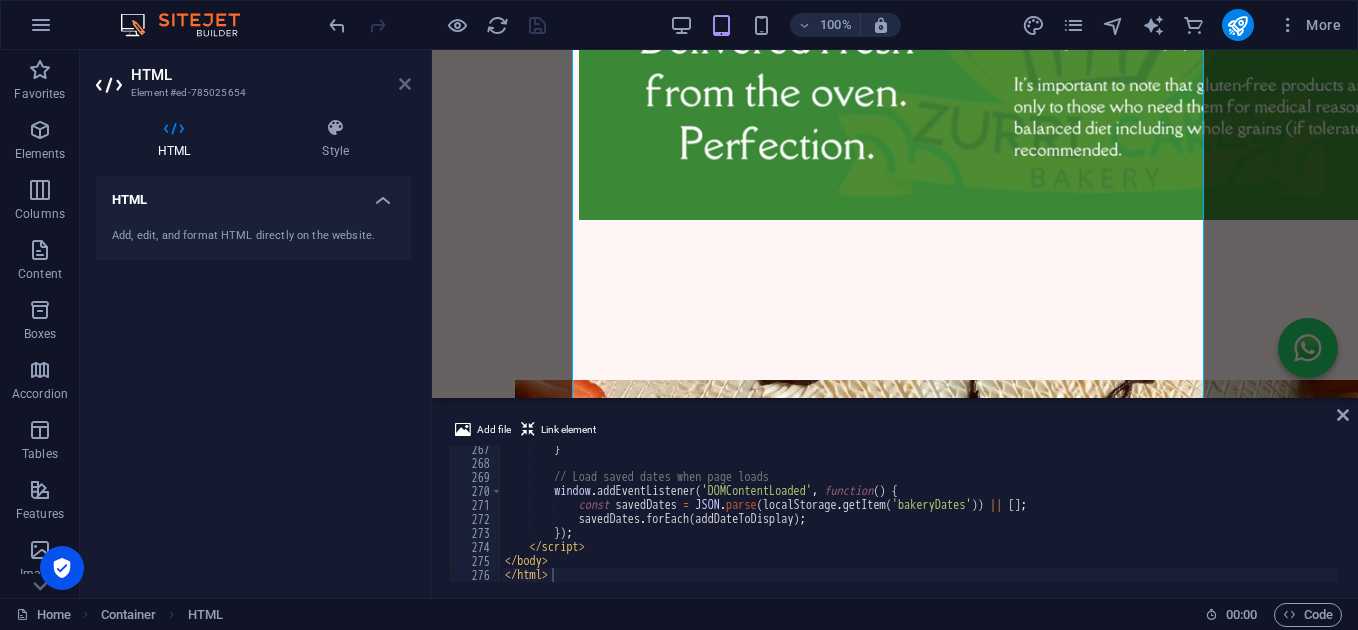 click at bounding box center (405, 84) 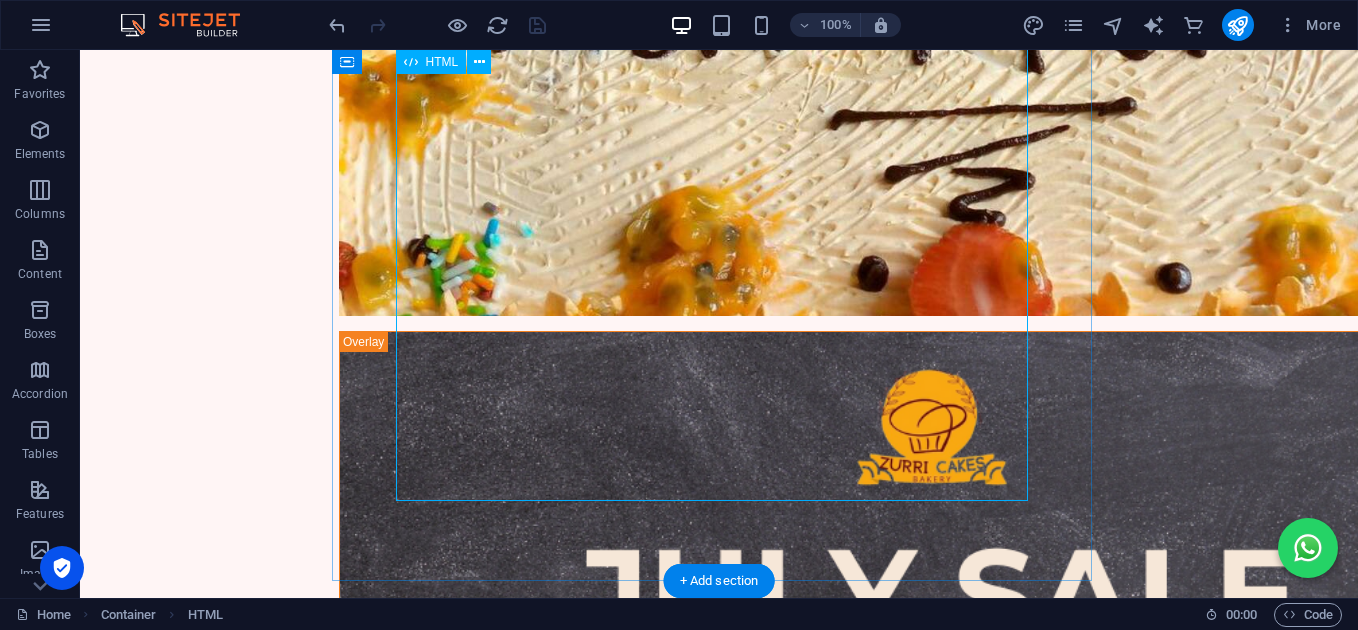 scroll, scrollTop: 4116, scrollLeft: 0, axis: vertical 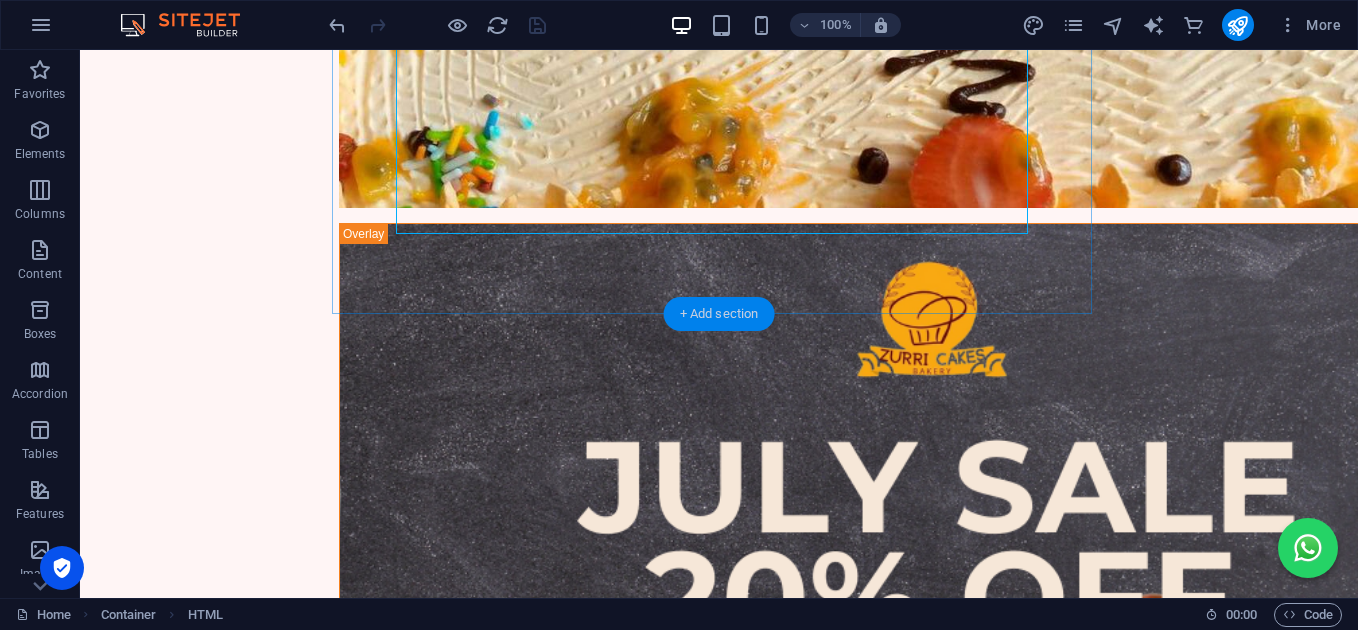 click on "+ Add section" at bounding box center (719, 314) 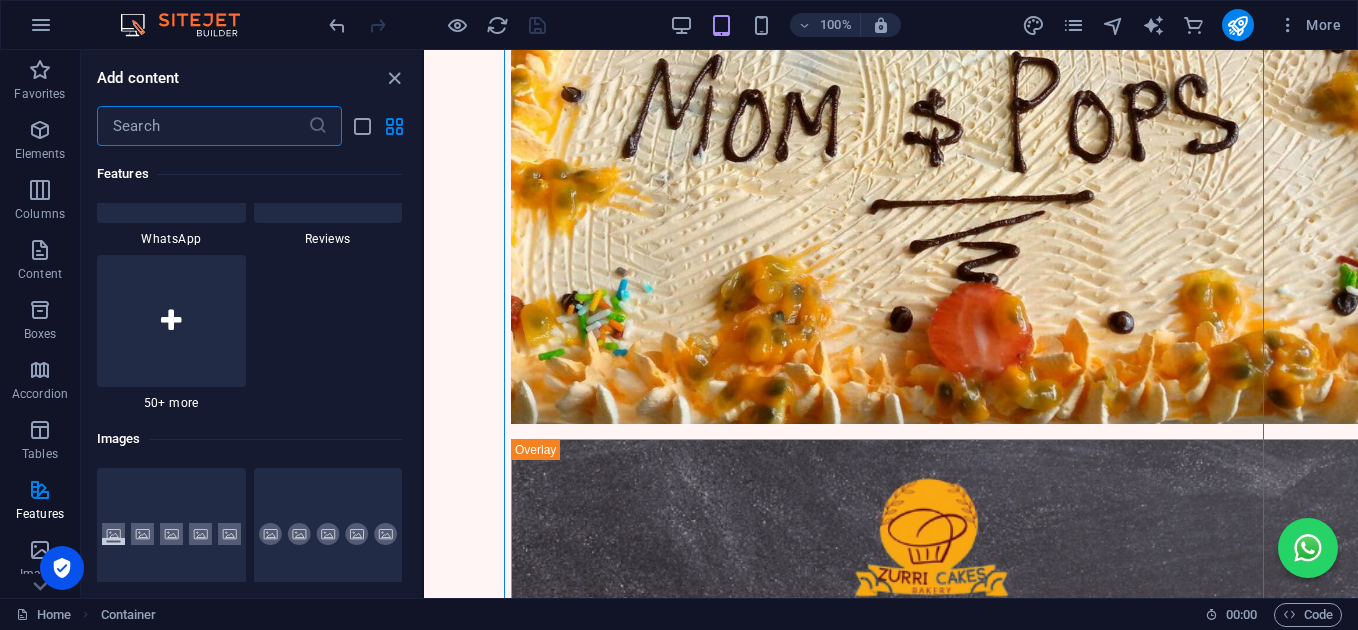 scroll, scrollTop: 9766, scrollLeft: 0, axis: vertical 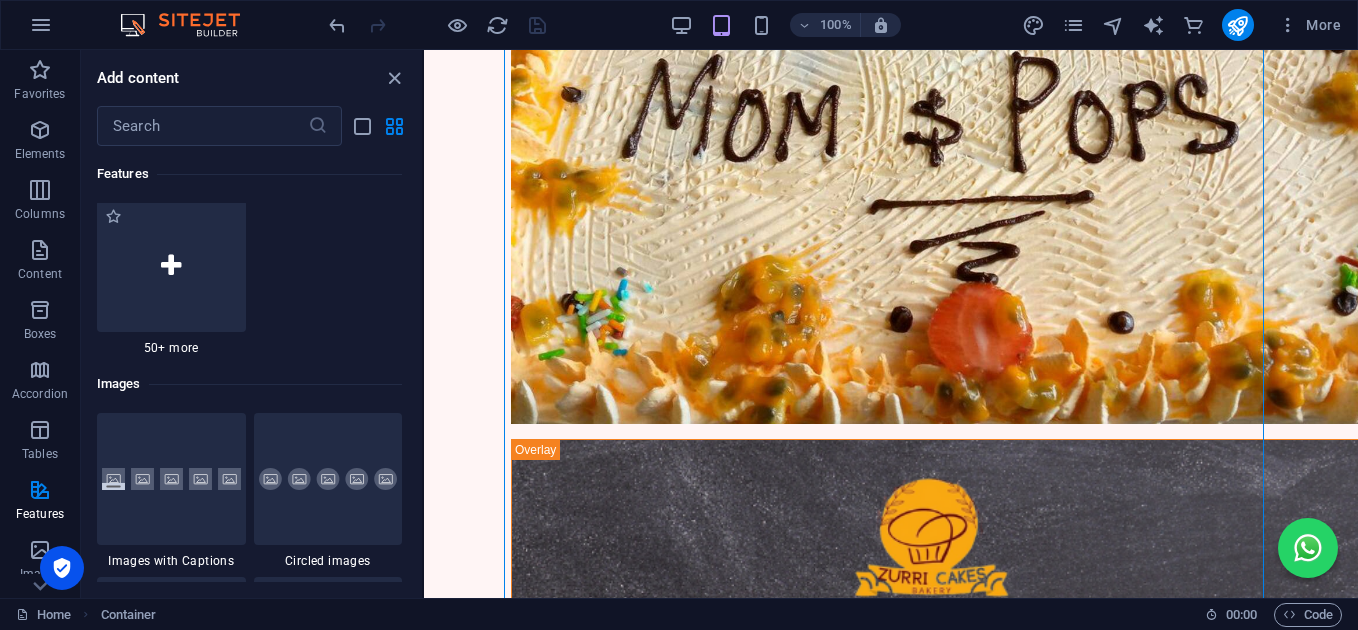 click on "50+ more" at bounding box center [171, 348] 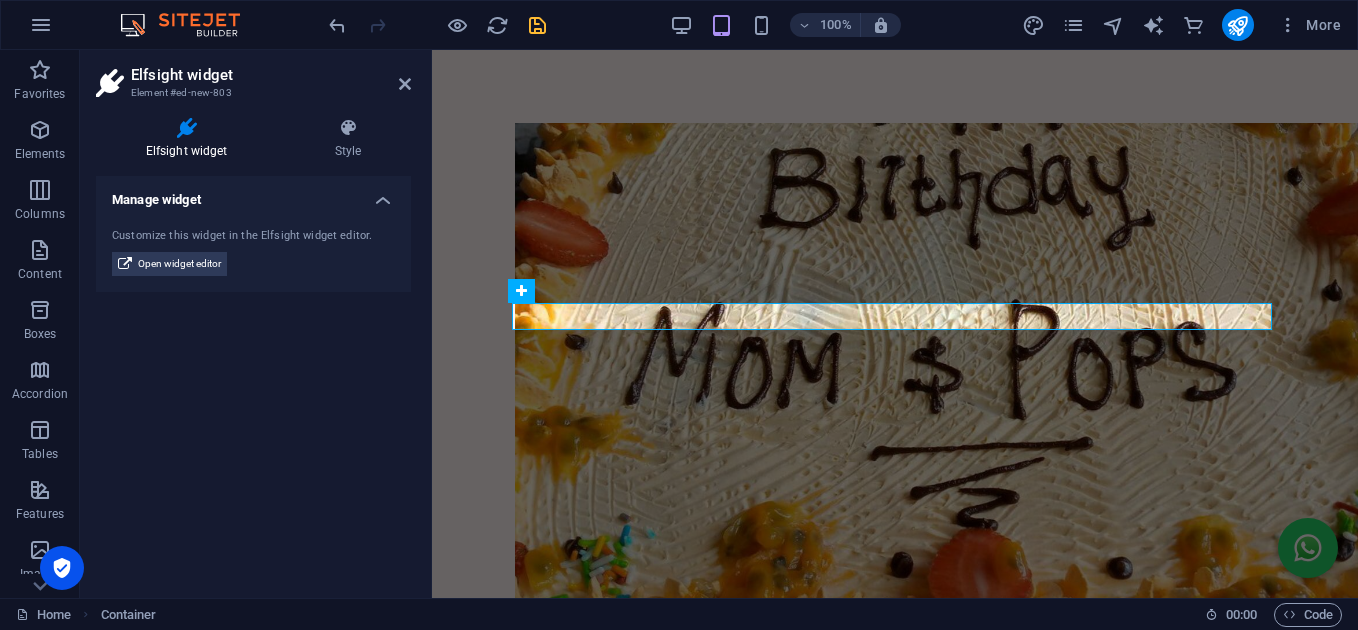scroll, scrollTop: 4768, scrollLeft: 0, axis: vertical 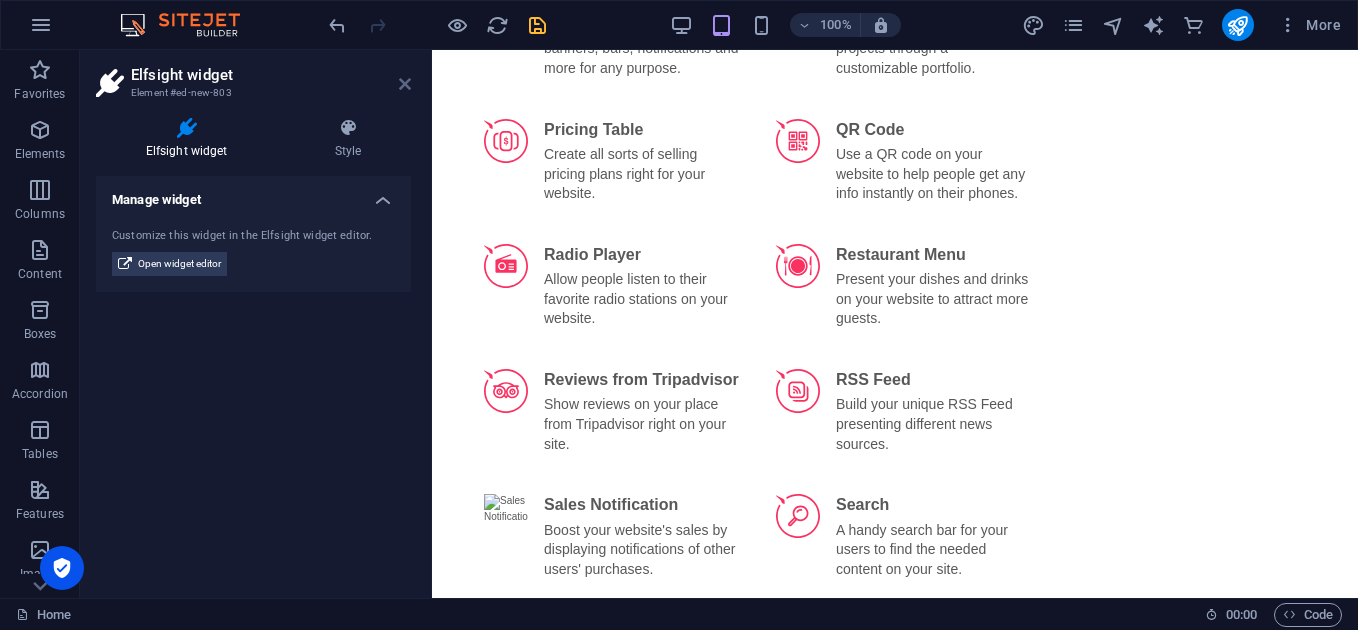 click at bounding box center (405, 84) 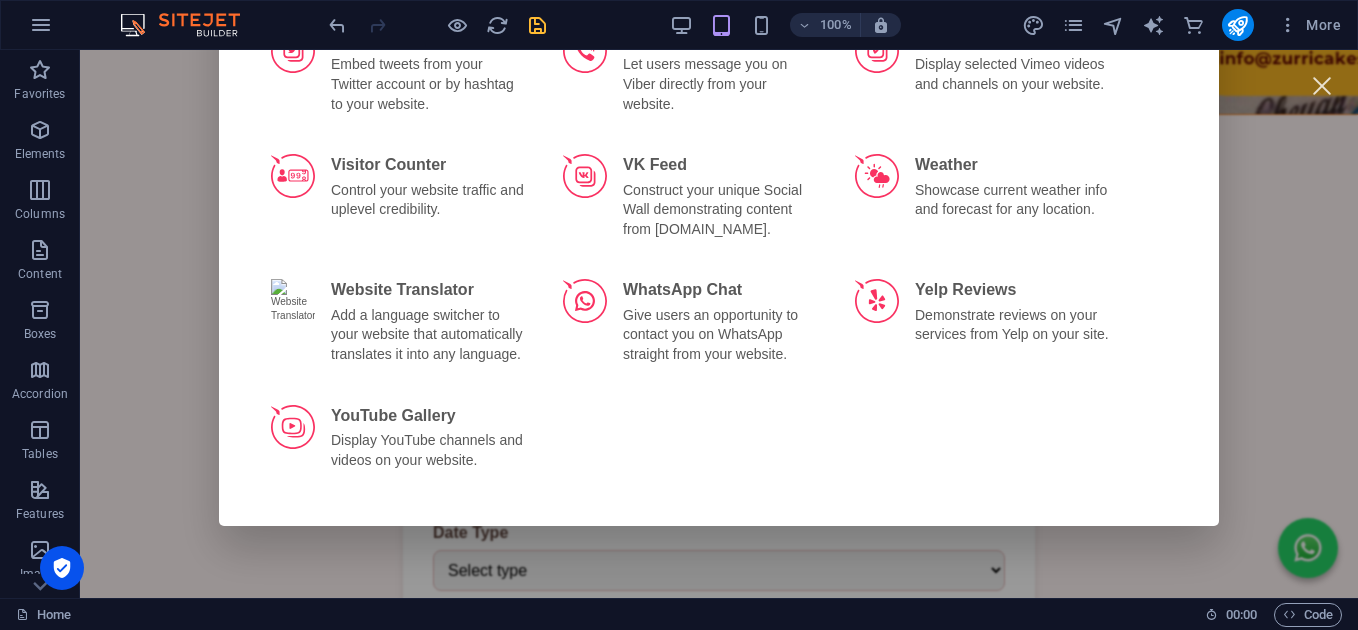 scroll, scrollTop: 4137, scrollLeft: 0, axis: vertical 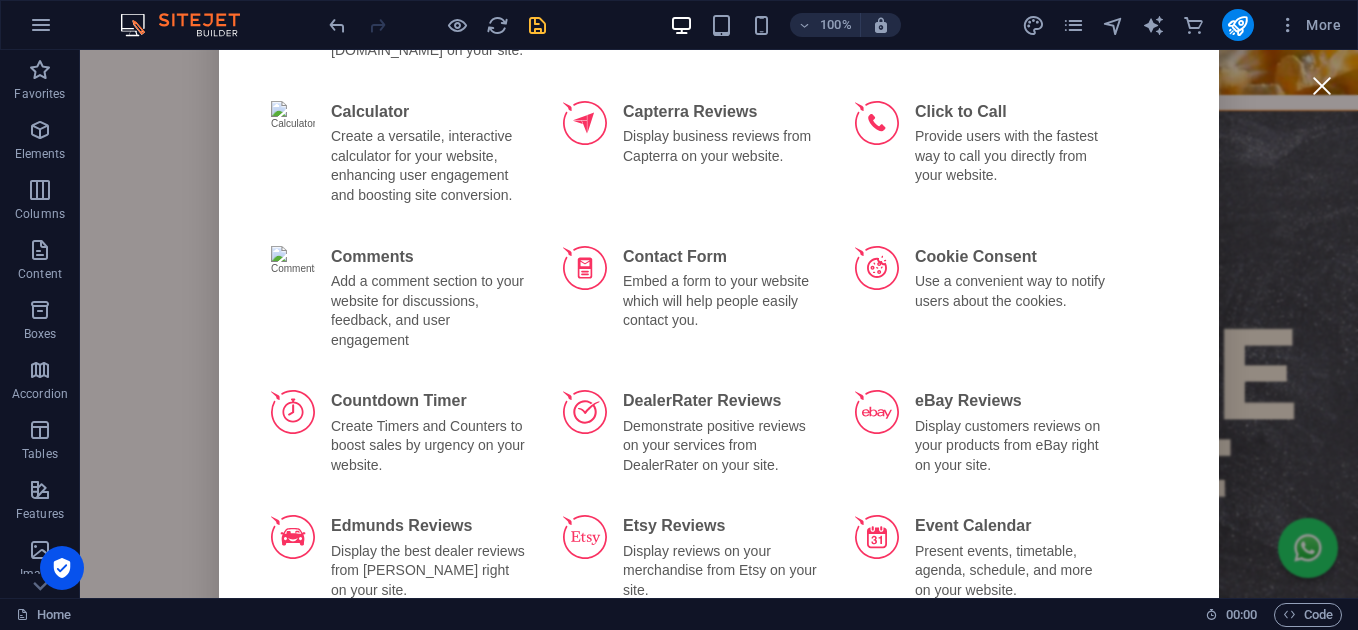 click at bounding box center [1321, 85] 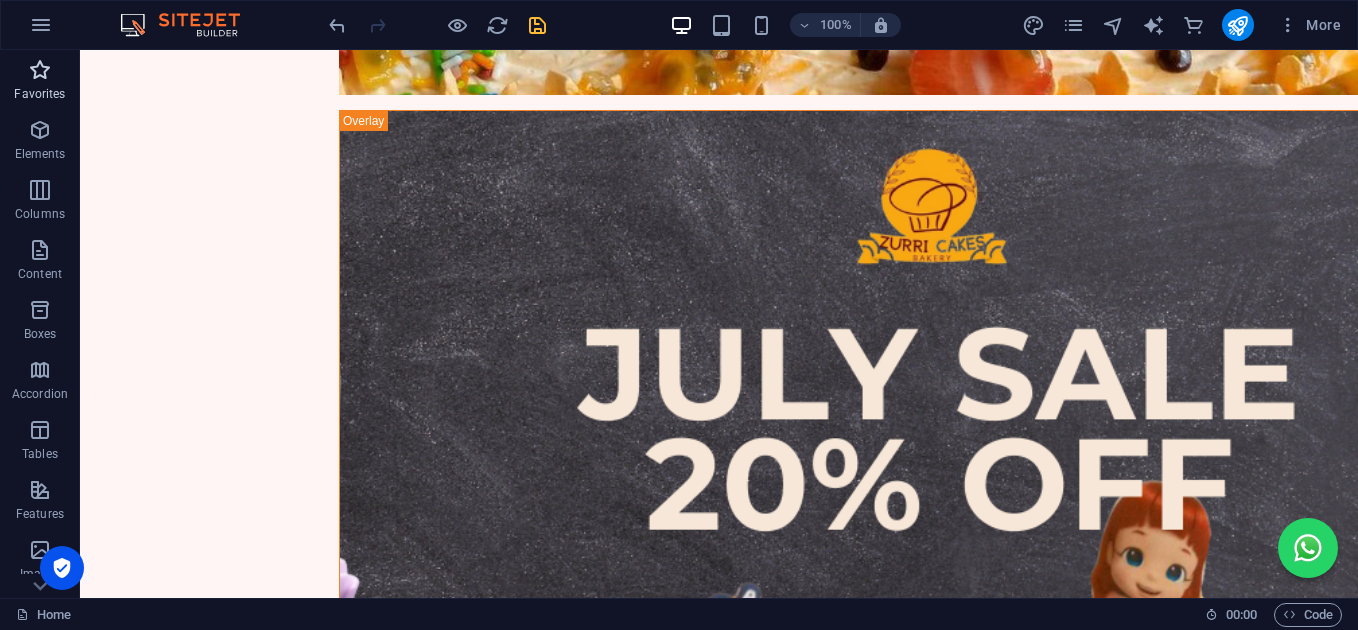 click at bounding box center [40, 70] 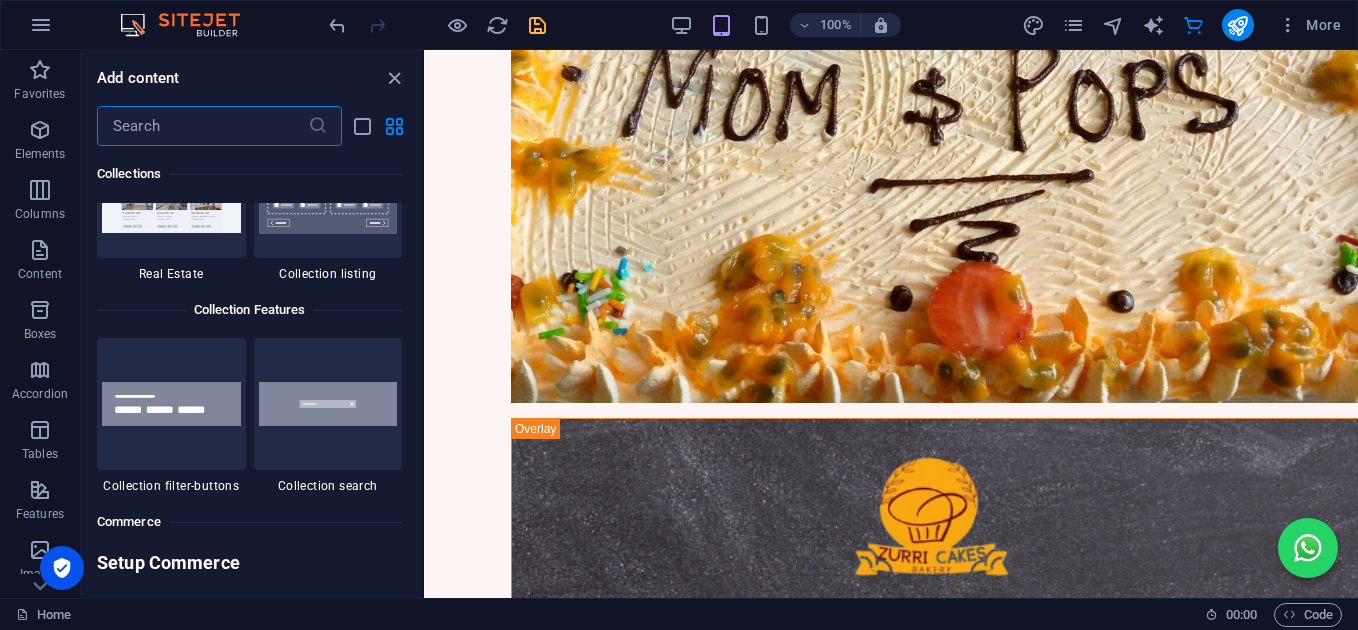 scroll, scrollTop: 19310, scrollLeft: 0, axis: vertical 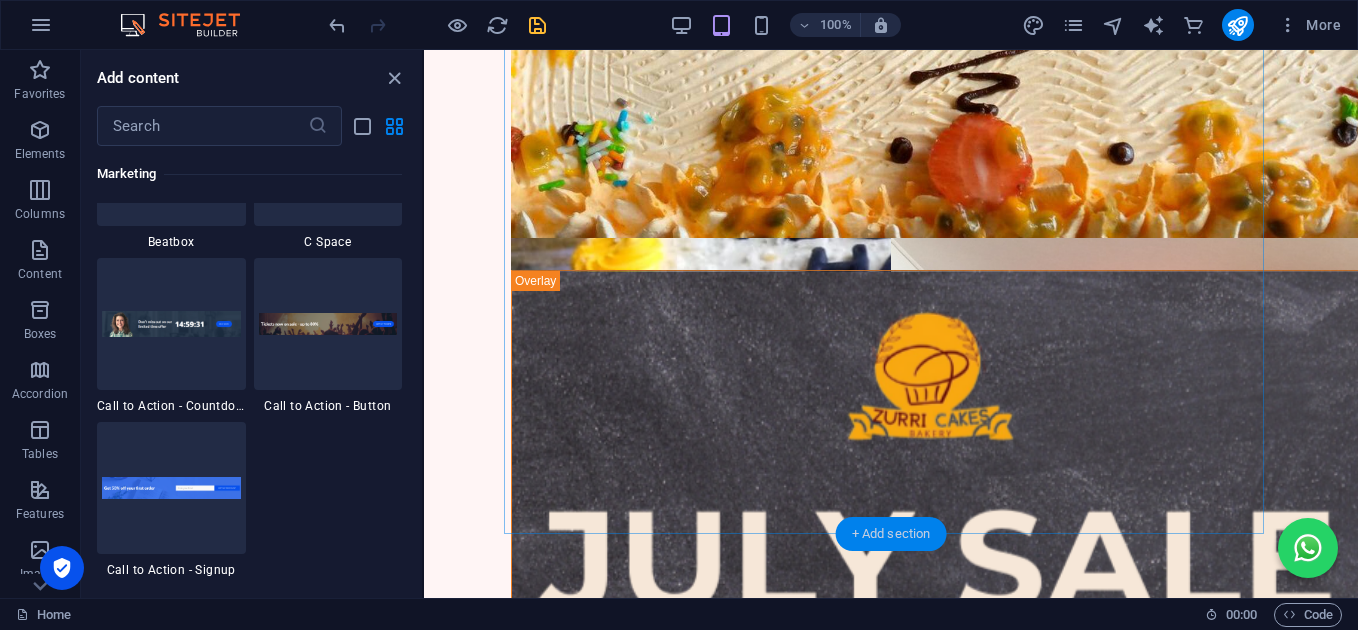 drag, startPoint x: 906, startPoint y: 520, endPoint x: 370, endPoint y: 420, distance: 545.2486 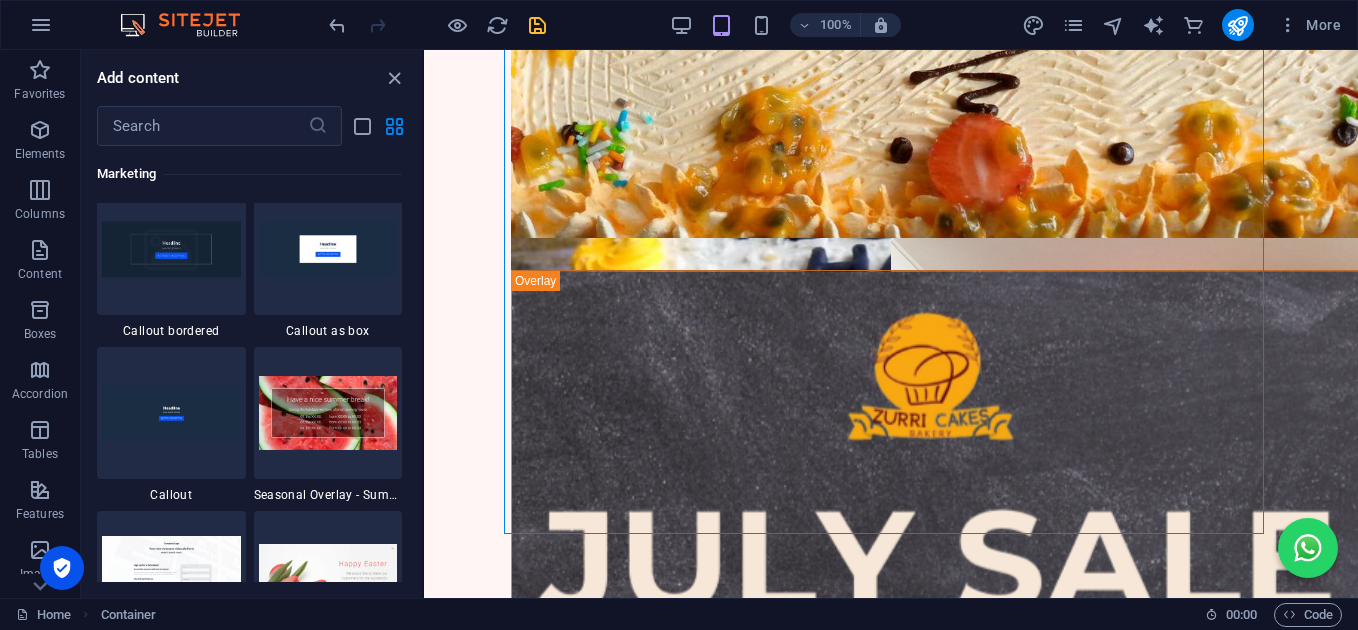 scroll, scrollTop: 3499, scrollLeft: 0, axis: vertical 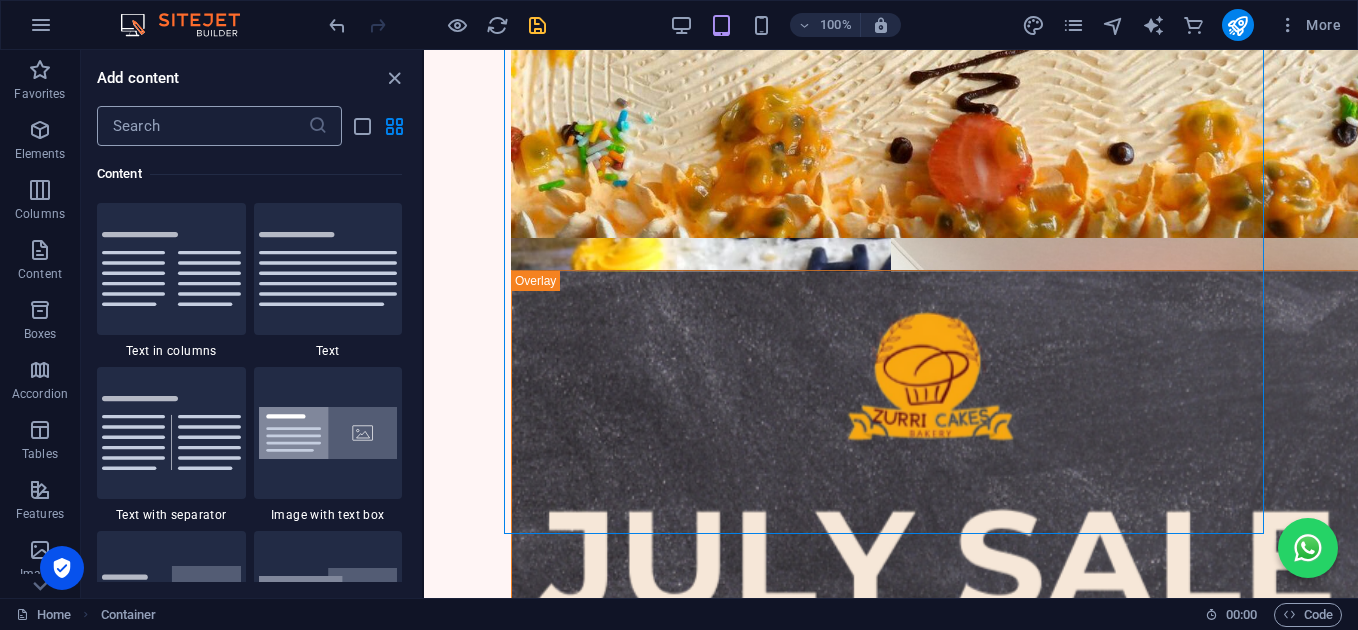 click at bounding box center [202, 126] 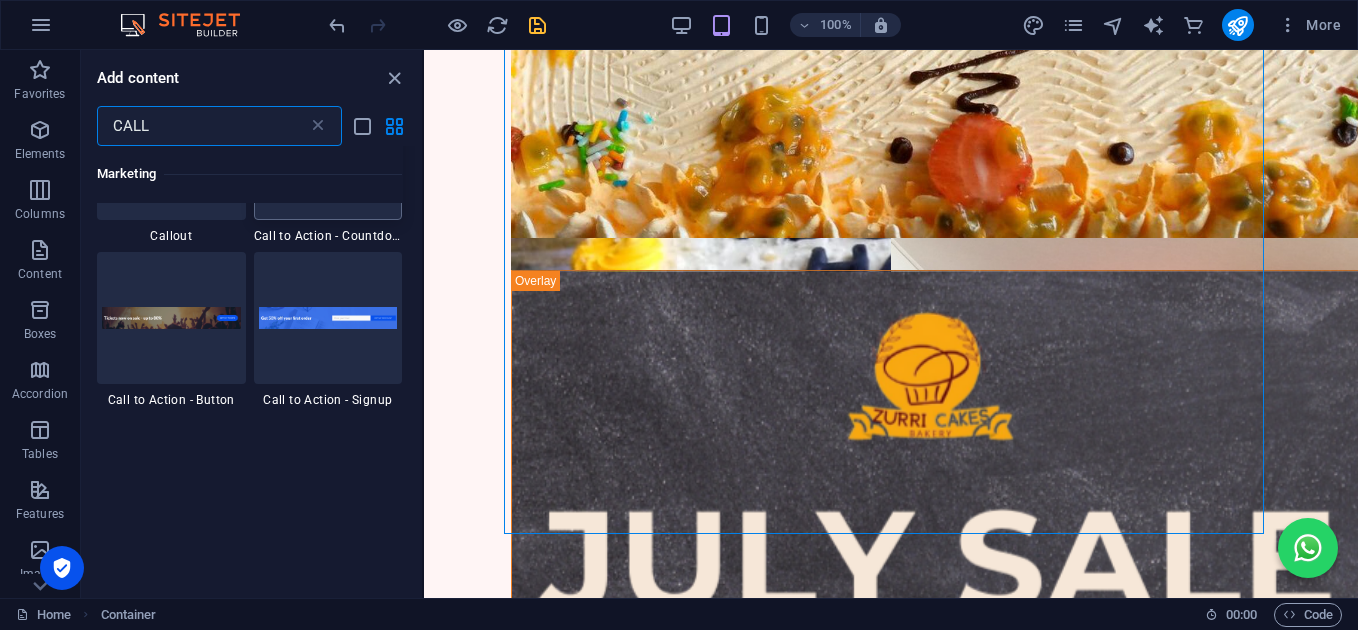 scroll, scrollTop: 381, scrollLeft: 0, axis: vertical 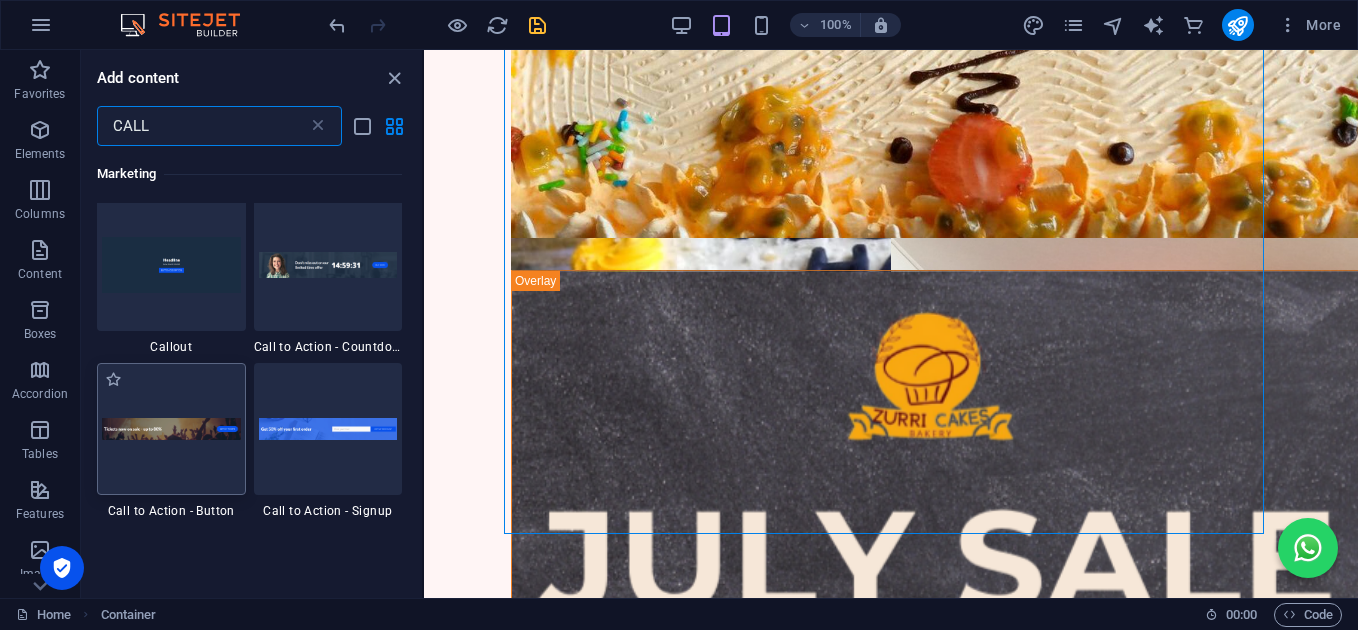 type on "CALL" 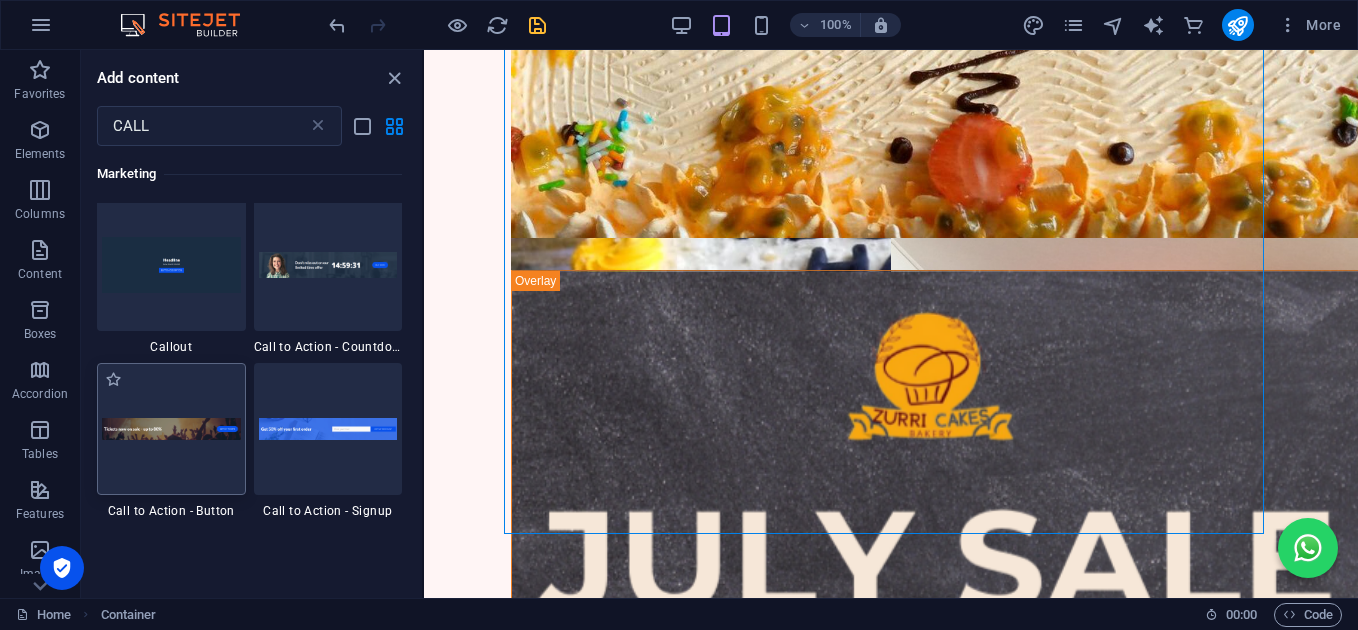 click at bounding box center (171, 429) 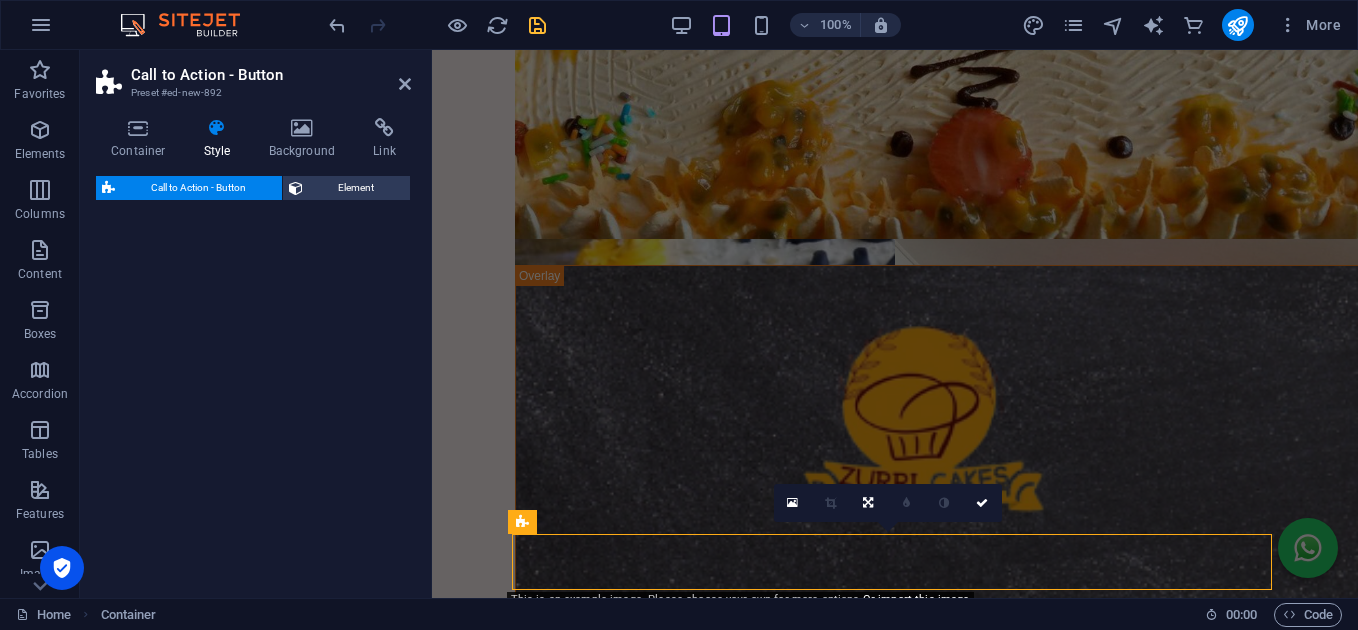 select on "rem" 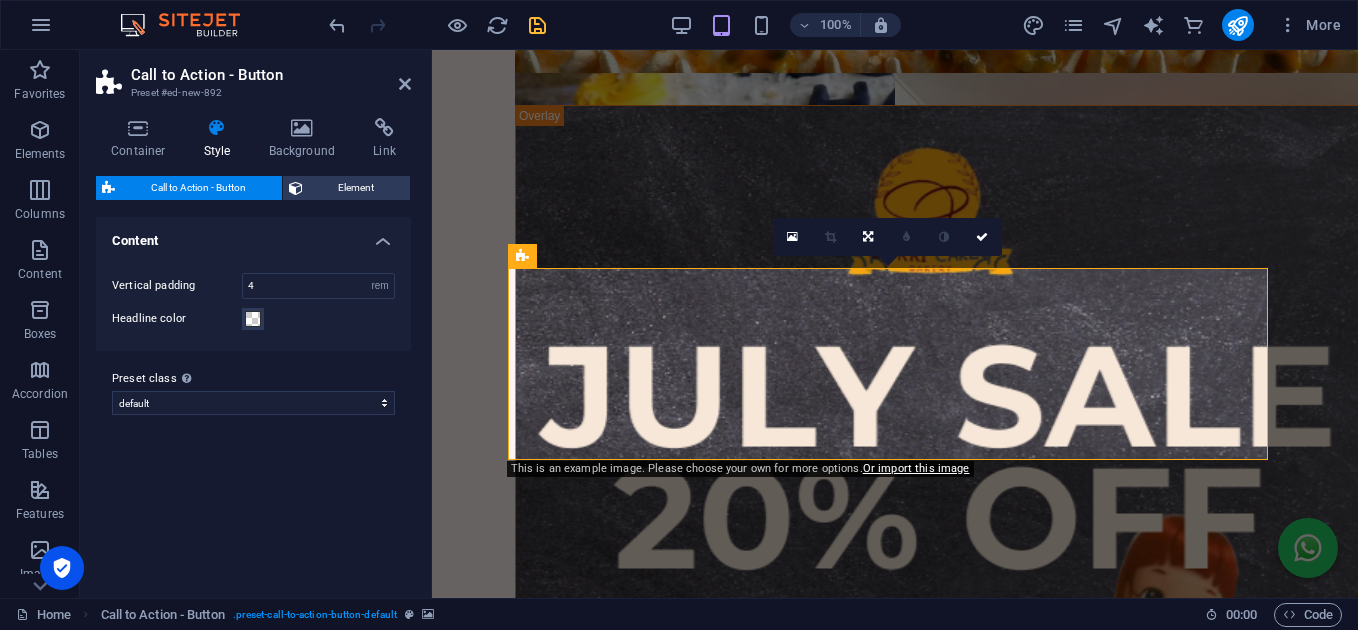scroll, scrollTop: 4803, scrollLeft: 0, axis: vertical 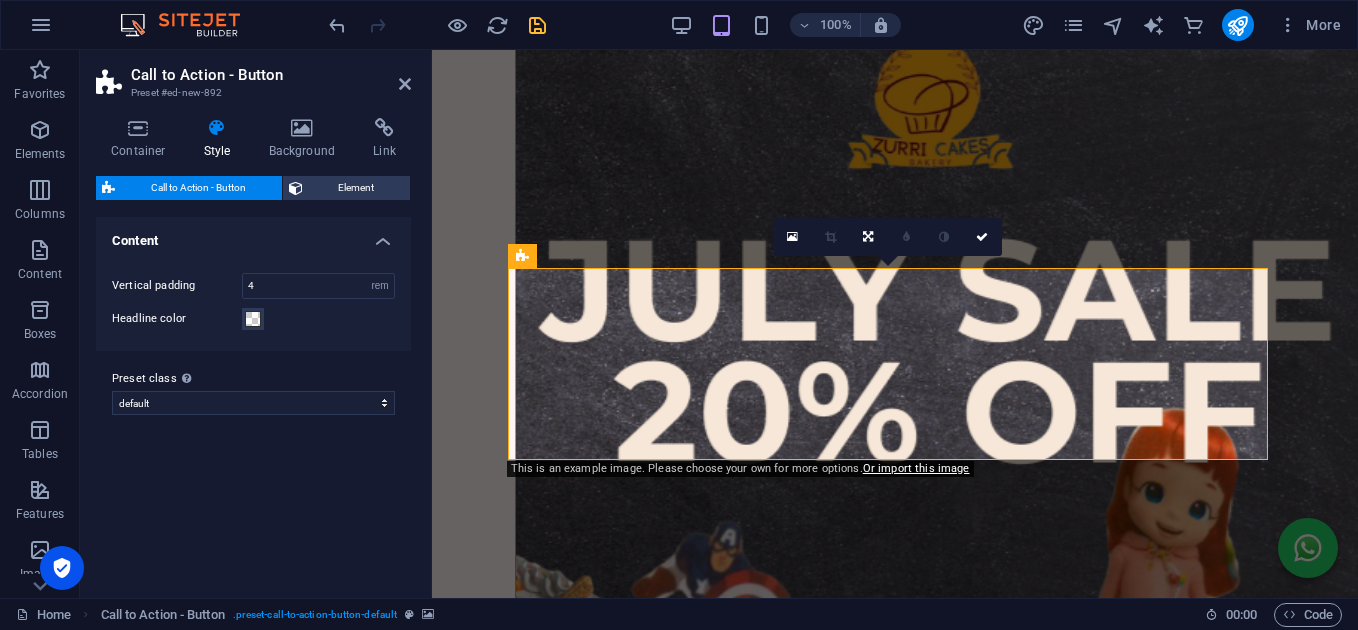 click at bounding box center [895, 2641] 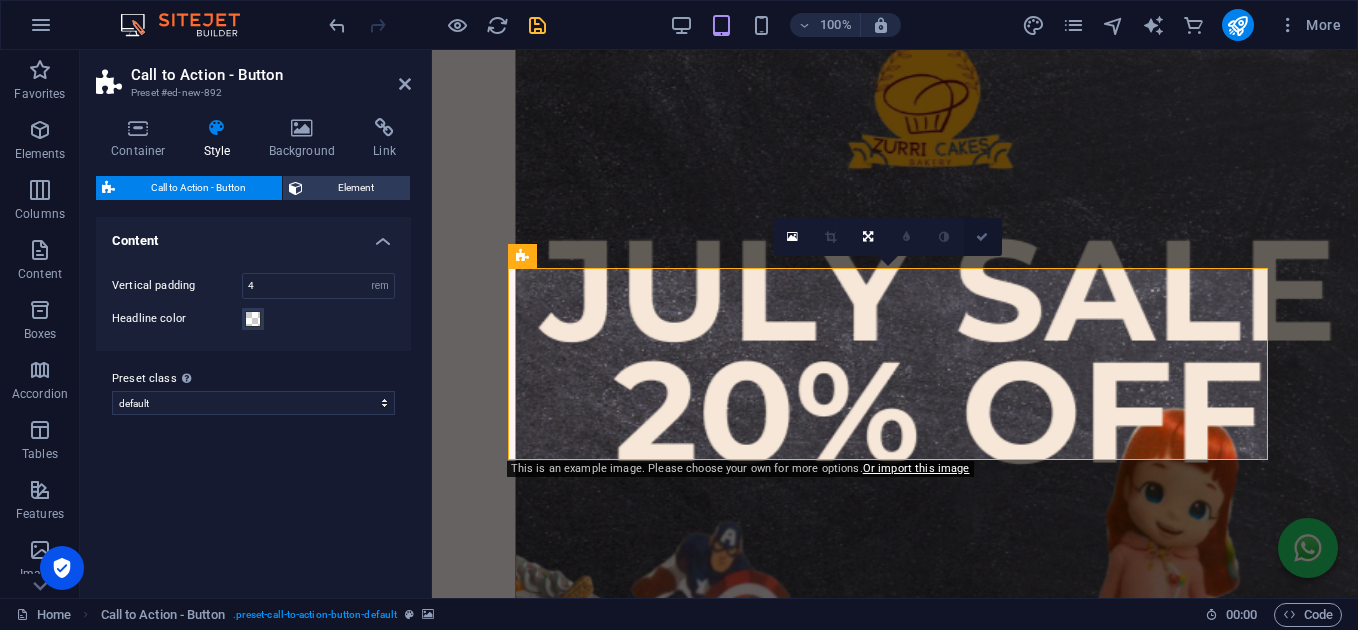 click at bounding box center (983, 237) 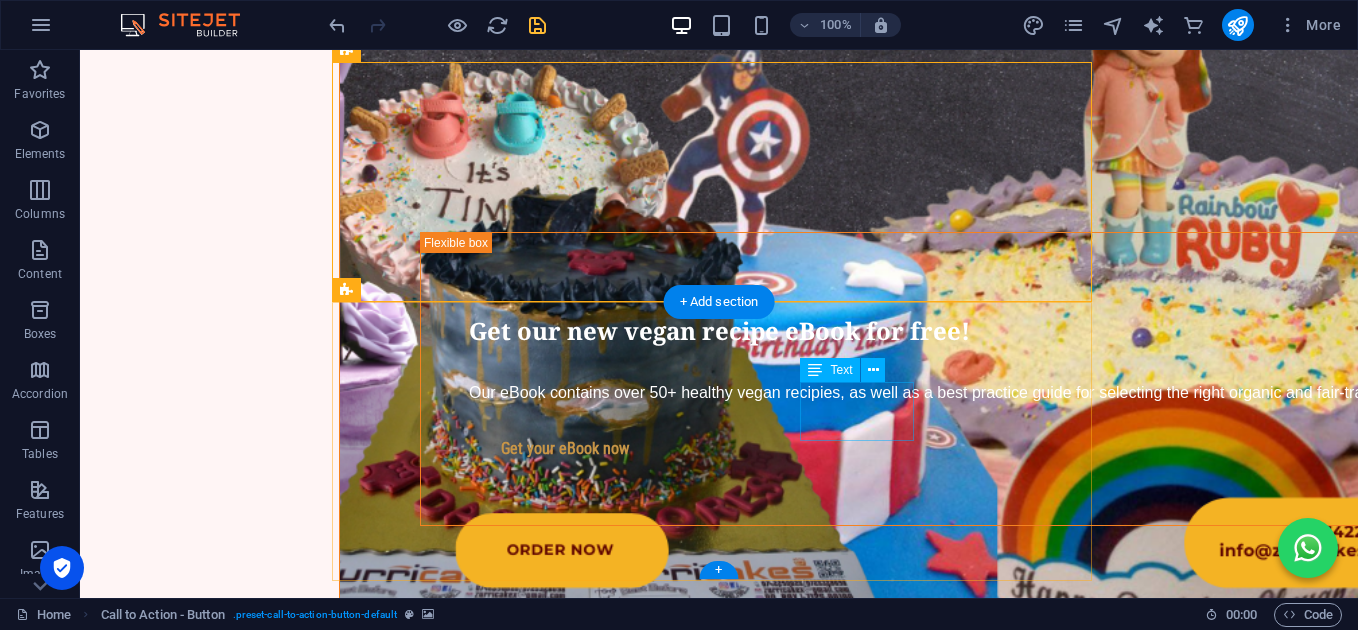 scroll, scrollTop: 4368, scrollLeft: 0, axis: vertical 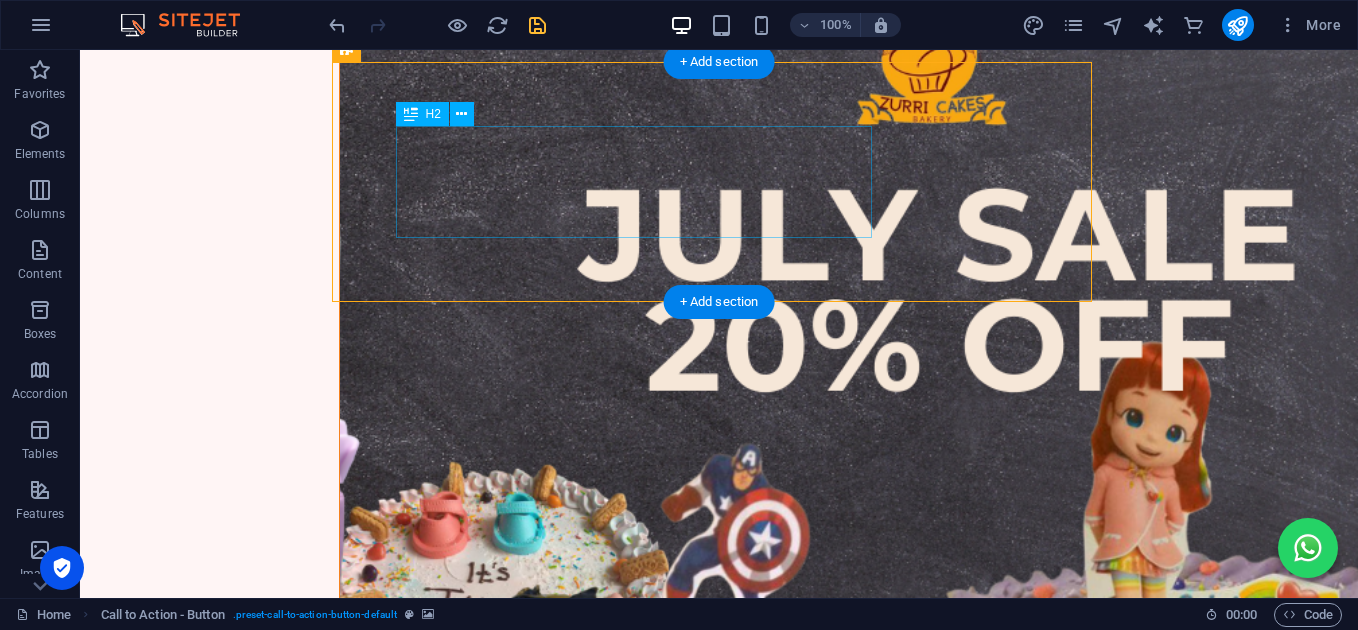 click on "Tickets now on sale - up to 80%" at bounding box center [719, 2653] 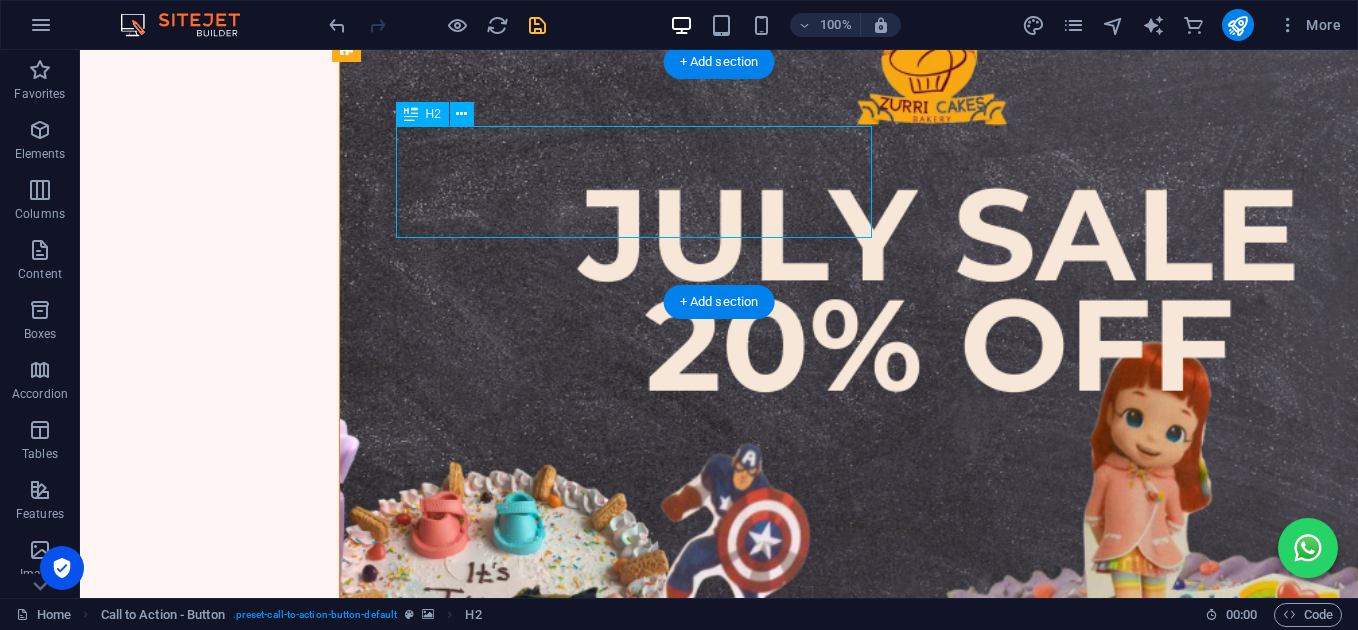 click on "Tickets now on sale - up to 80%" at bounding box center (719, 2653) 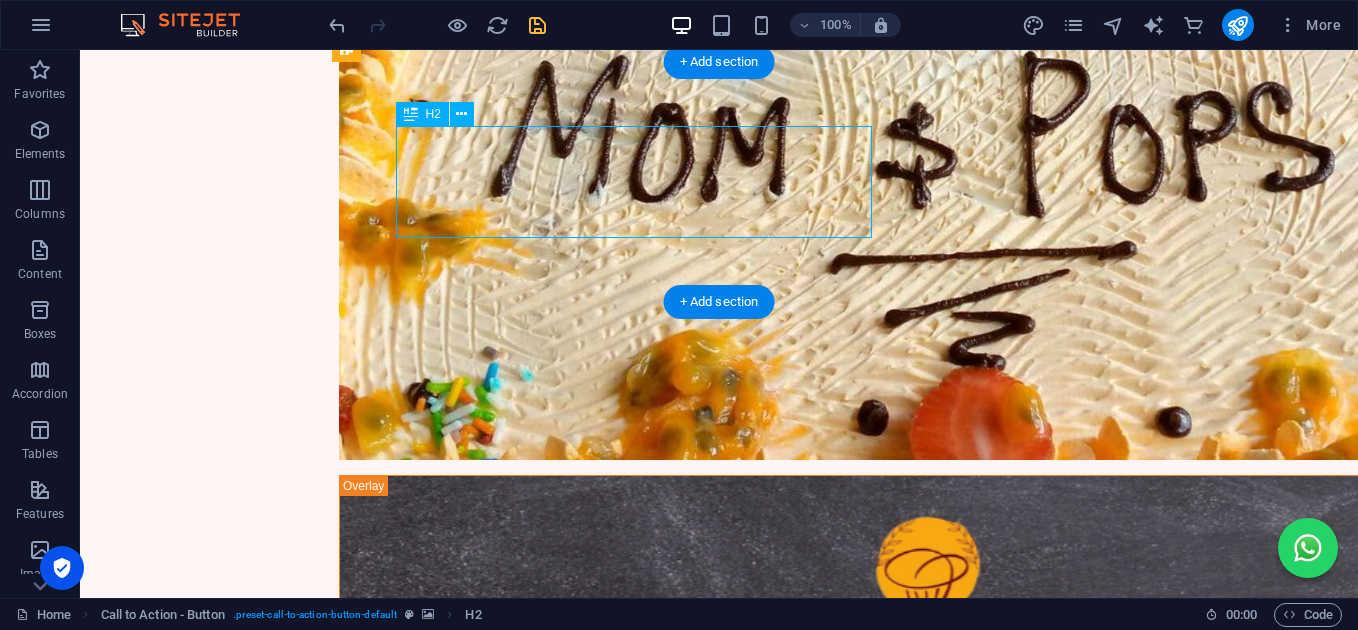 scroll, scrollTop: 4842, scrollLeft: 0, axis: vertical 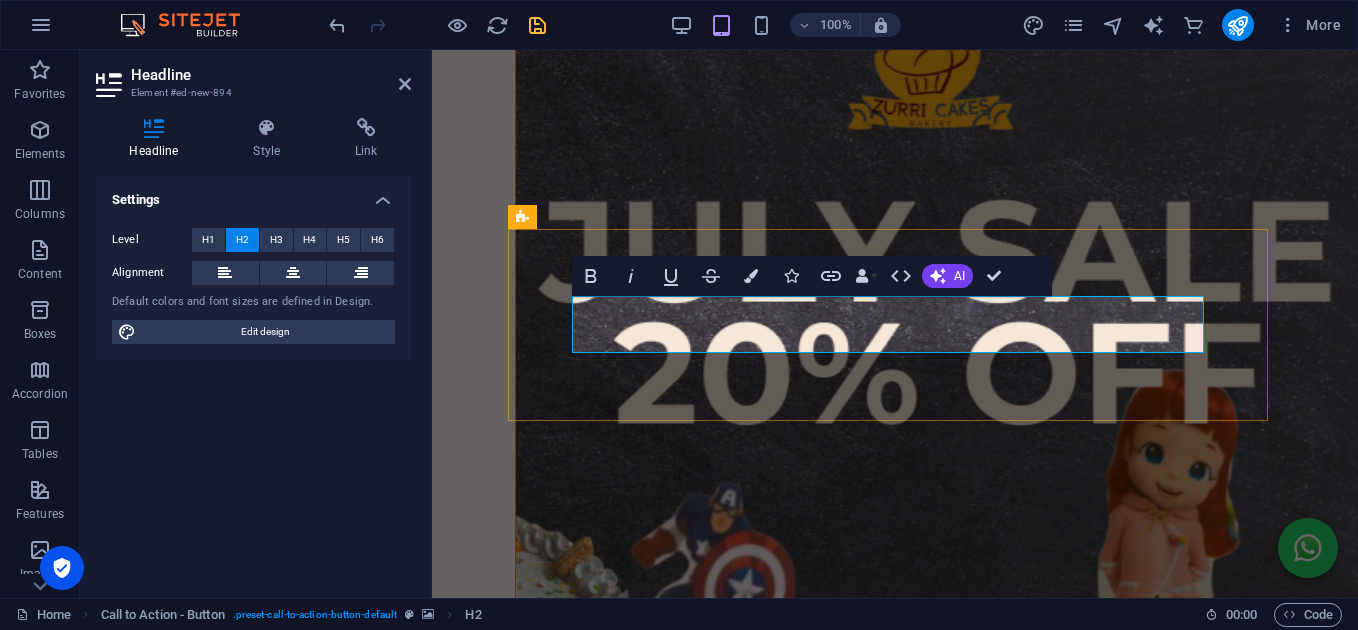 click on "Tickets now on sale - up to 80%" at bounding box center (895, 2782) 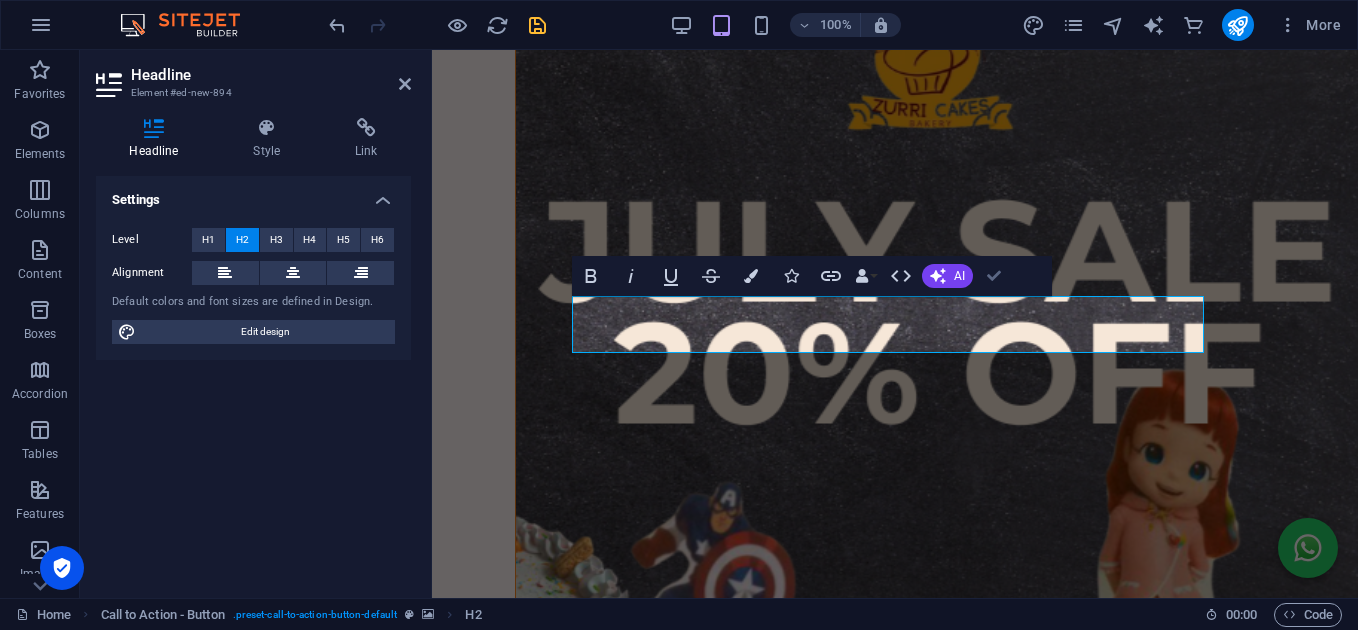 drag, startPoint x: 991, startPoint y: 276, endPoint x: 952, endPoint y: 226, distance: 63.411354 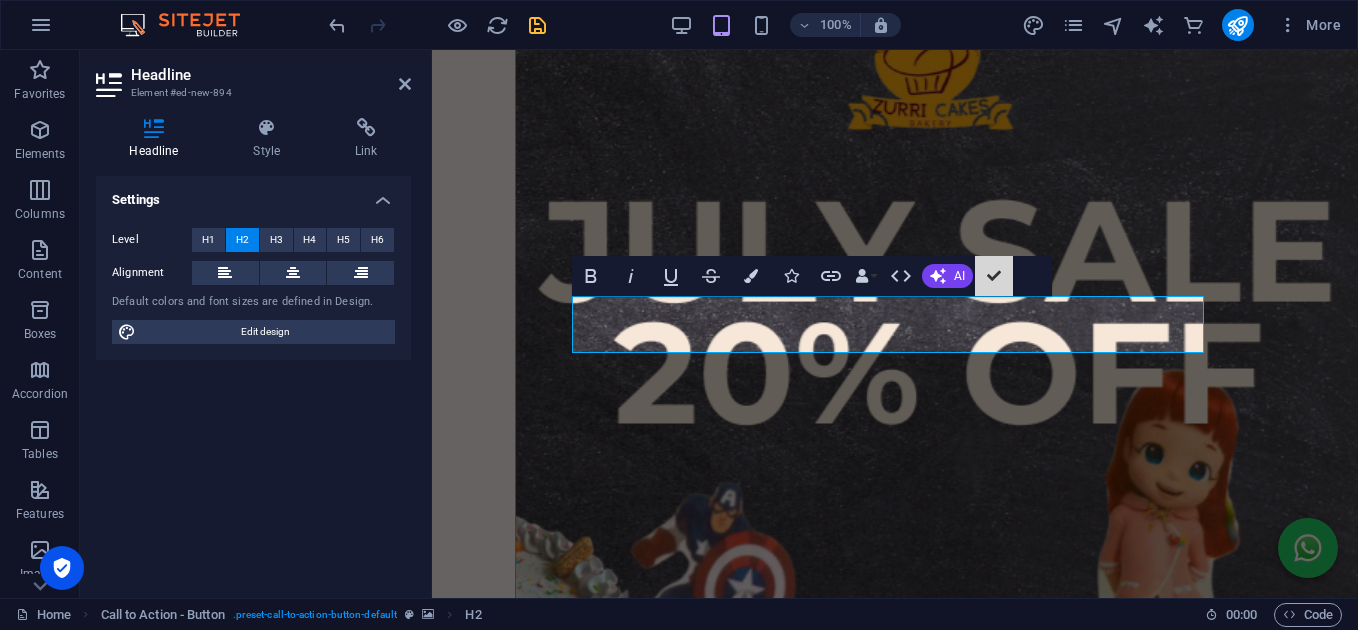 scroll, scrollTop: 4198, scrollLeft: 0, axis: vertical 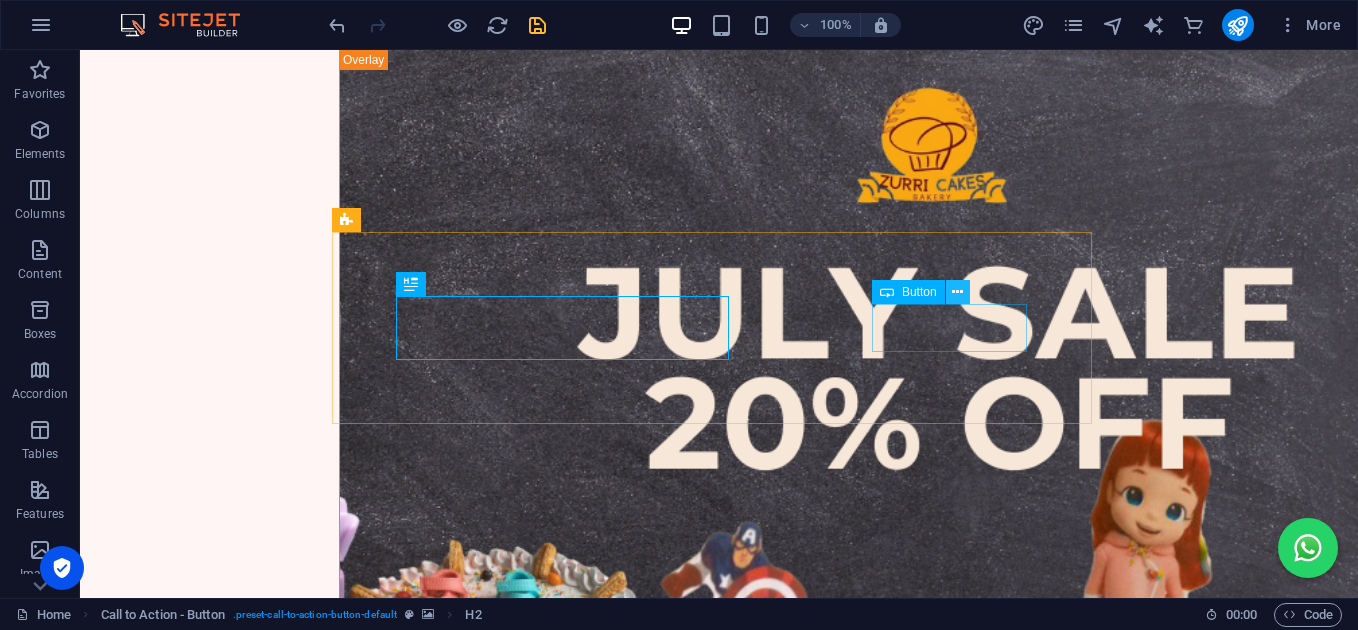 click at bounding box center [957, 292] 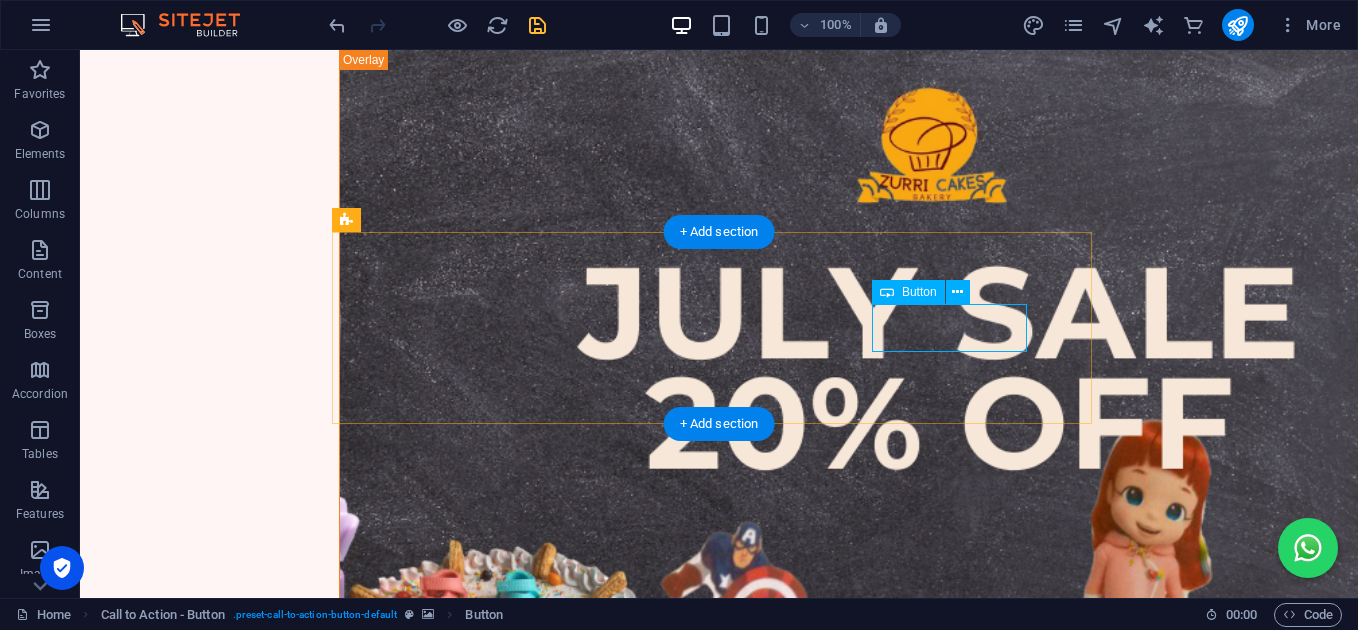 click on "Get my tickets" at bounding box center [719, 2747] 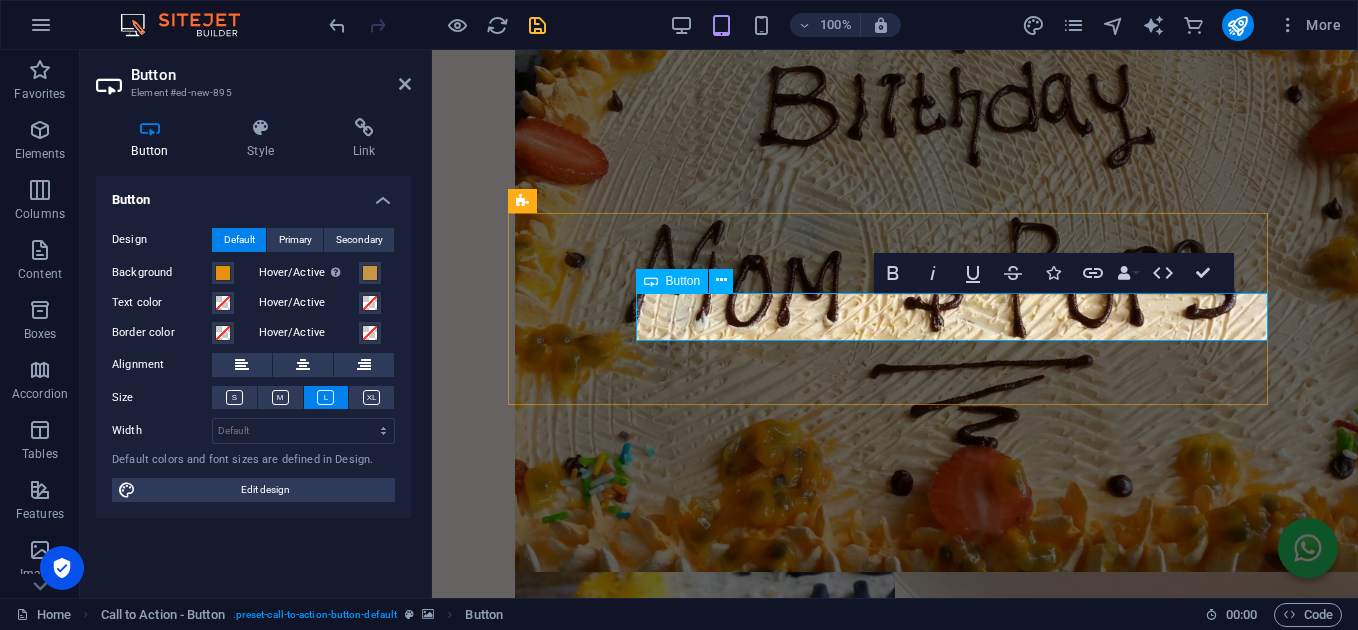 scroll, scrollTop: 4858, scrollLeft: 0, axis: vertical 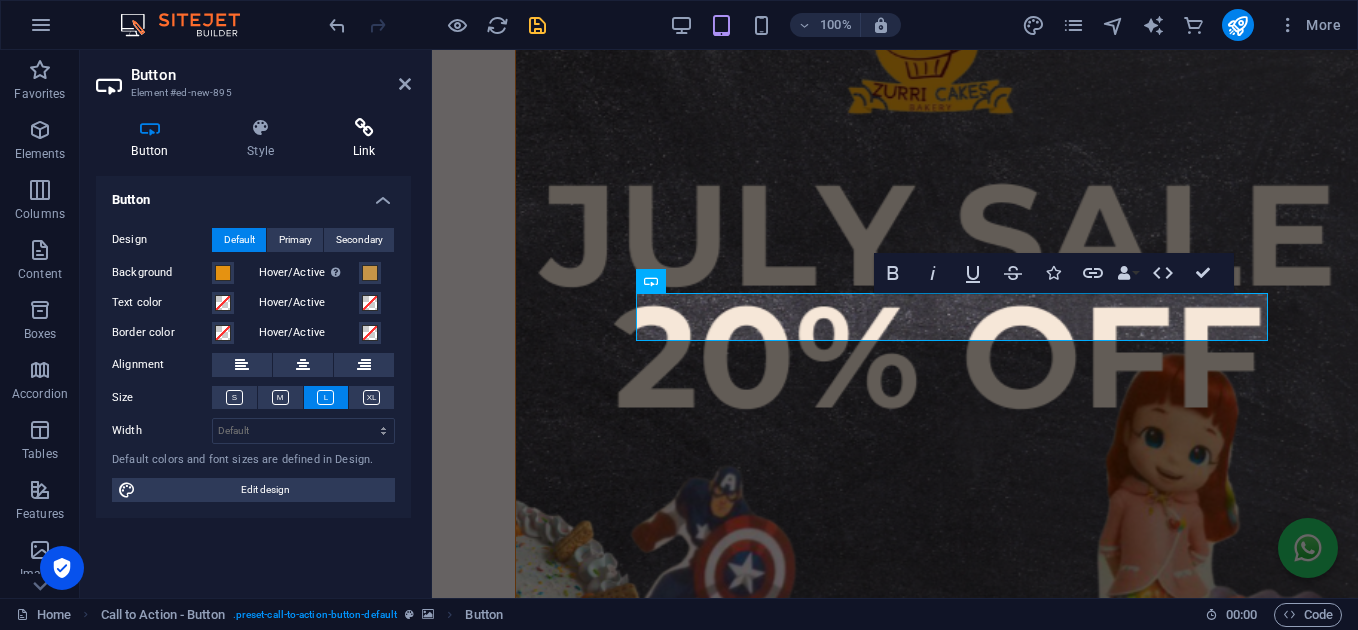 click on "Link" at bounding box center (364, 139) 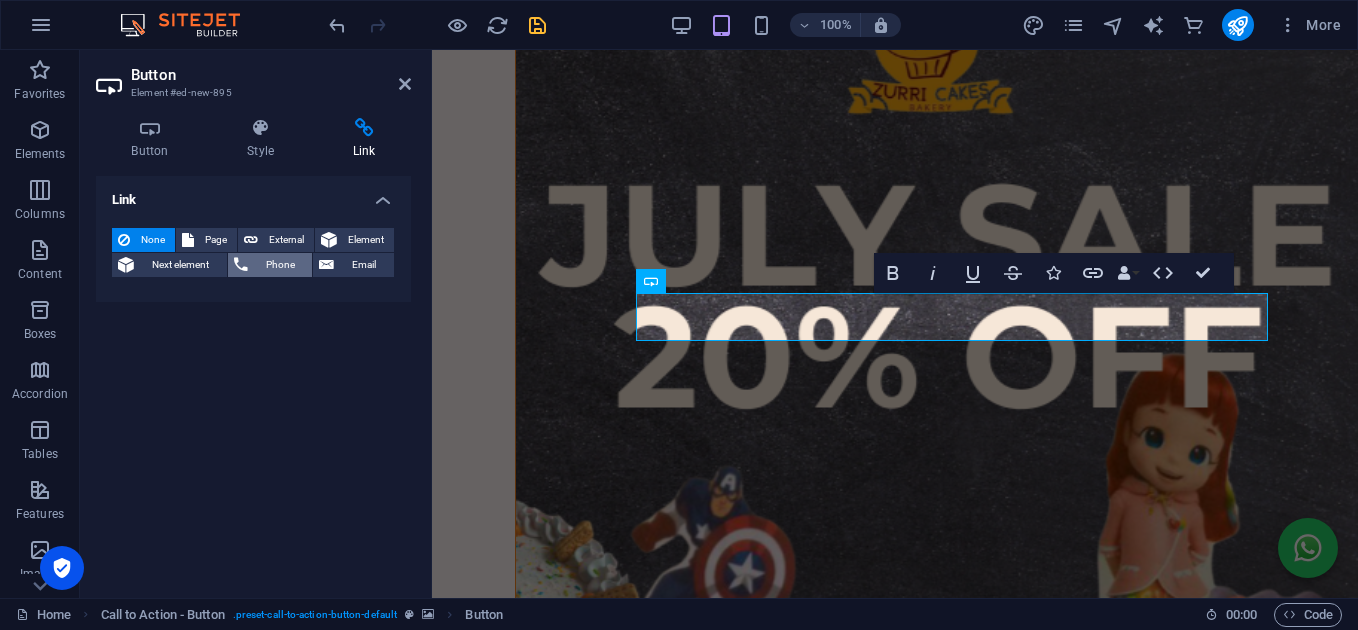 click on "Phone" at bounding box center (280, 265) 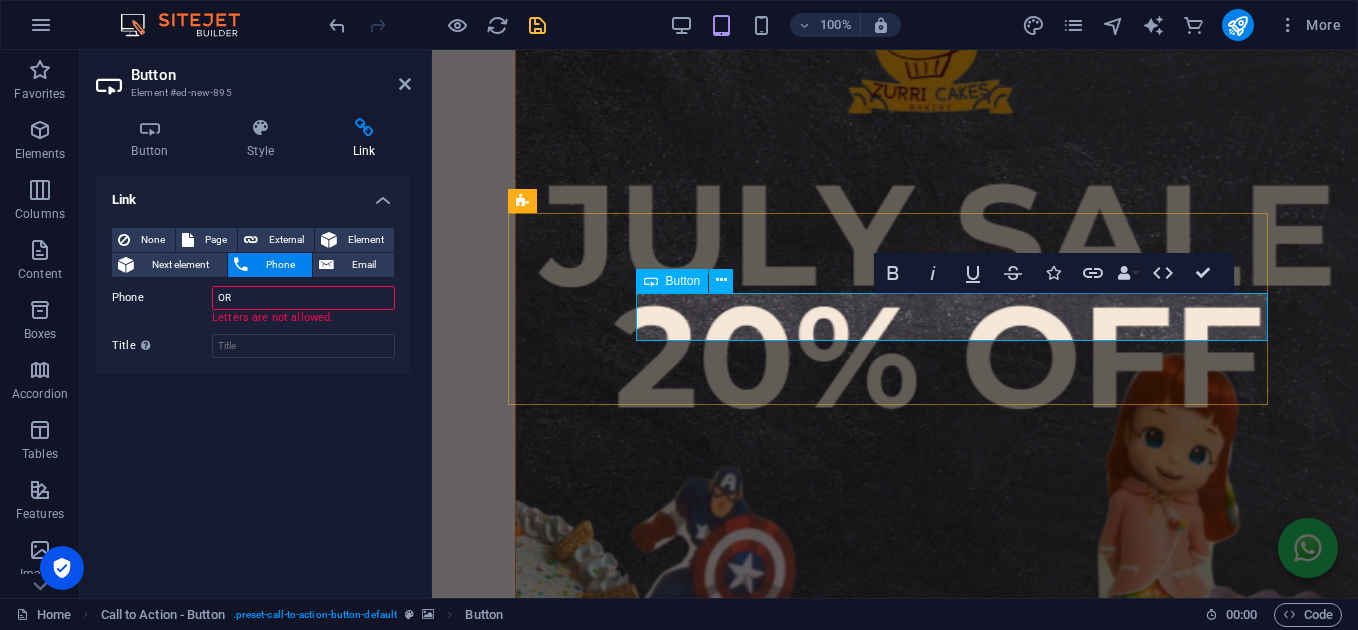 type on "O" 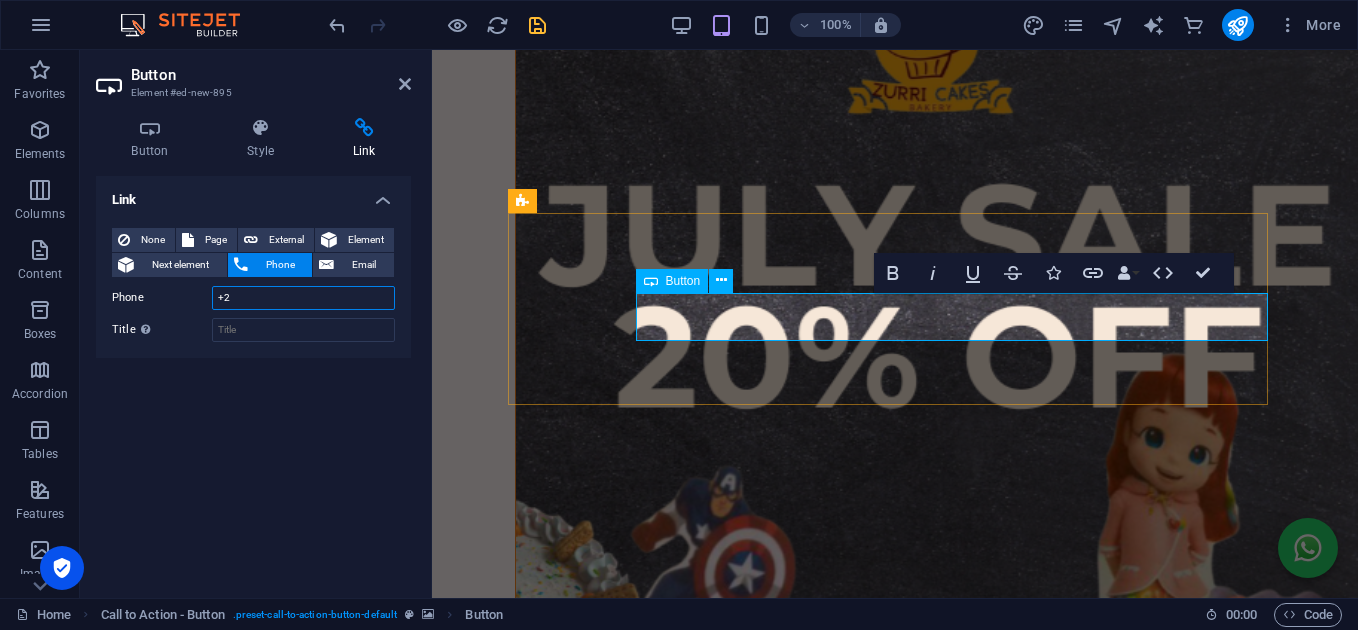 type on "+" 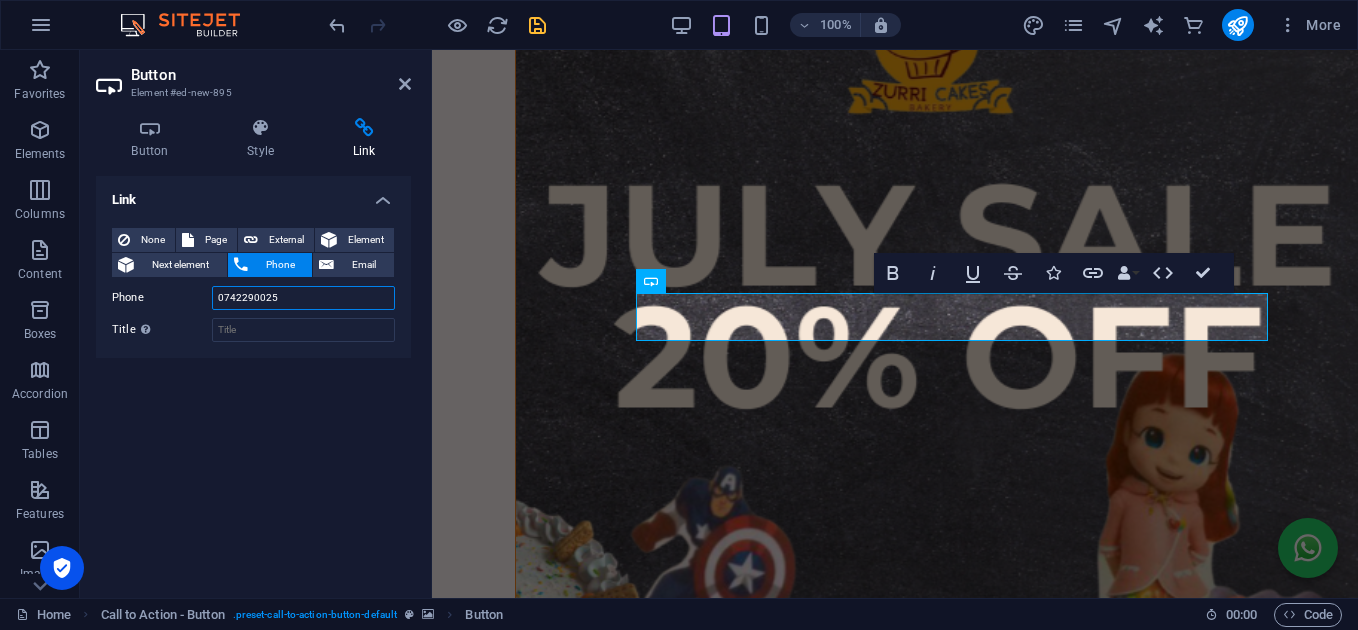 type on "0742290025" 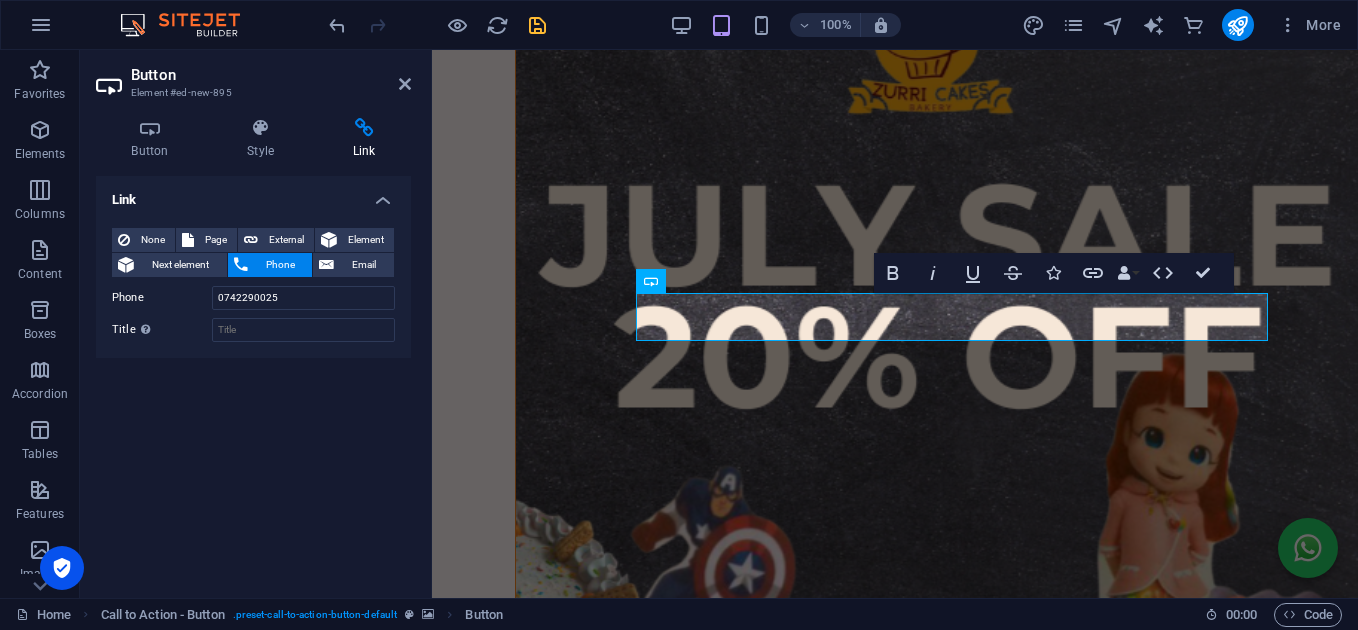 click on "Link None Page External Element Next element Phone Email Page Home About us Products Baking Order Legal Notice Privacy LANDING Element
URL Phone [PHONE_NUMBER] Email Letters are not allowed. Link target New tab Same tab Overlay Title Additional link description, should not be the same as the link text. The title is most often shown as a tooltip text when the mouse moves over the element. Leave empty if uncertain. Relationship Sets the  relationship of this link to the link target . For example, the value "nofollow" instructs search engines not to follow the link. Can be left empty. alternate author bookmark external help license next nofollow noreferrer noopener prev search tag" at bounding box center [253, 379] 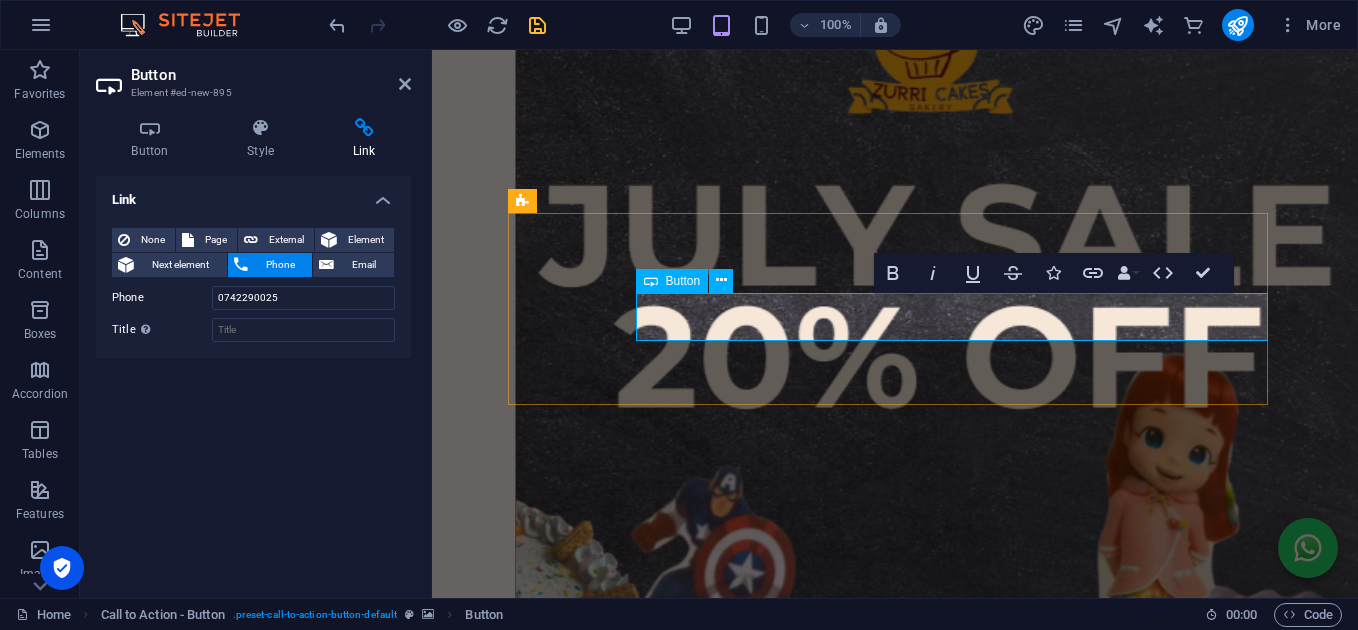 click on "Get my tickets" at bounding box center [895, 2826] 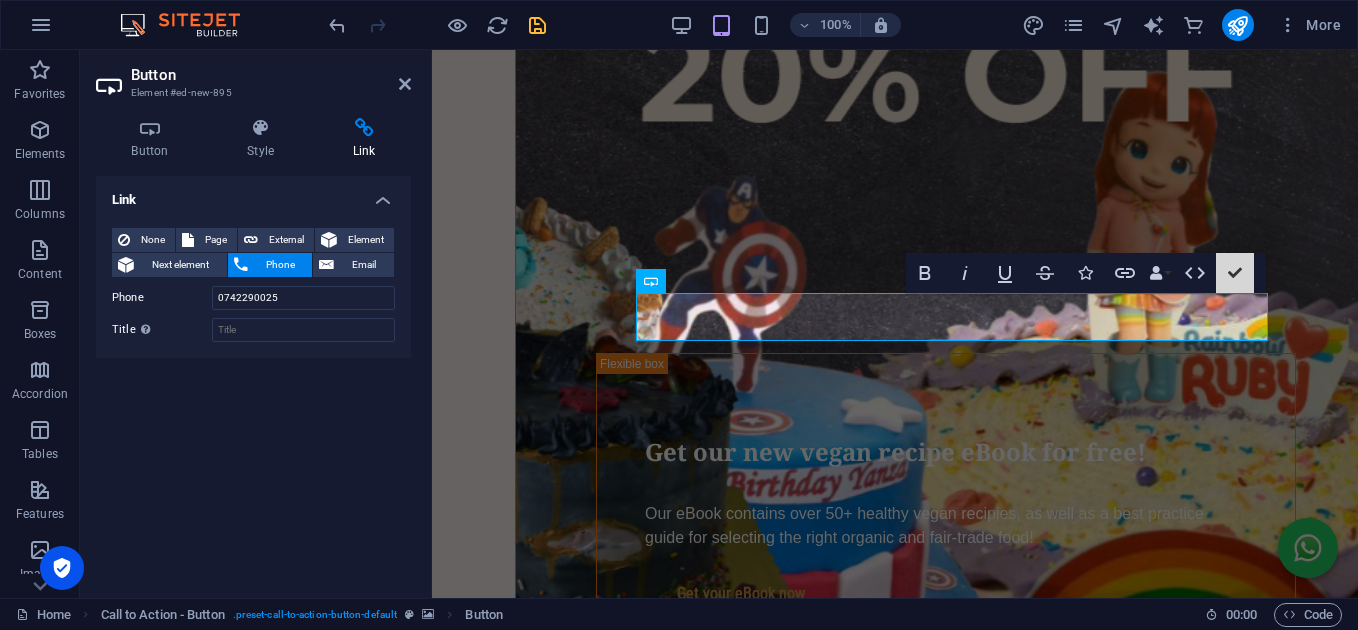 scroll, scrollTop: 4210, scrollLeft: 0, axis: vertical 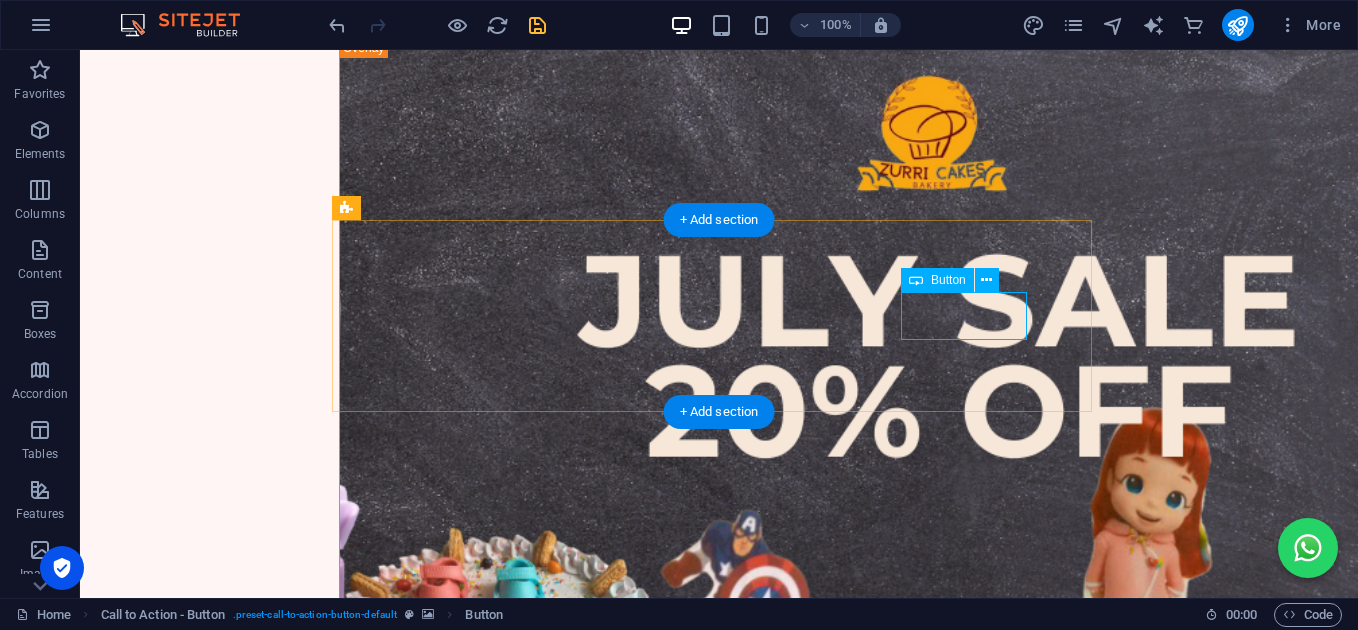 click on "ORDER" at bounding box center (719, 2735) 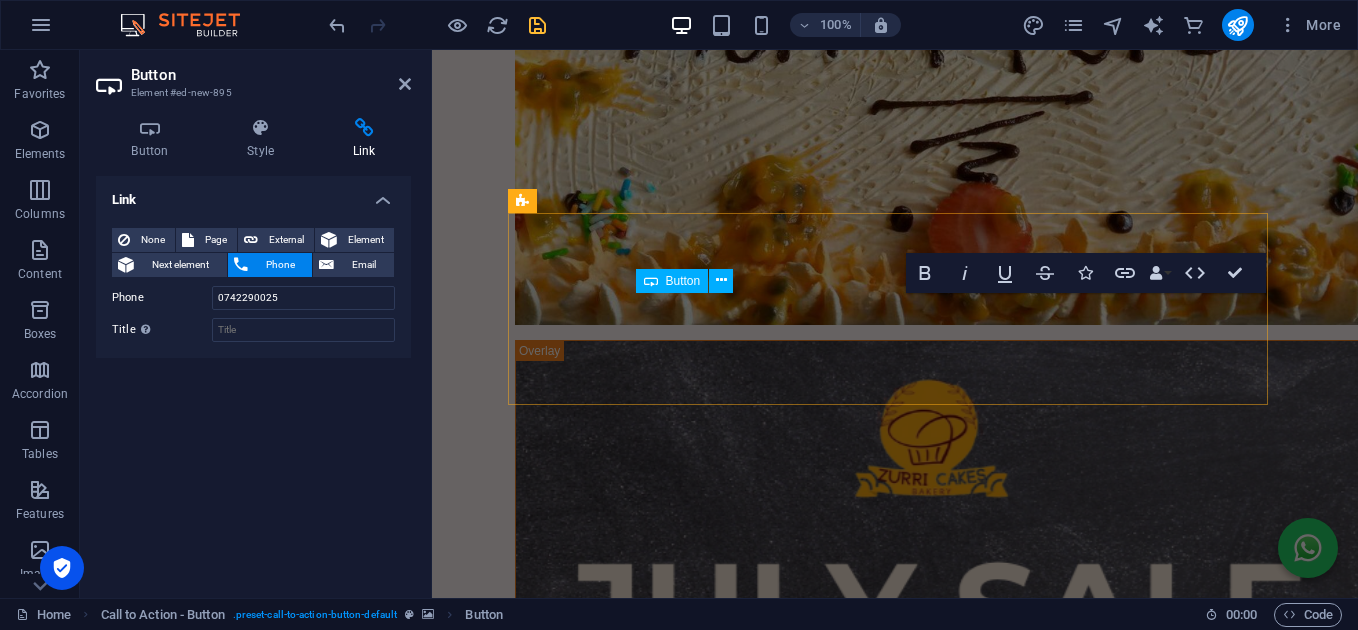 scroll, scrollTop: 4858, scrollLeft: 0, axis: vertical 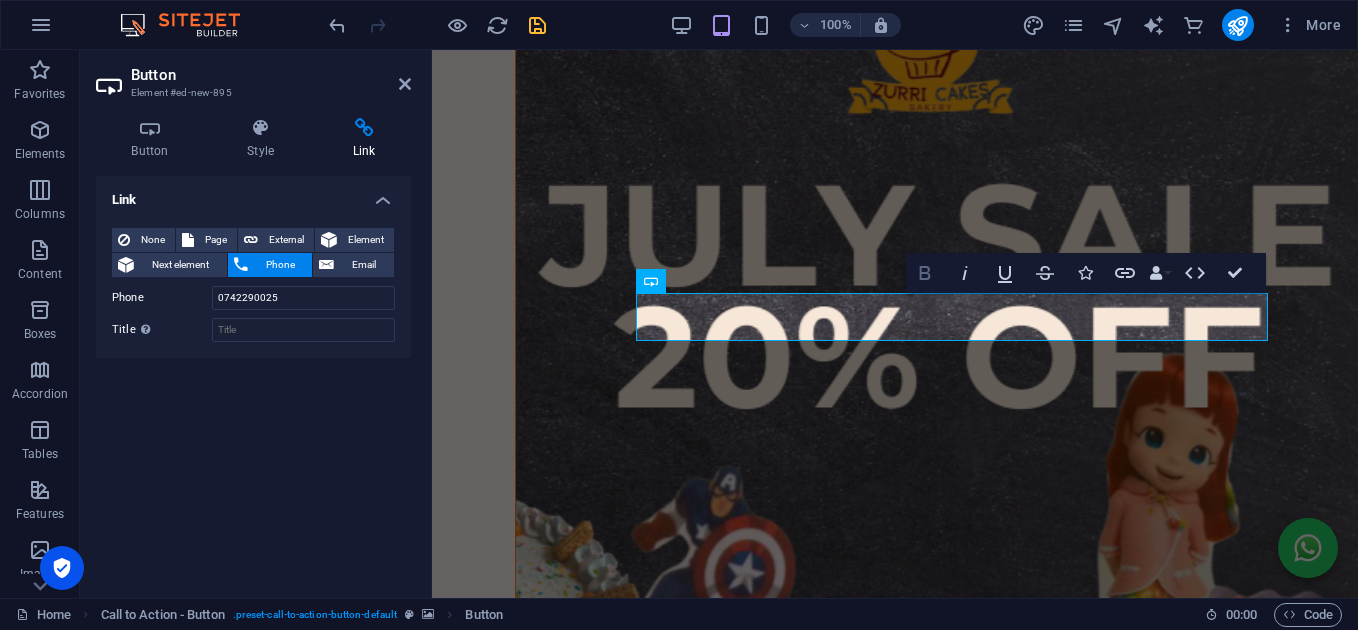 click 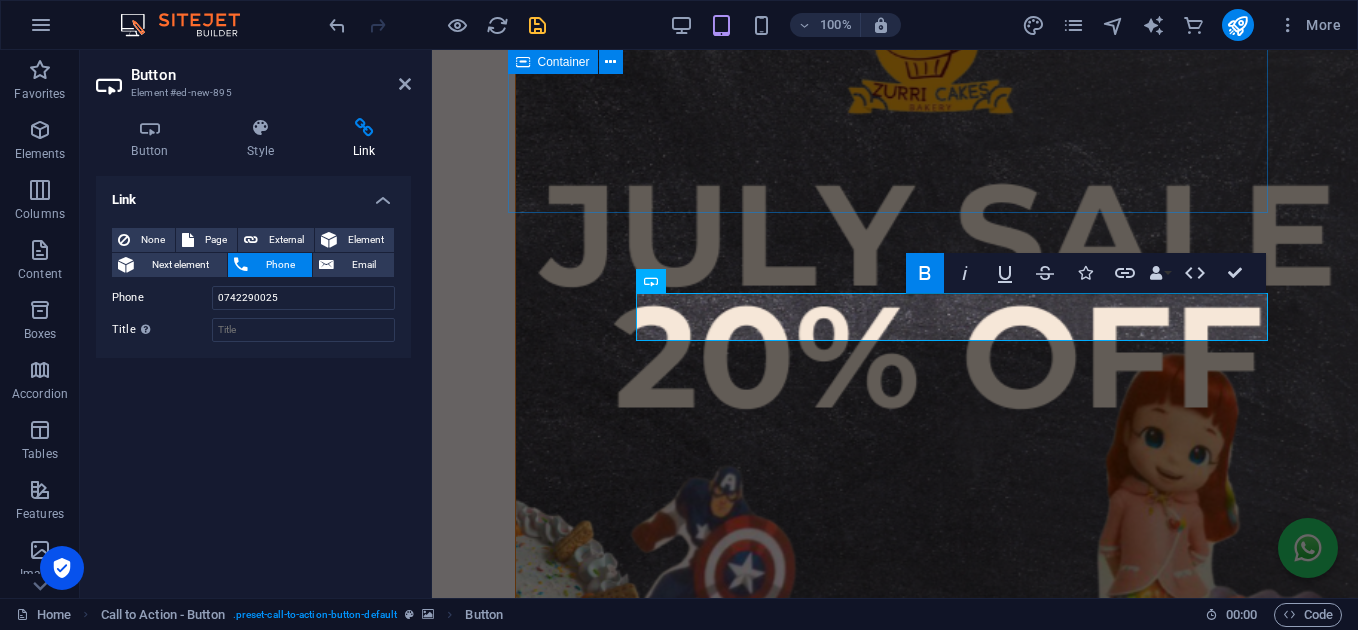 click on "Sweet Memories Bakery - Special Dates
🎂 Save Your Special Dates 🎉
Tell us about your birthdays and celebrations to receive personalized offers and reminders!
Event Name
Date Type
Select type
Birthday
Anniversary
Holiday
Other Celebration
Date
Your Name
Email (for reminders)
Reminder Preferences
Day of event" at bounding box center [895, 1797] 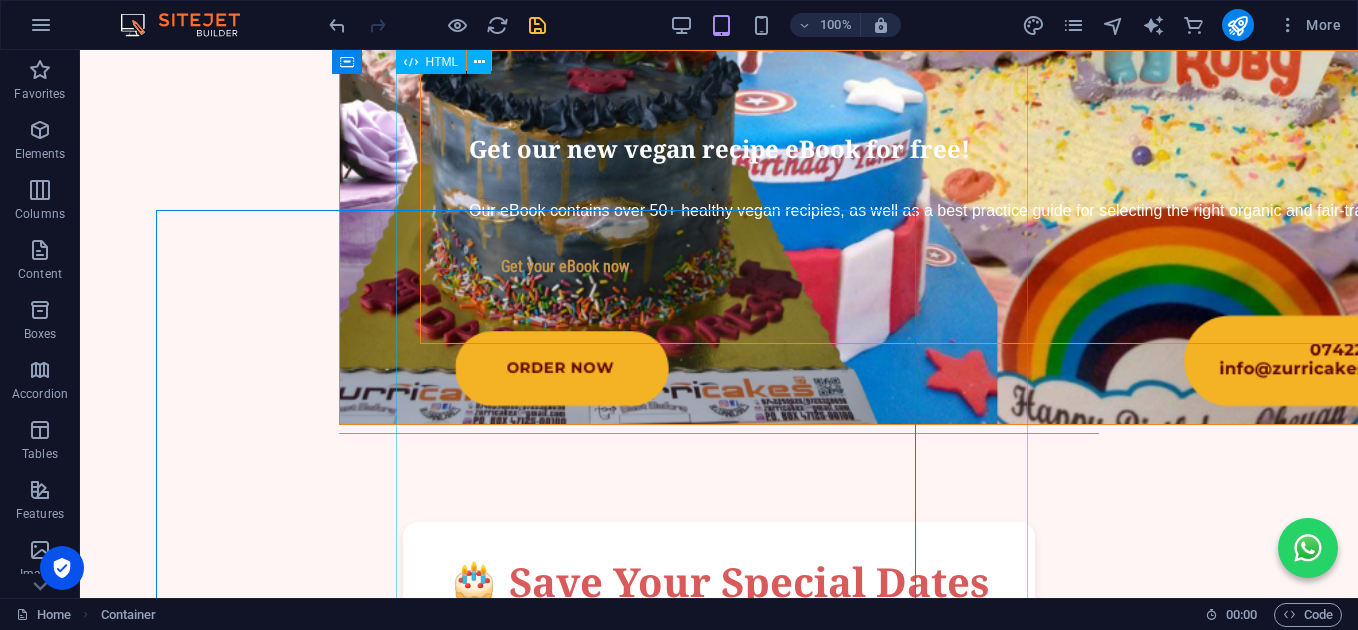scroll, scrollTop: 4128, scrollLeft: 0, axis: vertical 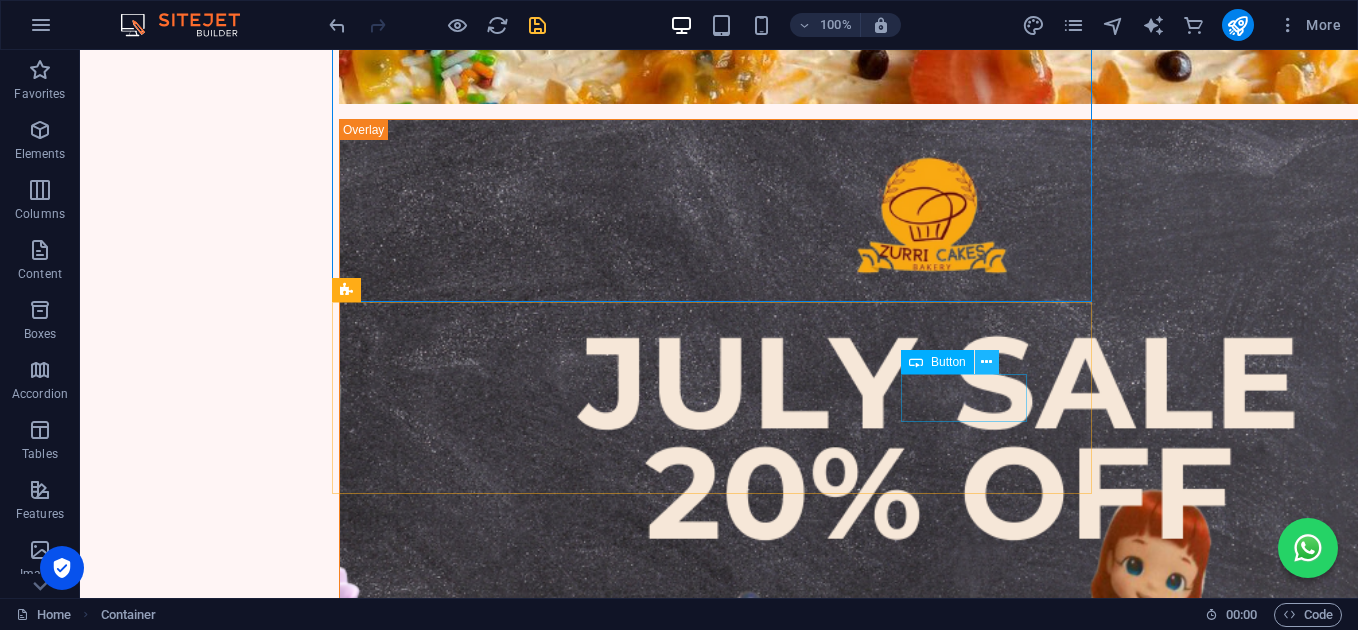 click at bounding box center [986, 362] 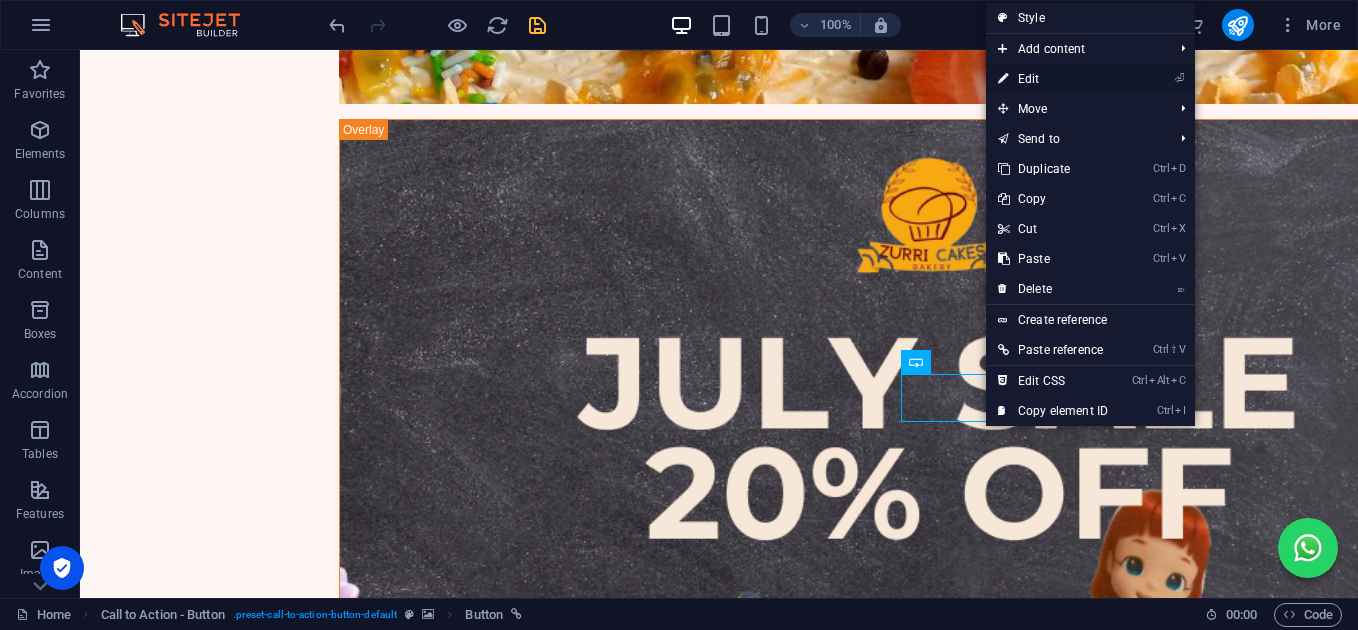 click on "⏎  Edit" at bounding box center (1053, 79) 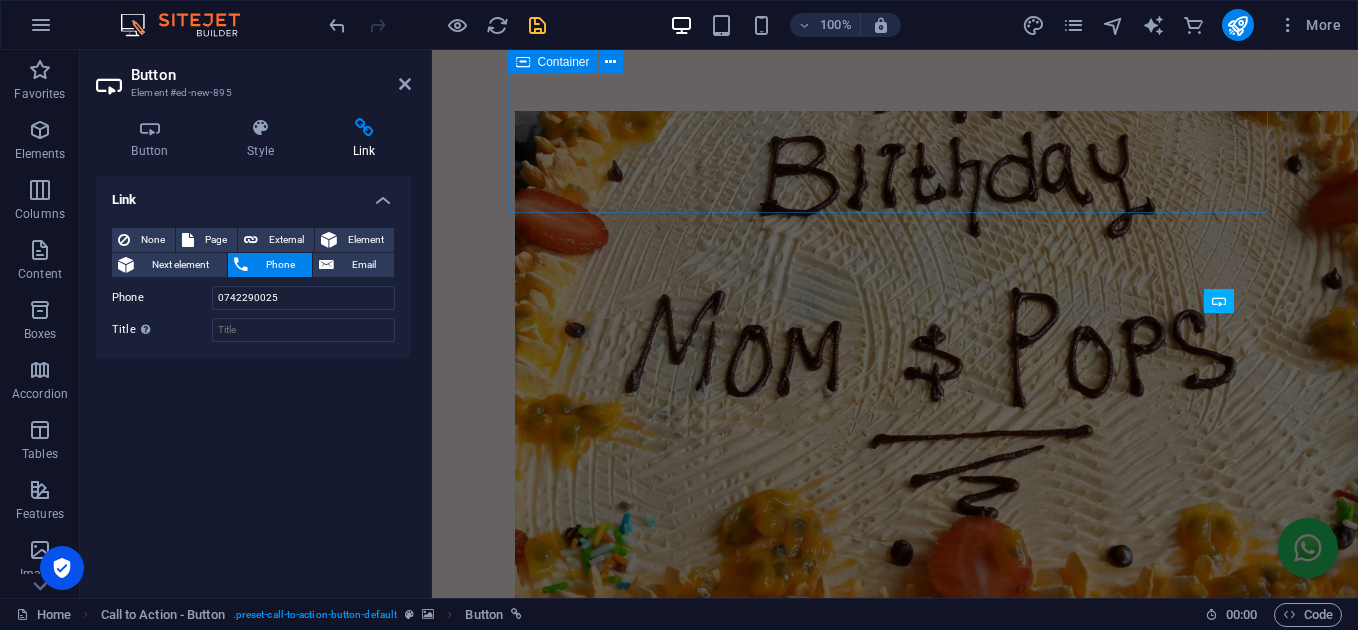 scroll, scrollTop: 4858, scrollLeft: 0, axis: vertical 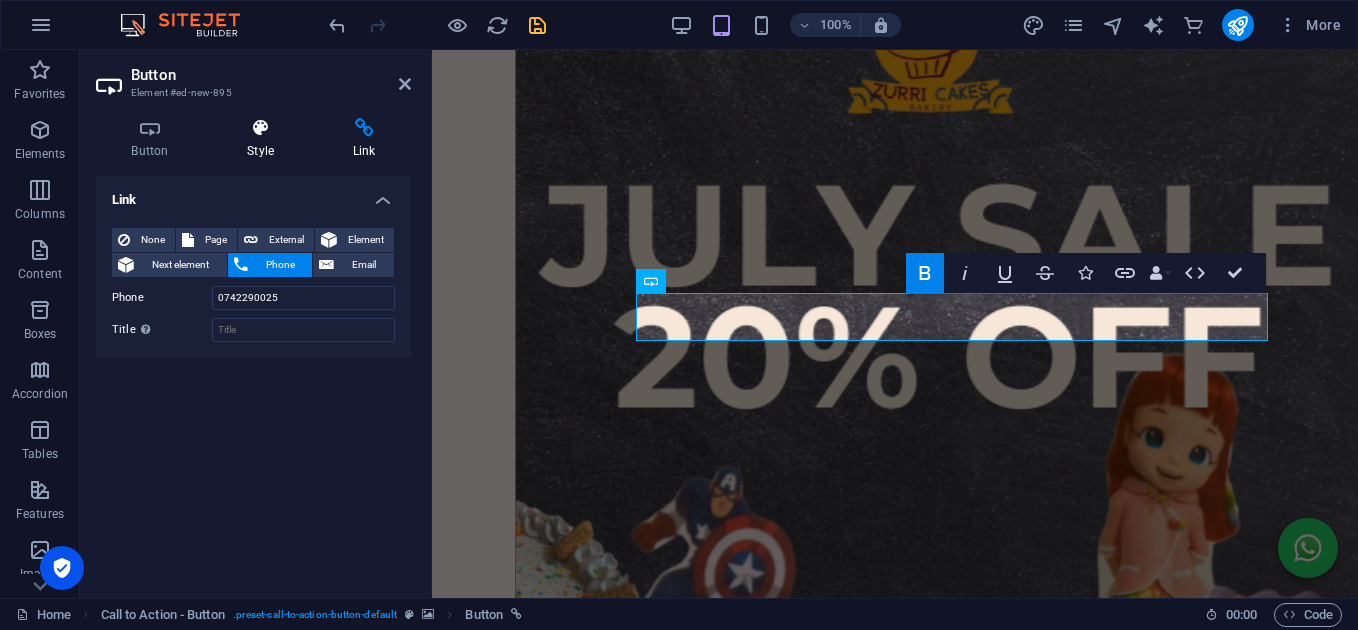 click at bounding box center [261, 128] 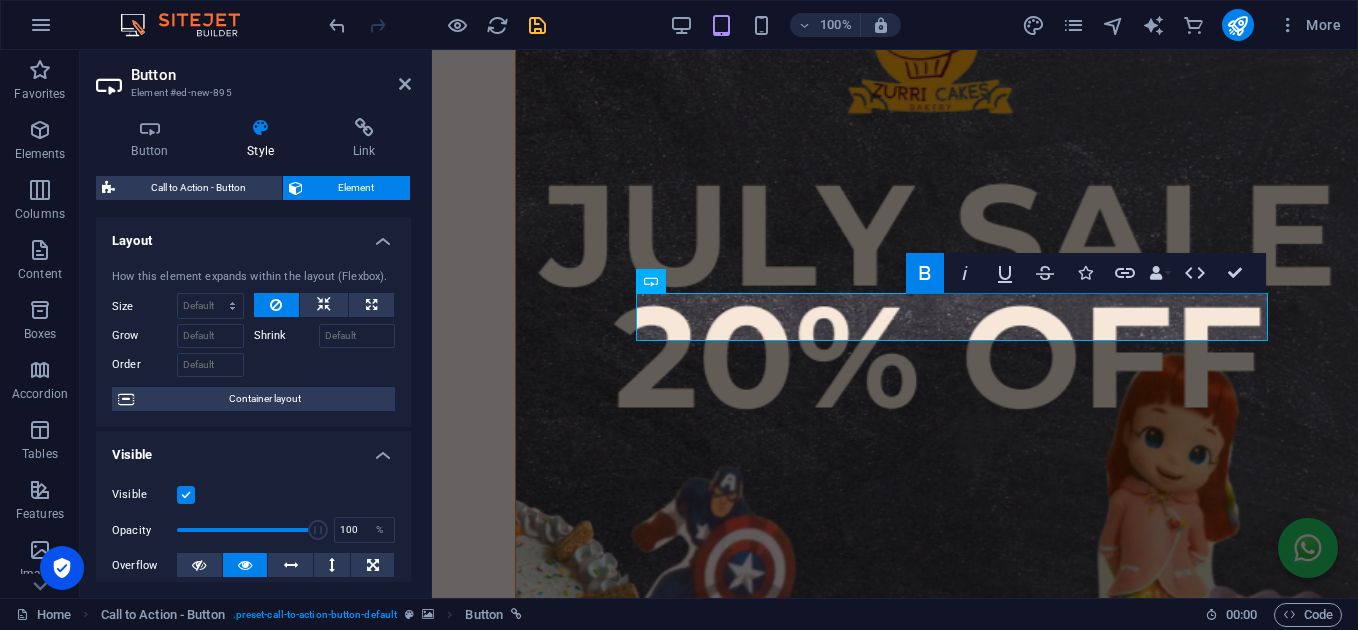 click on "Element" at bounding box center [357, 188] 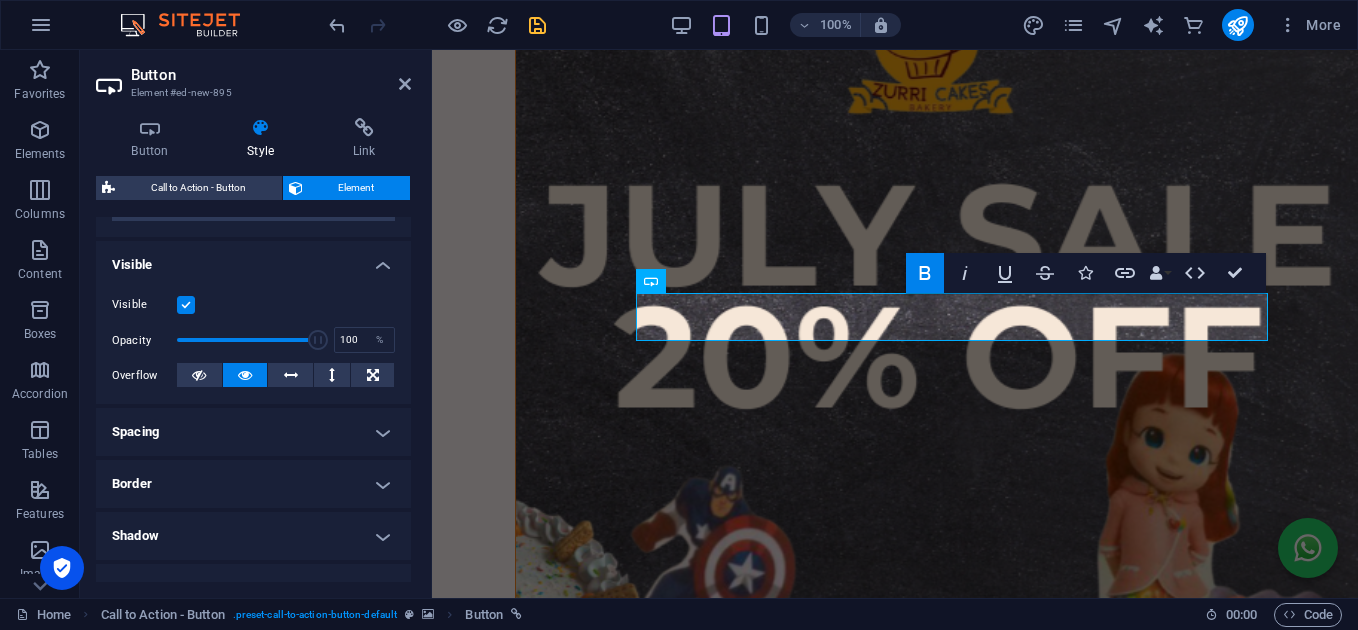scroll, scrollTop: 133, scrollLeft: 0, axis: vertical 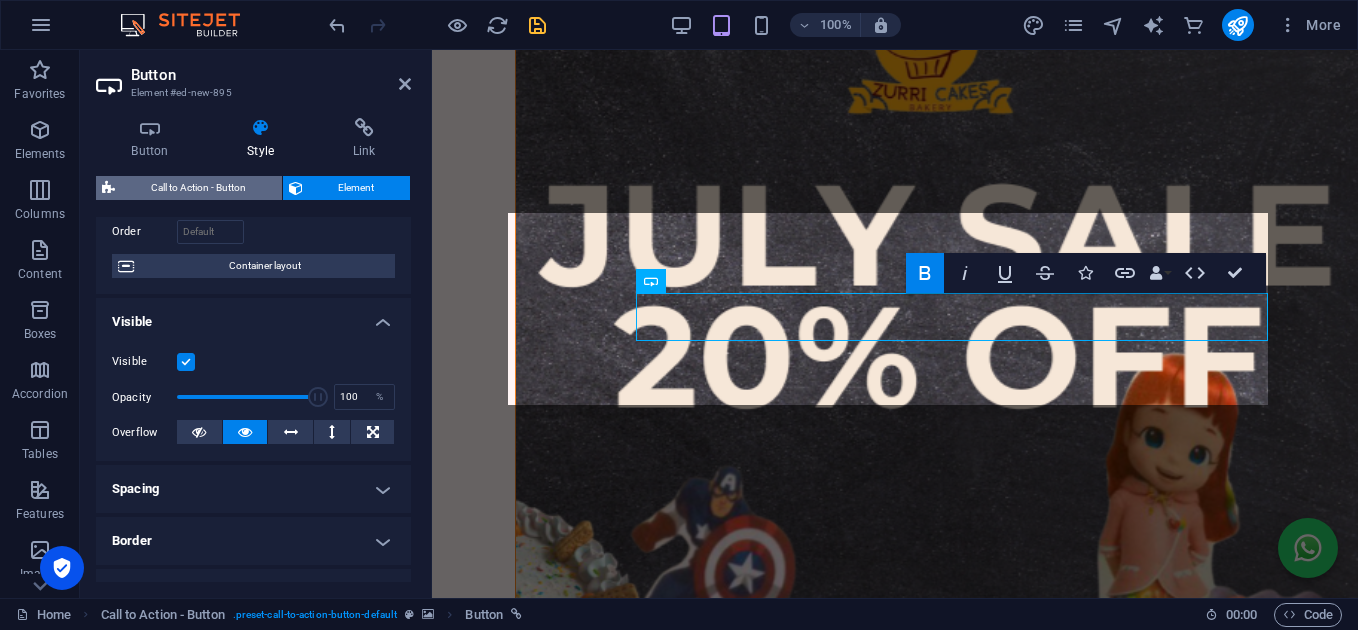click on "Call to Action - Button" at bounding box center (198, 188) 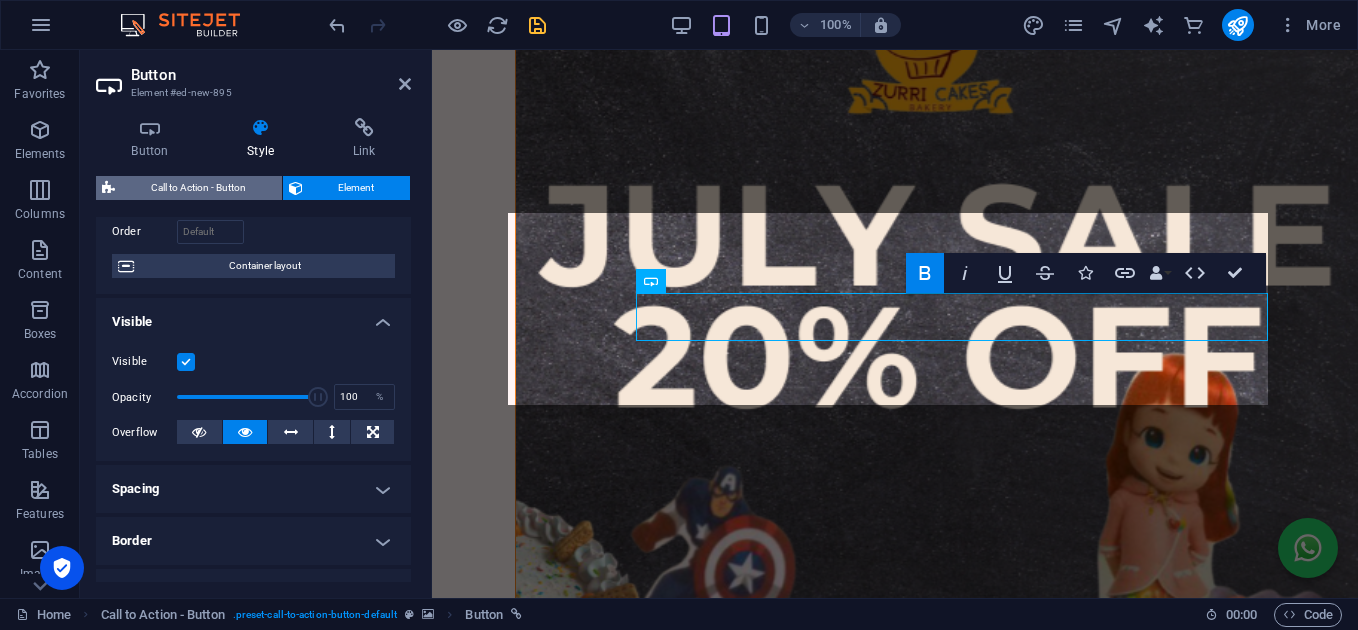 select on "rem" 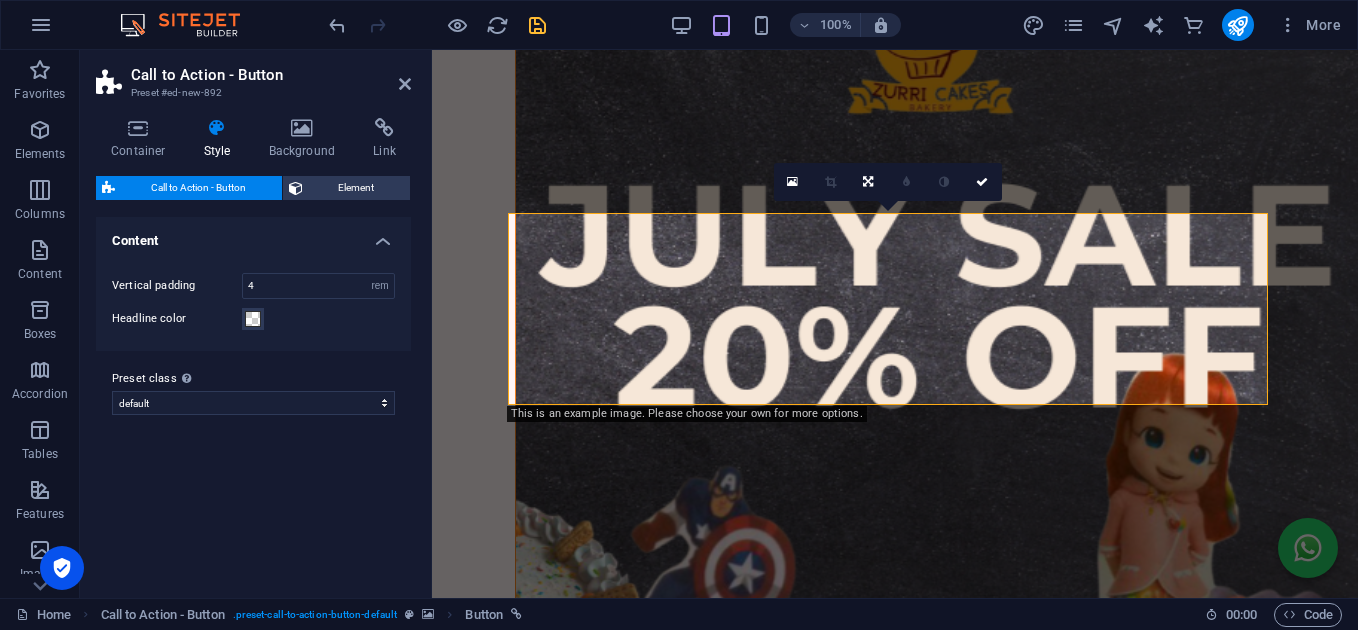 scroll, scrollTop: 0, scrollLeft: 0, axis: both 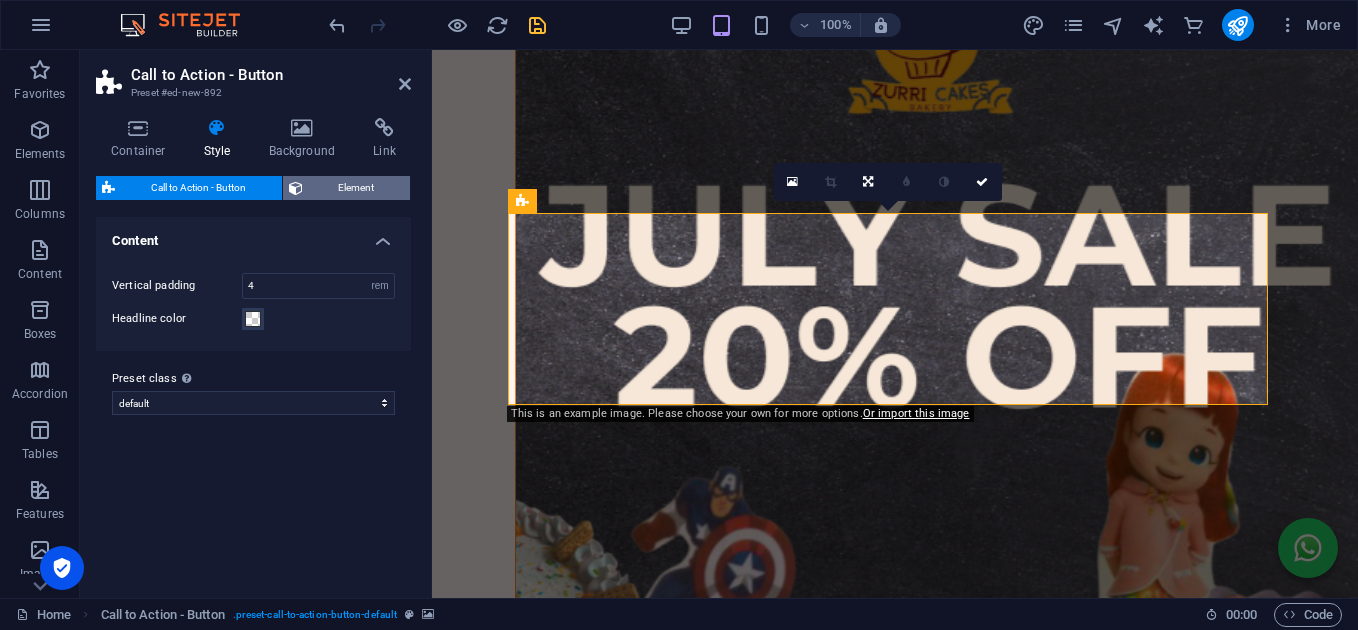 click on "Element" at bounding box center [357, 188] 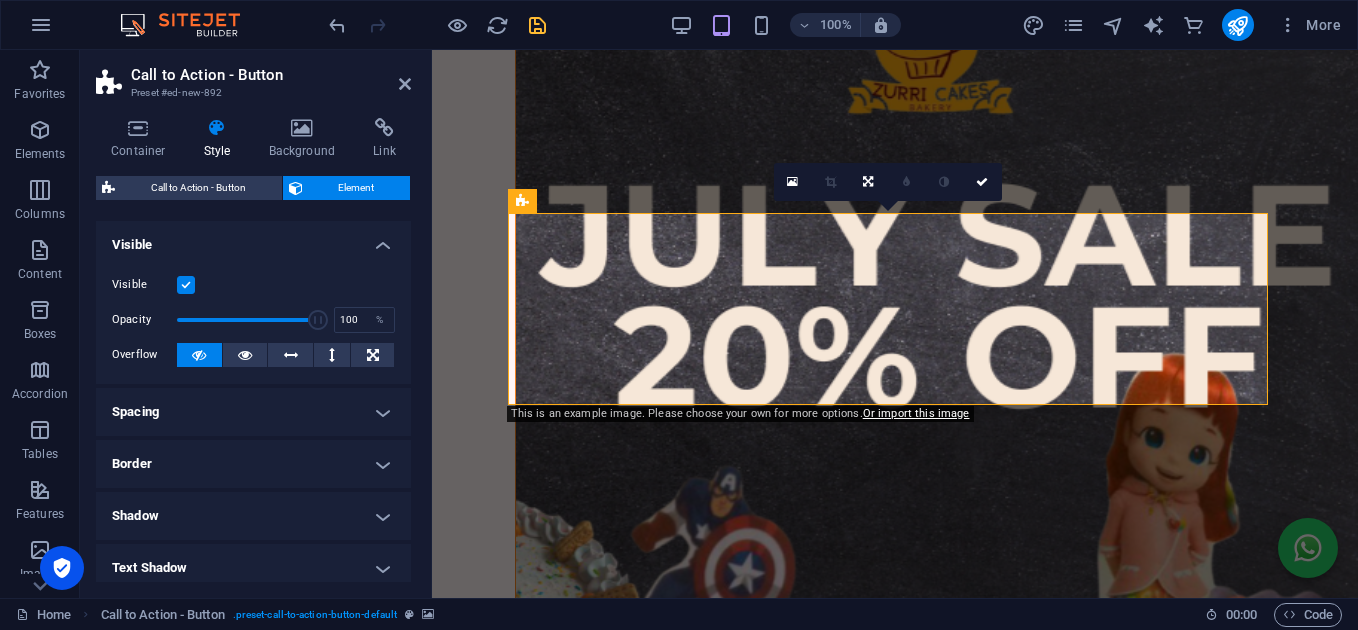click at bounding box center [895, 2586] 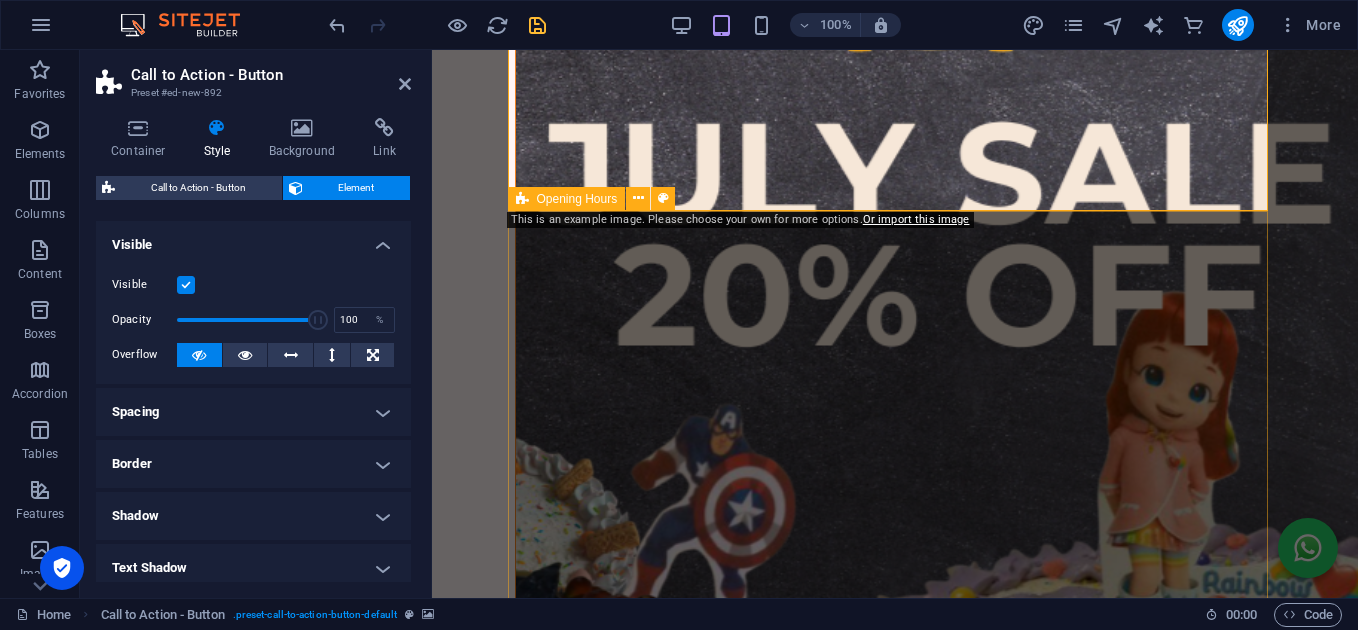 scroll, scrollTop: 5191, scrollLeft: 0, axis: vertical 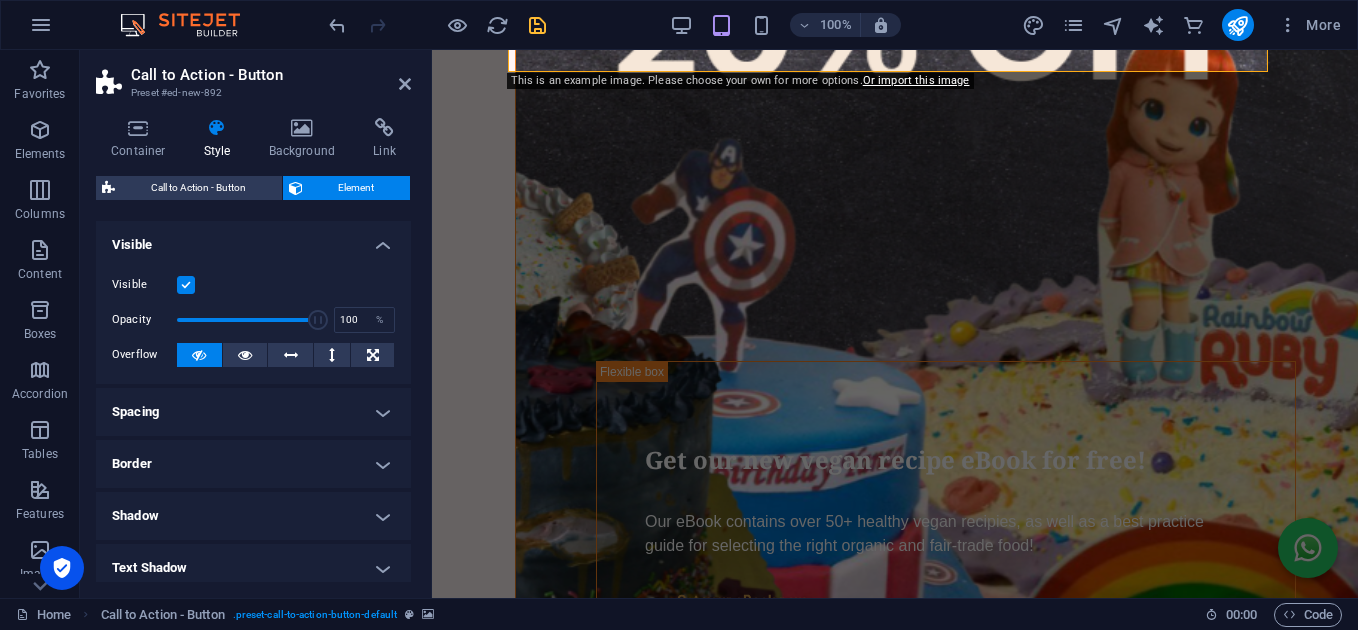 click on "Call to Action - Button Preset #ed-new-892" at bounding box center [253, 76] 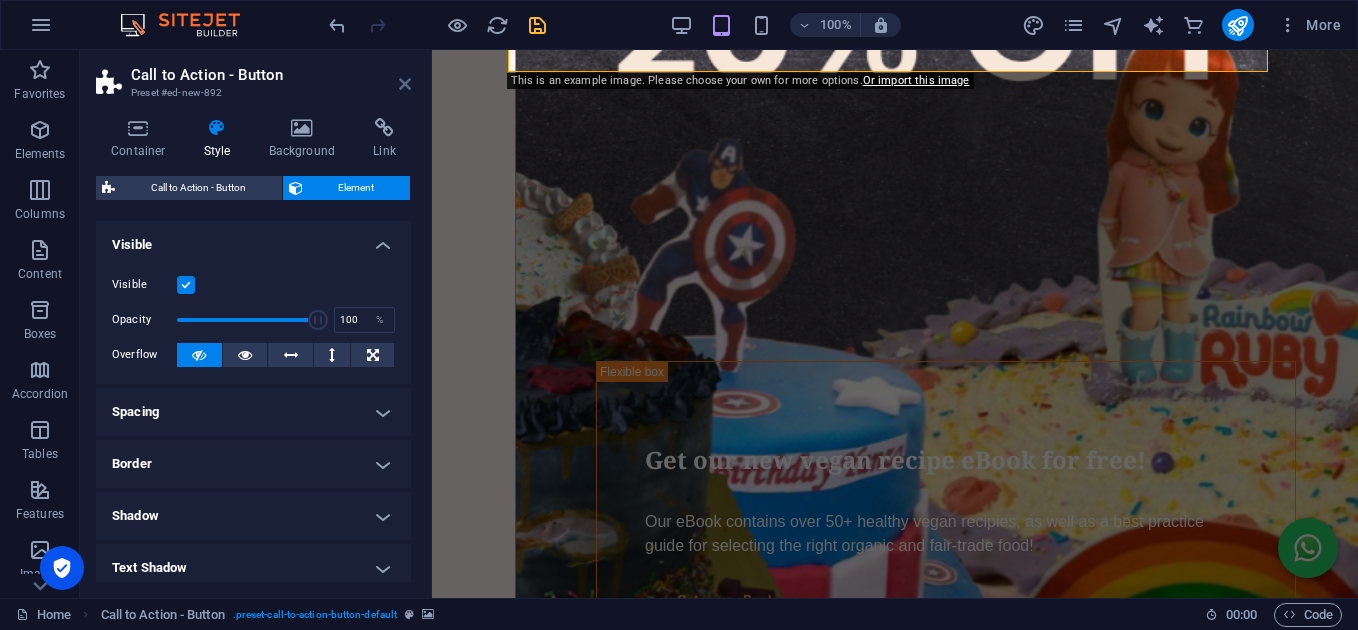 drag, startPoint x: 323, startPoint y: 35, endPoint x: 401, endPoint y: 85, distance: 92.64988 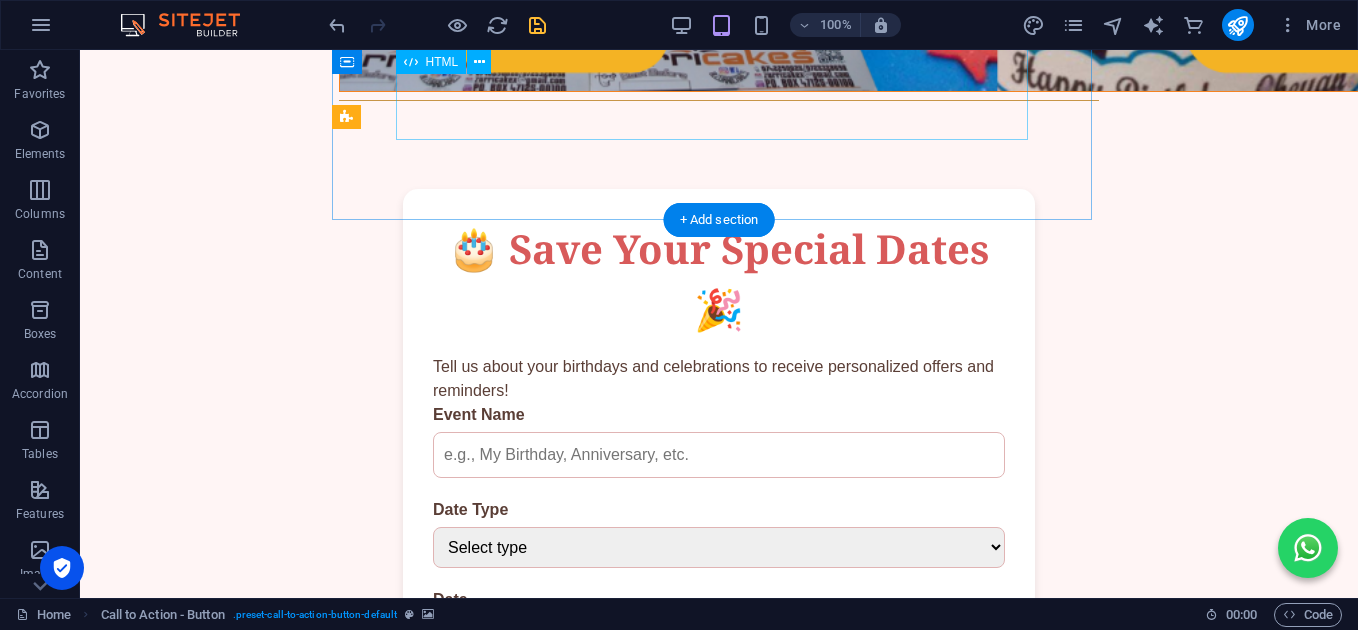 scroll, scrollTop: 4210, scrollLeft: 0, axis: vertical 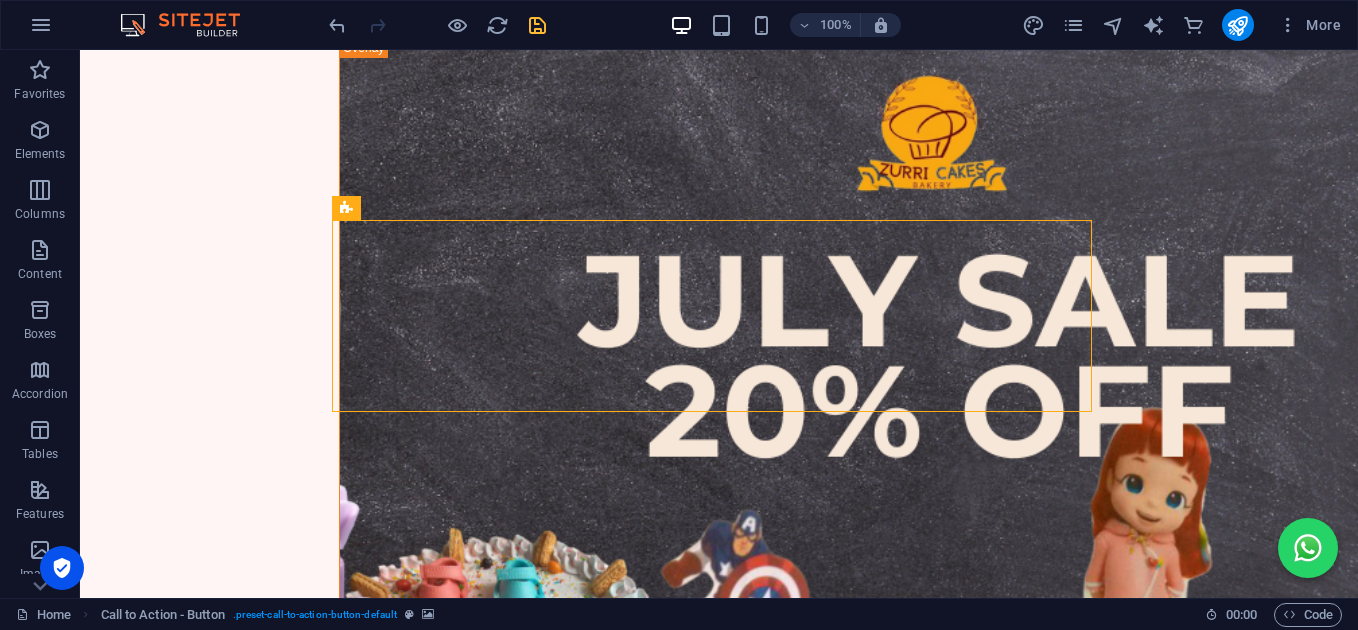 click on "Skip to main content [GEOGRAPHIC_DATA] [PHONE_NUMBER] [EMAIL_ADDRESS][DOMAIN_NAME] Menu Home About Products Contact ORDER
Zurri Cakes
Yummy Healthy Treats
[PHONE_NUMBER]
[EMAIL_ADDRESS][DOMAIN_NAME]
The Bakery Zurri Cakes and Bakery specializes in creating delightful and healthy treats, including gluten-free cakes, aiming to craft memorable and unforgettable customer experiences. We have been serving irresistible yummy cakes since [DATE]. Our mission is to keep you smiling with every slice Treat yourself to a feel-good TREATS [DATE]! Gluten free, Eggless, Sugar/Diabetic Cake, Dairy free, Vegan Headline Learn more Headline Learn more Headline Learn more Headline Learn more Headline Learn more Button label Get our new vegan recipe eBook for free!  Get your eBook now
Sweet Memories Bakery - Special Dates
Event Name" at bounding box center (719, 188) 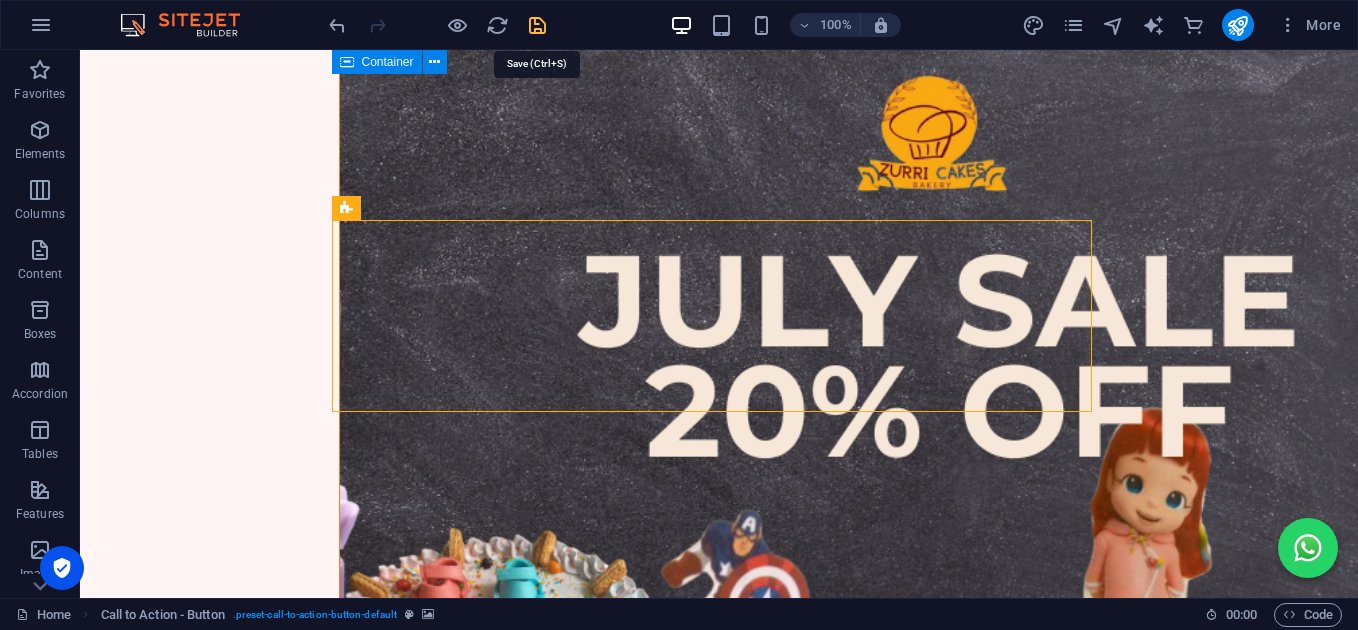 click at bounding box center [537, 25] 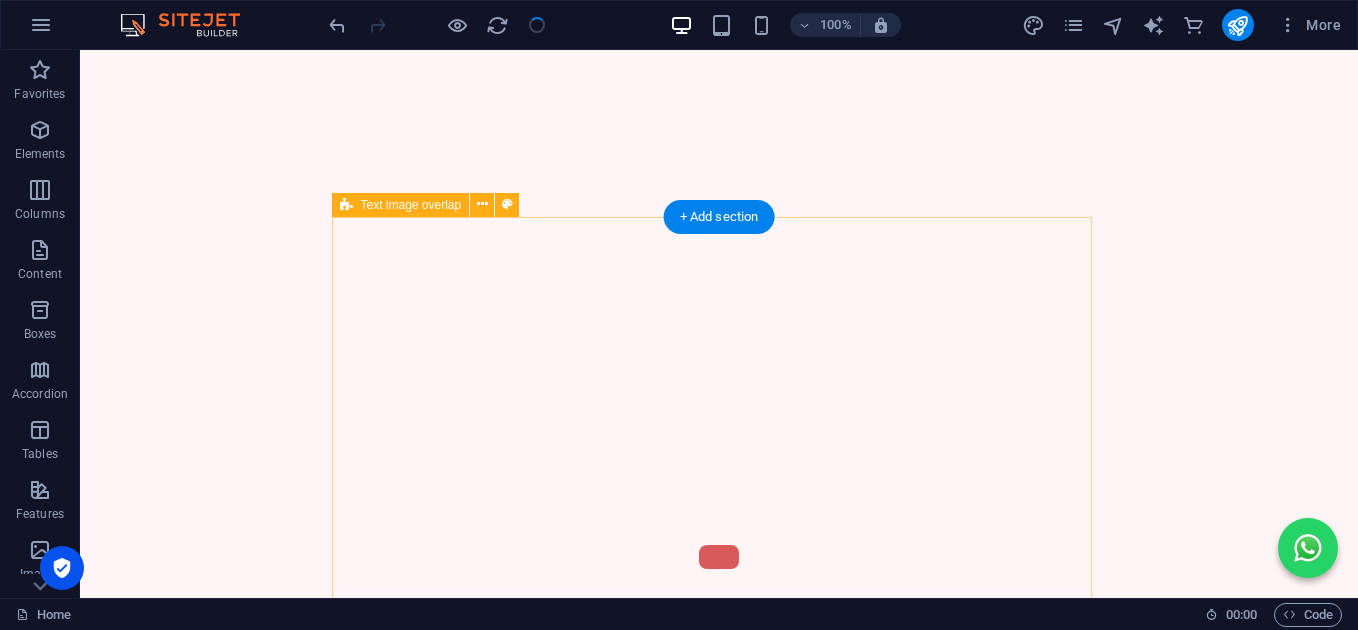 scroll, scrollTop: 610, scrollLeft: 0, axis: vertical 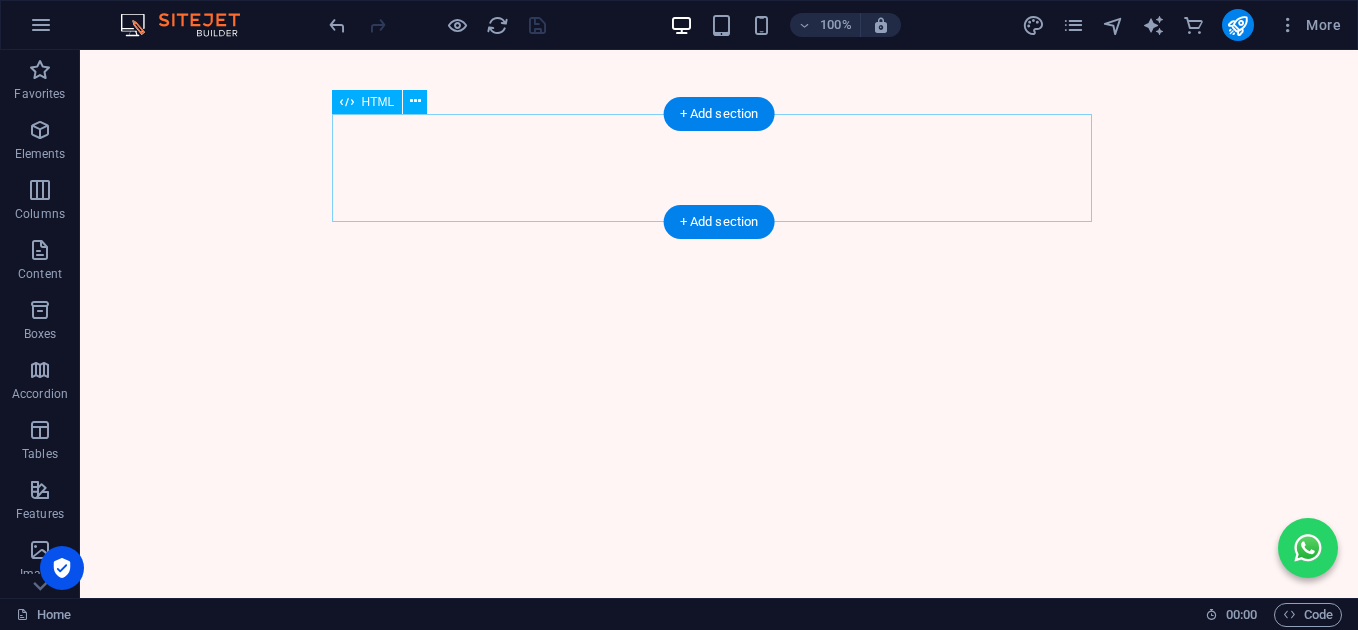click on "[PERSON_NAME]
Yummy Healthy Treats
[PHONE_NUMBER]
[EMAIL_ADDRESS][DOMAIN_NAME]" at bounding box center [719, 1042] 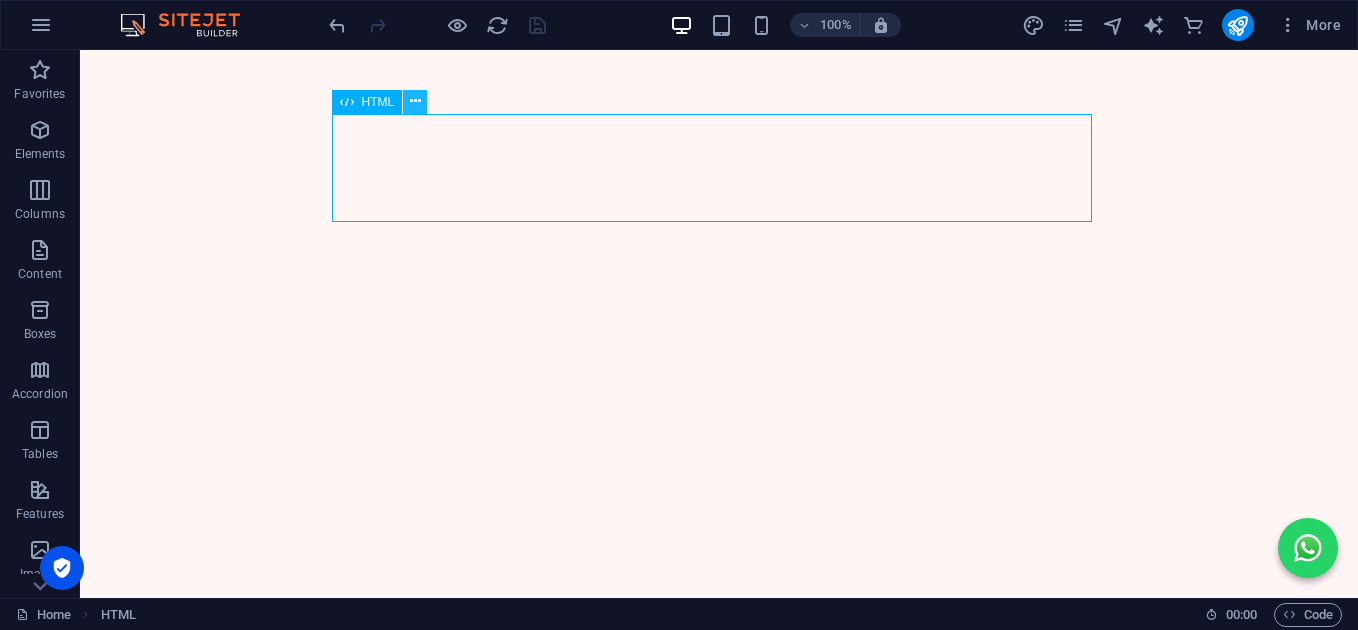 click at bounding box center (415, 101) 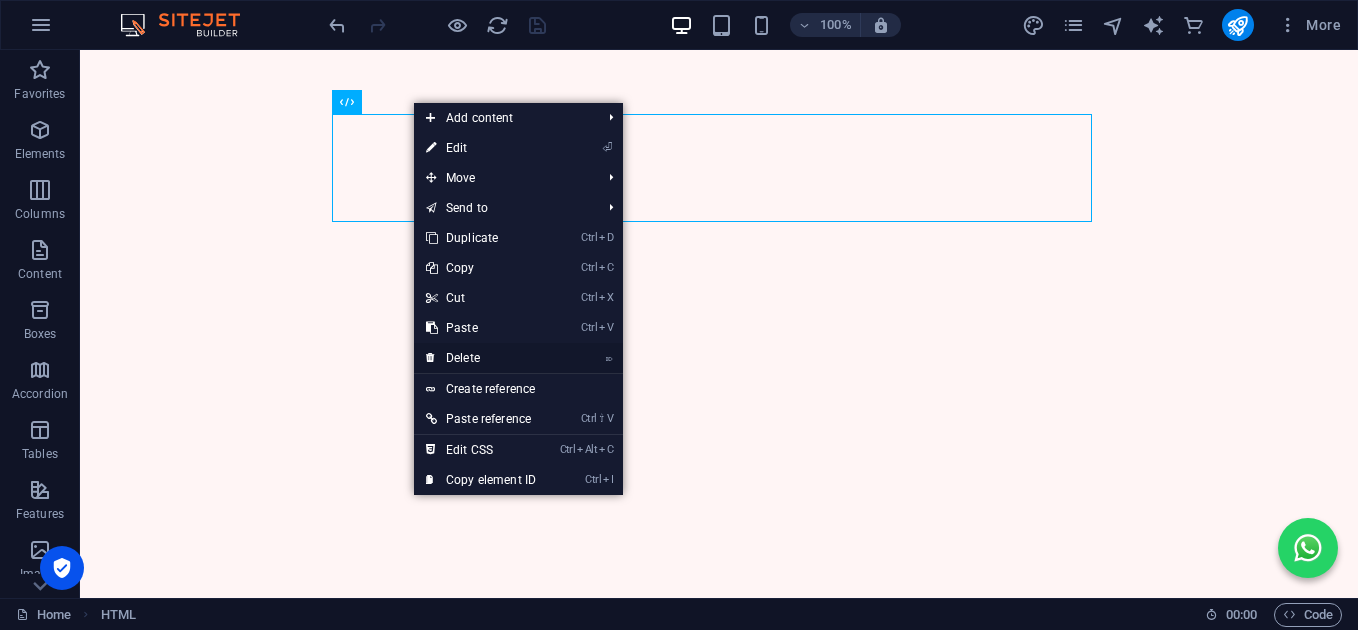 click on "⌦  Delete" at bounding box center (481, 358) 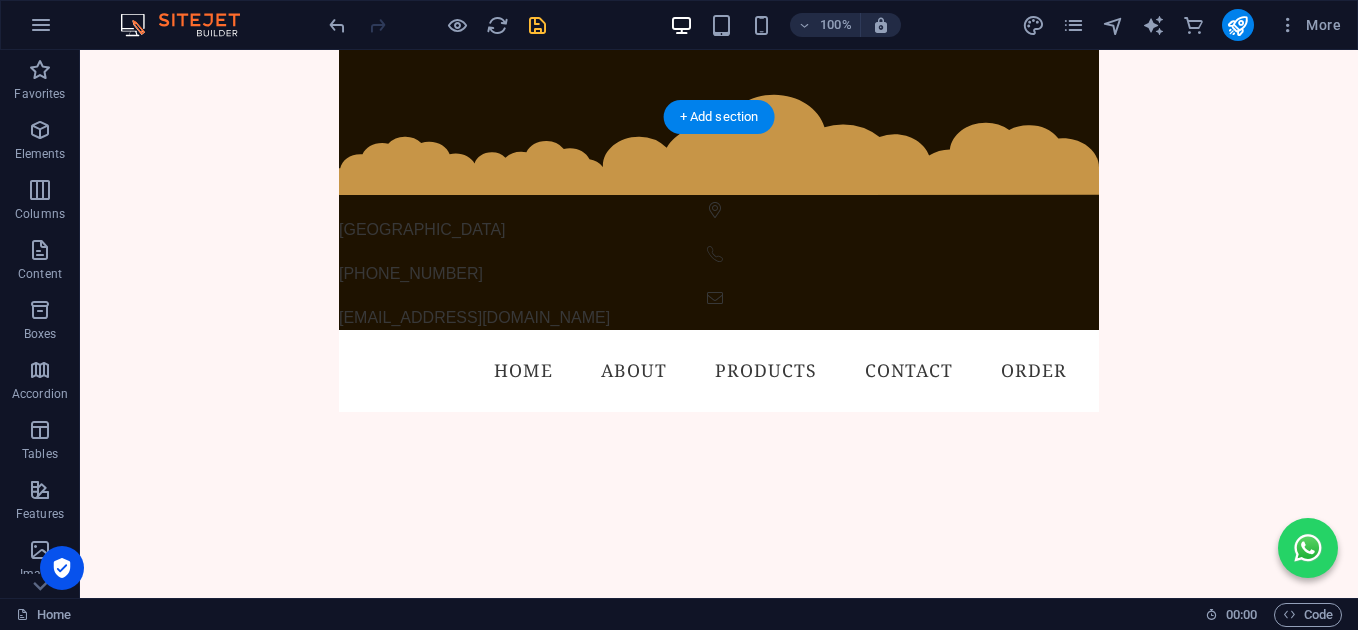 scroll, scrollTop: 0, scrollLeft: 0, axis: both 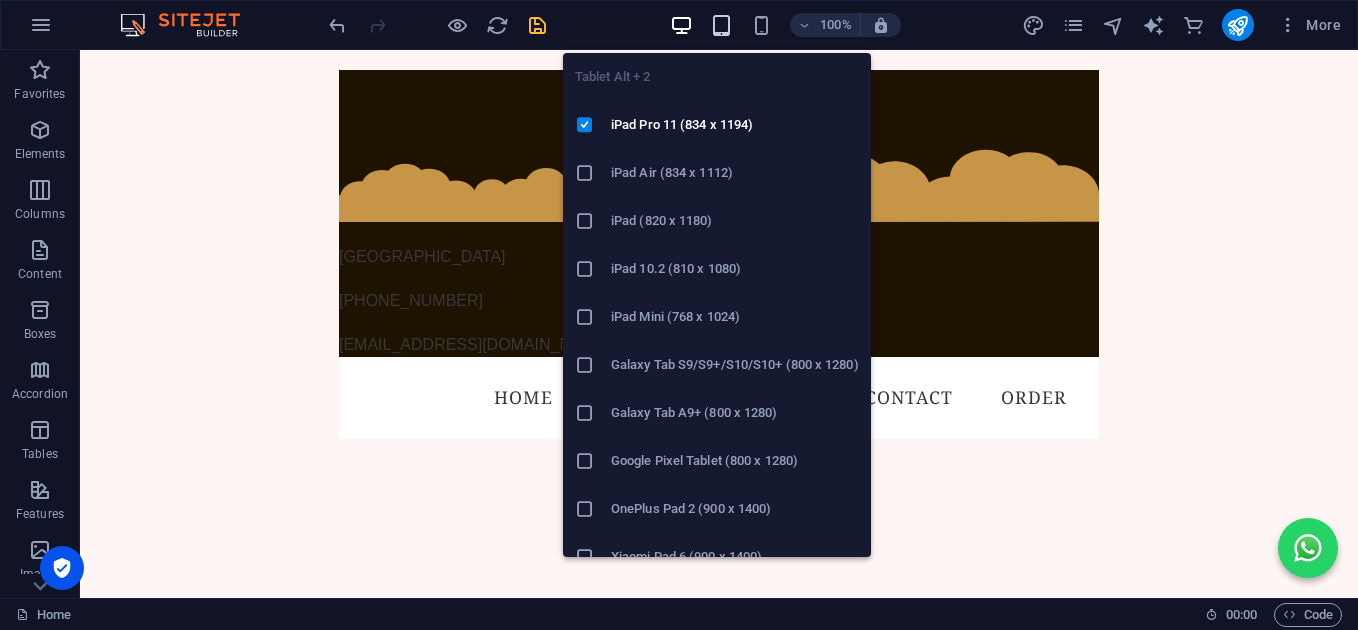 click at bounding box center [721, 25] 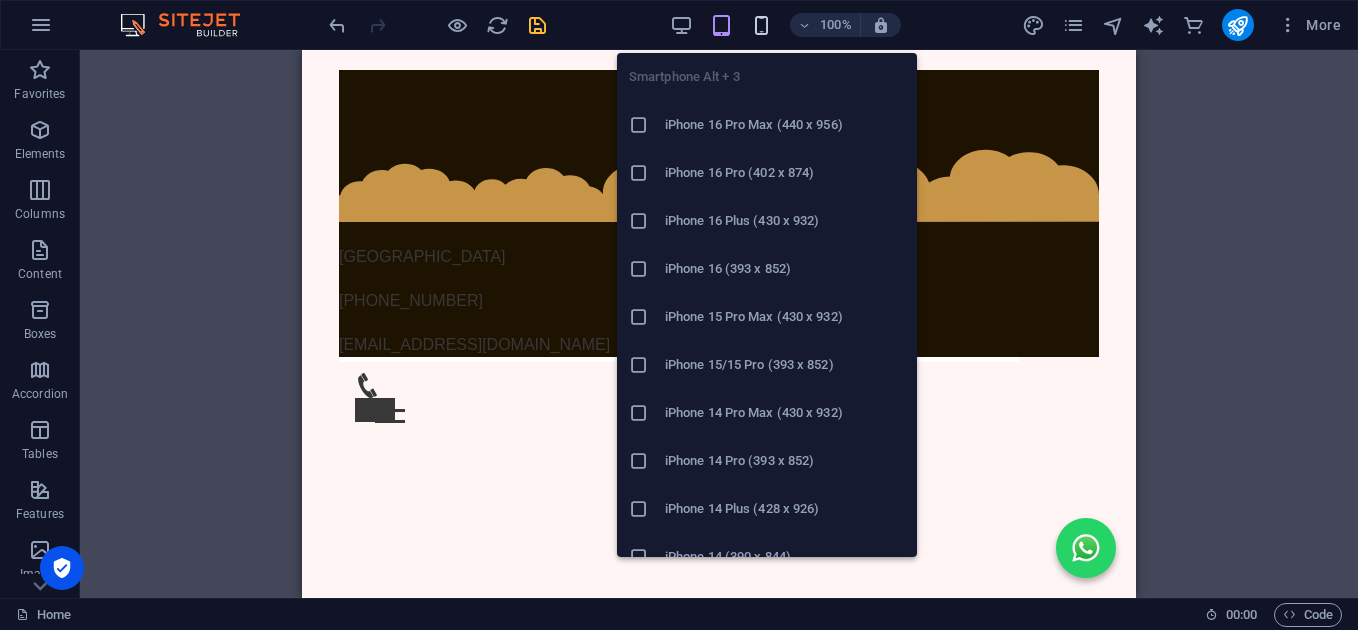 click at bounding box center [761, 25] 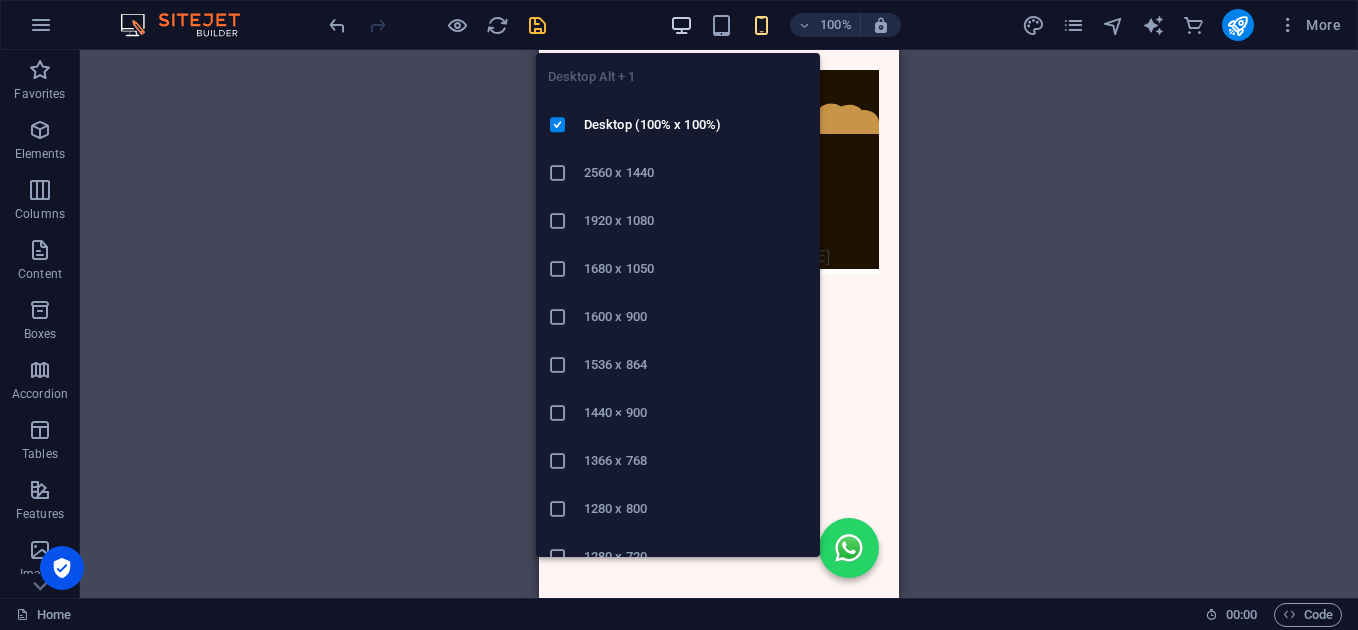 click at bounding box center [681, 25] 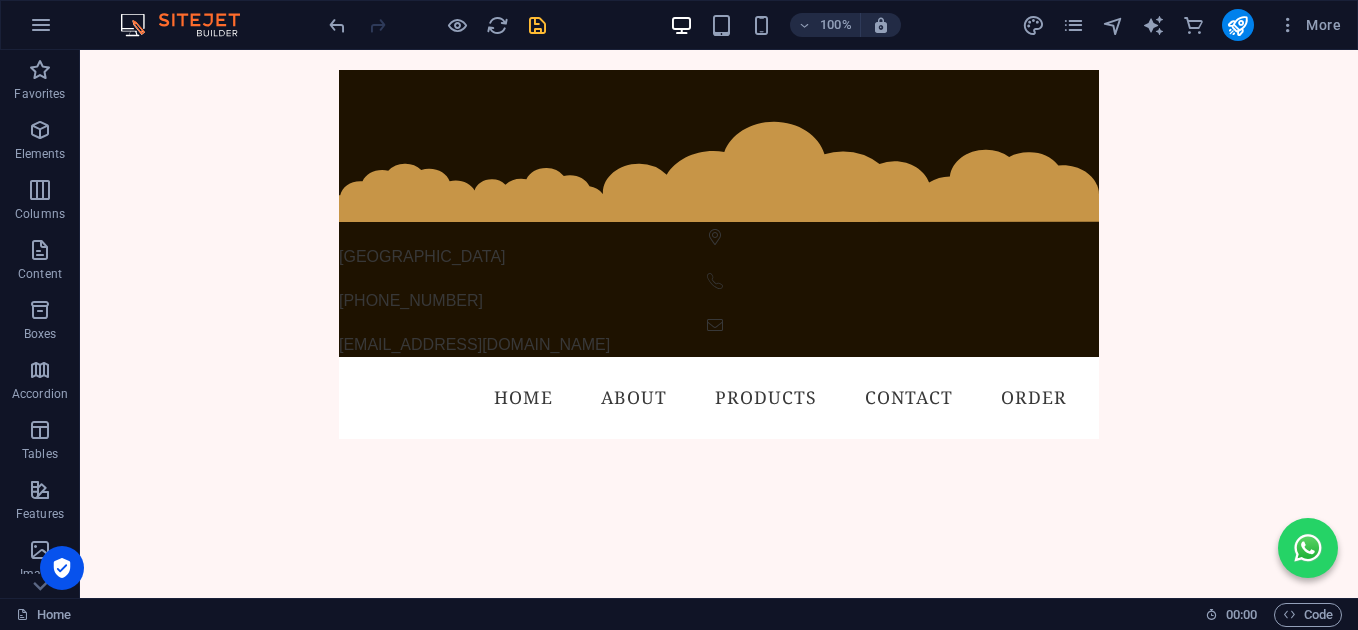 click on "Skip to main content [GEOGRAPHIC_DATA] [PHONE_NUMBER] [EMAIL_ADDRESS][DOMAIN_NAME] Menu Home About Products Contact ORDER The Bakery Zurri Cakes and Bakery specializes in creating delightful and healthy treats, including gluten-free cakes, aiming to craft memorable and unforgettable customer experiences. We have been serving irresistible yummy cakes since [DATE]. Our mission is to keep you smiling with every slice Treat yourself to a feel-good TREATS [DATE]! Gluten free, Eggless, Sugar/Diabetic Cake, Dairy free, Vegan Headline Learn more Headline Learn more Headline Learn more Headline Learn more Headline Learn more Button label Get our new vegan recipe eBook for free!  Our eBook contains over 50+ healthy vegan recipies, as well as a best practice guide for selecting the right organic and fair-trade food! Get your eBook now
Sweet Memories Bakery - Special Dates
🎂 Save Your Special Dates 🎉
Event Name" at bounding box center (719, 4390) 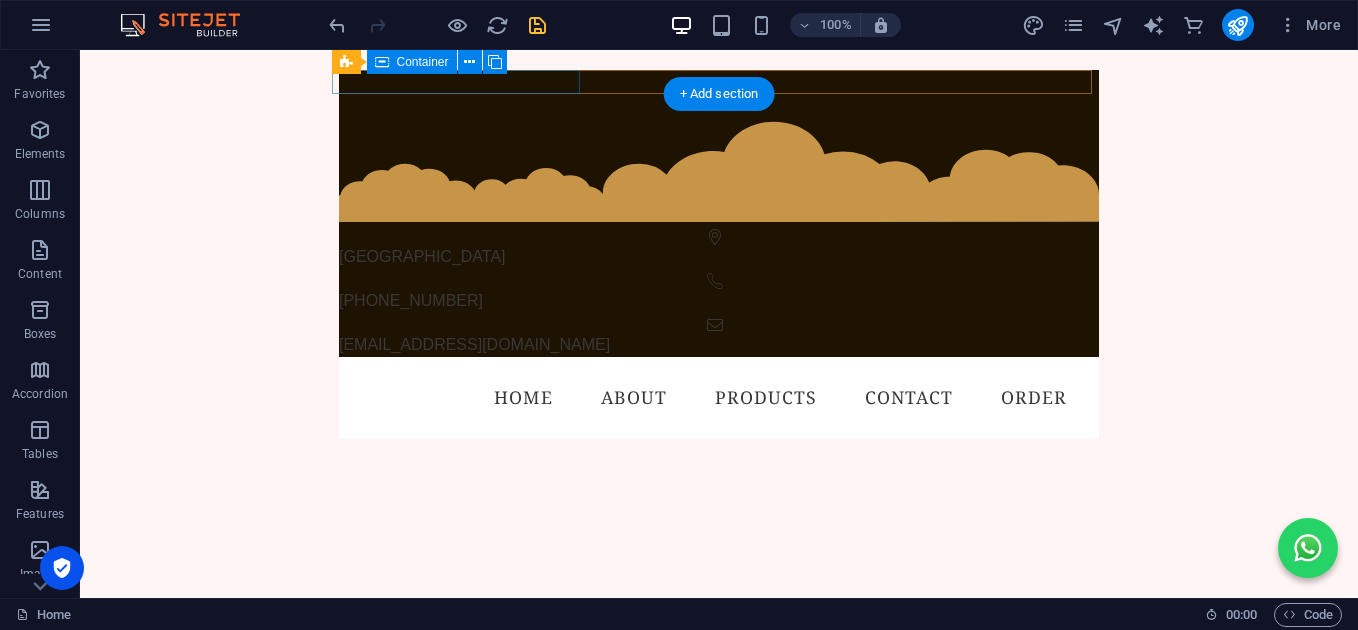click on "[GEOGRAPHIC_DATA]" at bounding box center (719, 249) 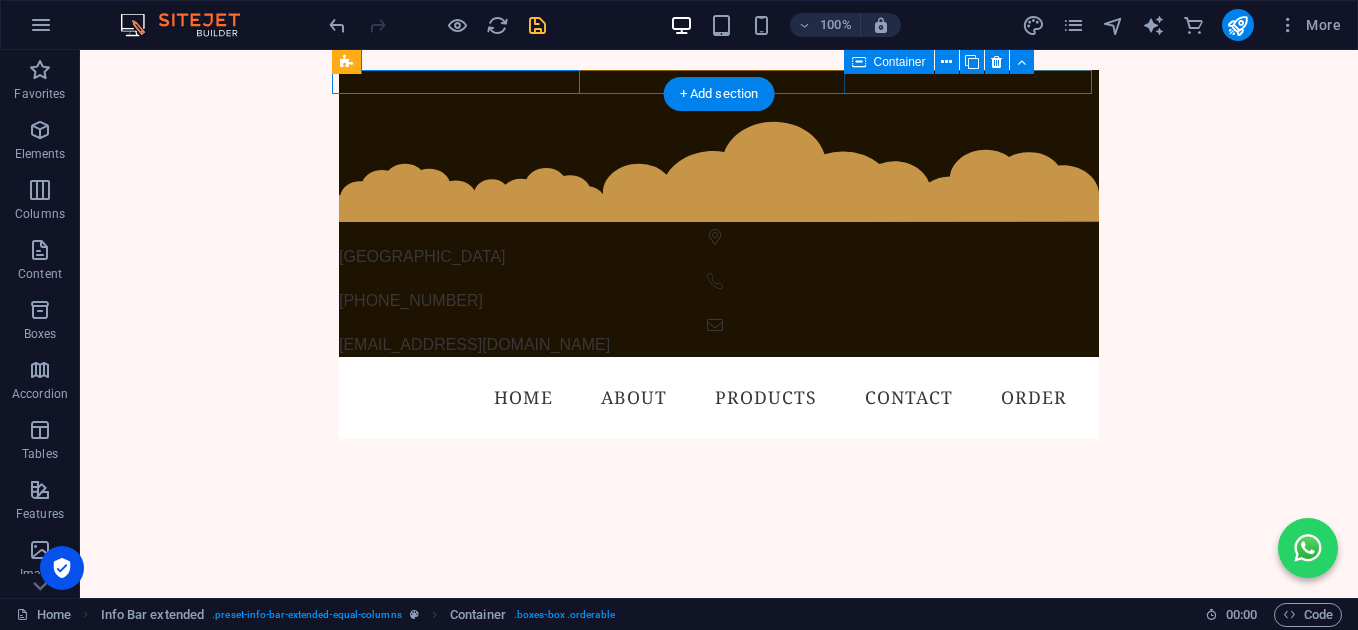 click on "[EMAIL_ADDRESS][DOMAIN_NAME]" at bounding box center (719, 337) 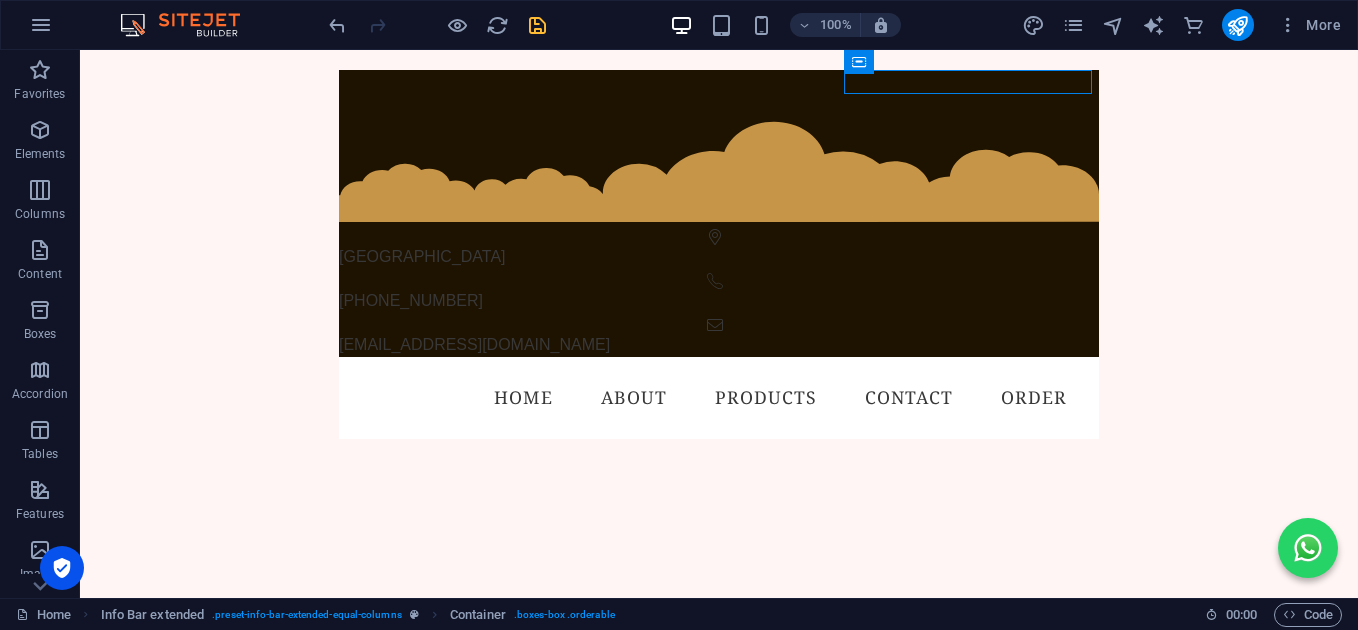 click on "Skip to main content [GEOGRAPHIC_DATA] [PHONE_NUMBER] [EMAIL_ADDRESS][DOMAIN_NAME] Menu Home About Products Contact ORDER The Bakery Zurri Cakes and Bakery specializes in creating delightful and healthy treats, including gluten-free cakes, aiming to craft memorable and unforgettable customer experiences. We have been serving irresistible yummy cakes since [DATE]. Our mission is to keep you smiling with every slice Treat yourself to a feel-good TREATS [DATE]! Gluten free, Eggless, Sugar/Diabetic Cake, Dairy free, Vegan Headline Learn more Headline Learn more Headline Learn more Headline Learn more Headline Learn more Button label Get our new vegan recipe eBook for free!  Our eBook contains over 50+ healthy vegan recipies, as well as a best practice guide for selecting the right organic and fair-trade food! Get your eBook now
Sweet Memories Bakery - Special Dates
🎂 Save Your Special Dates 🎉
Event Name" at bounding box center (719, 4390) 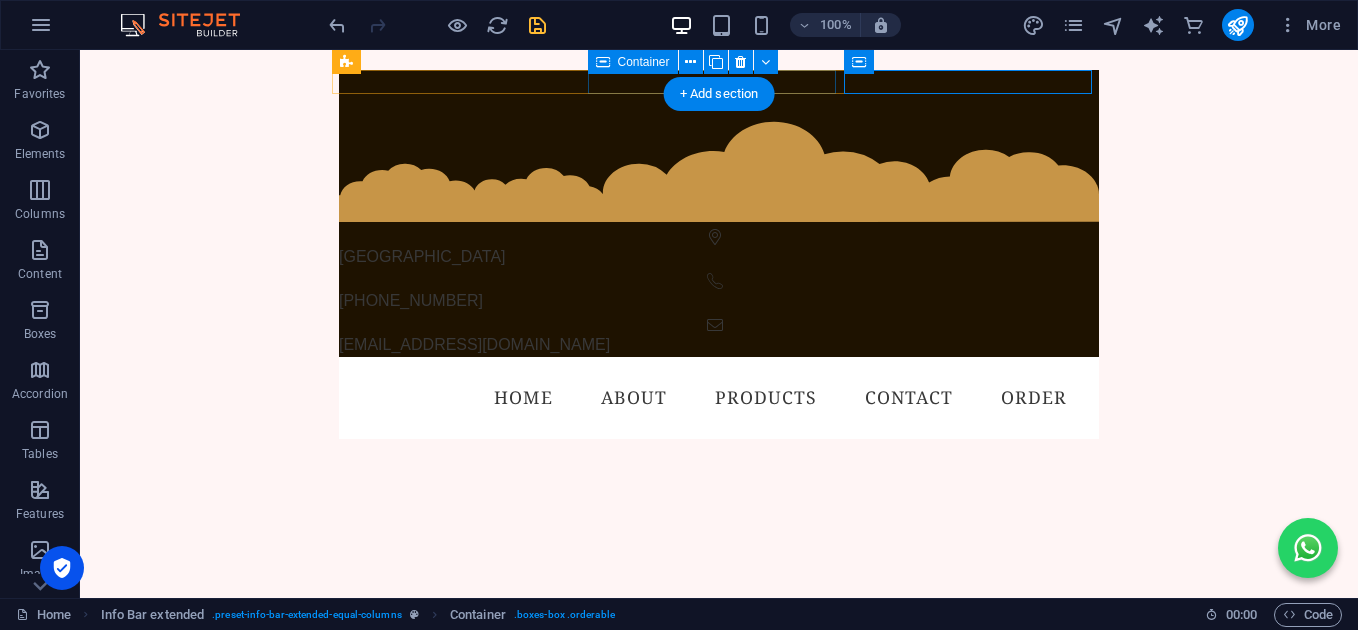 click on "[PHONE_NUMBER]" at bounding box center [719, 293] 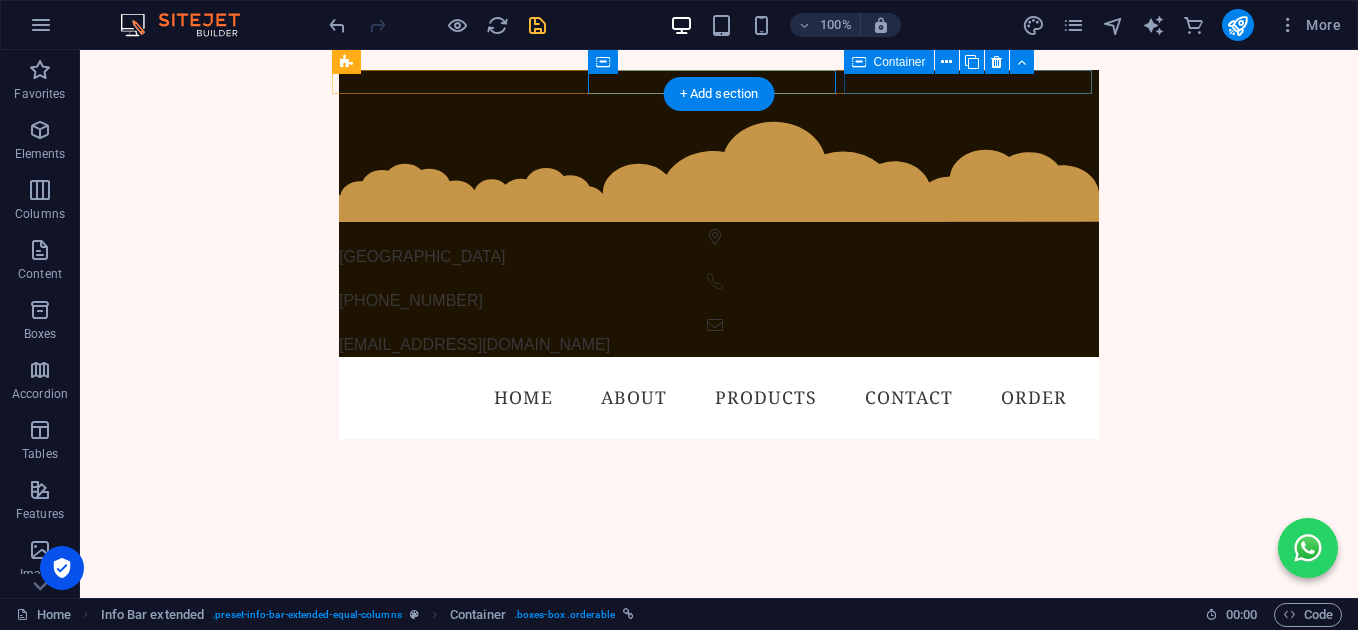 click on "[EMAIL_ADDRESS][DOMAIN_NAME]" at bounding box center [719, 337] 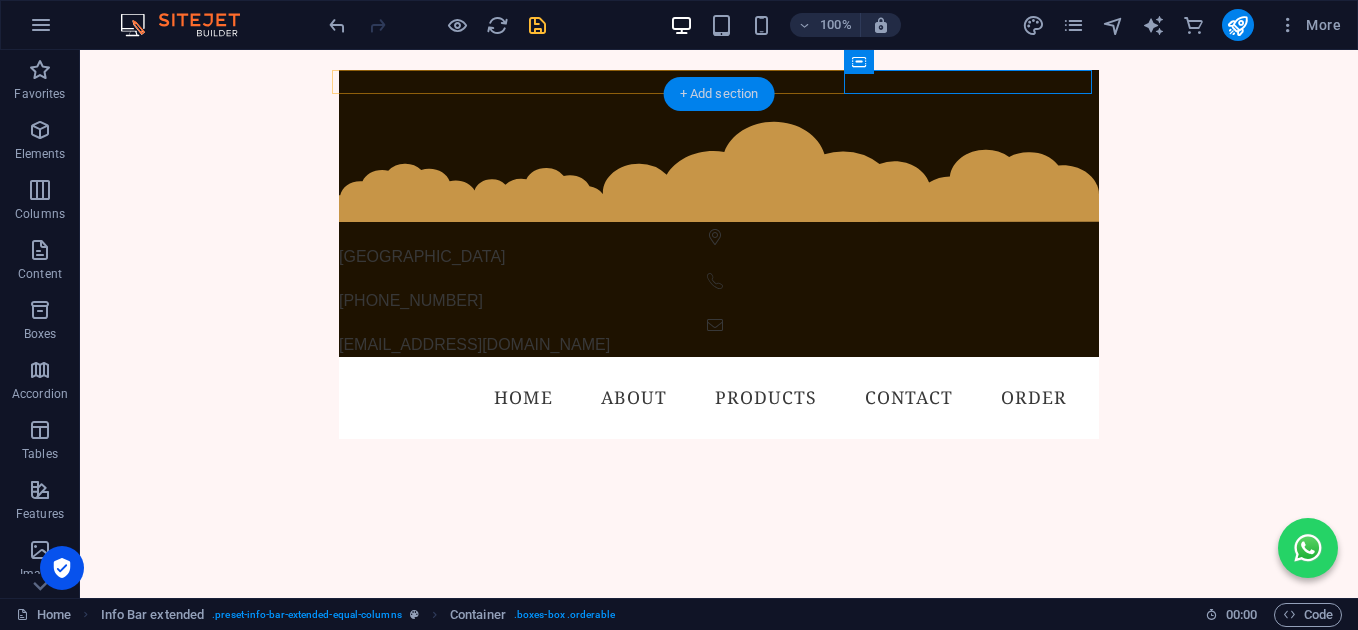 click on "+ Add section" at bounding box center [719, 94] 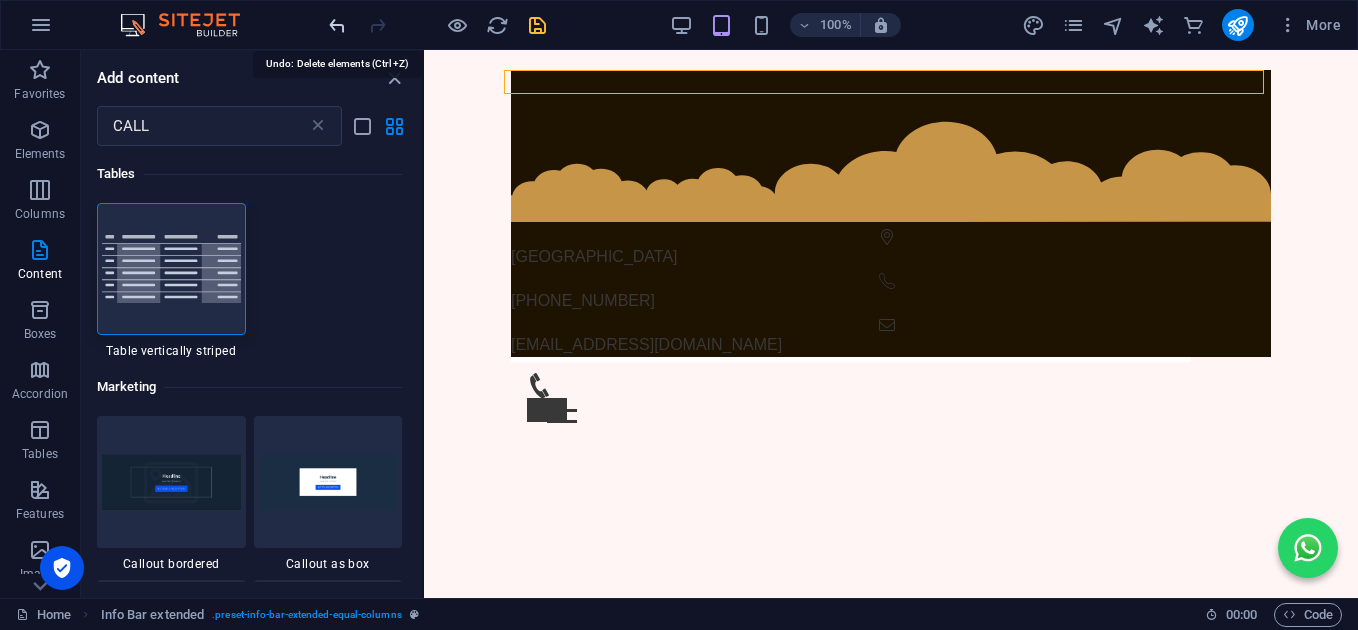 click at bounding box center (337, 25) 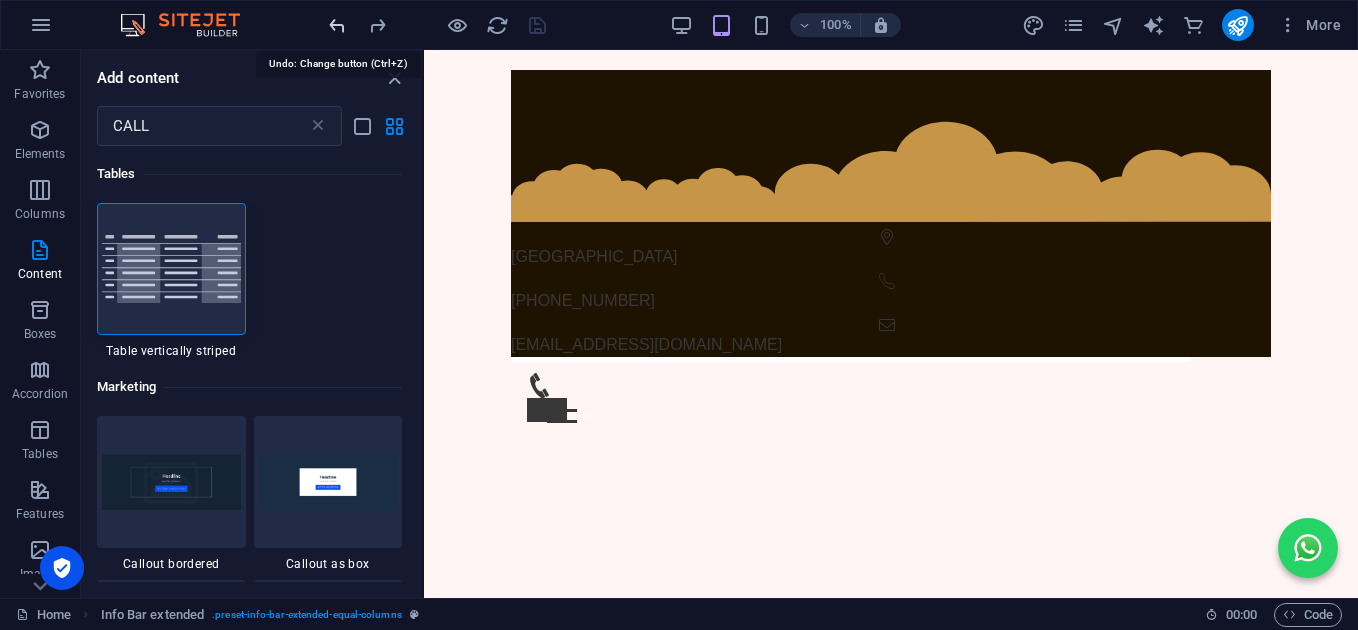scroll, scrollTop: 637, scrollLeft: 0, axis: vertical 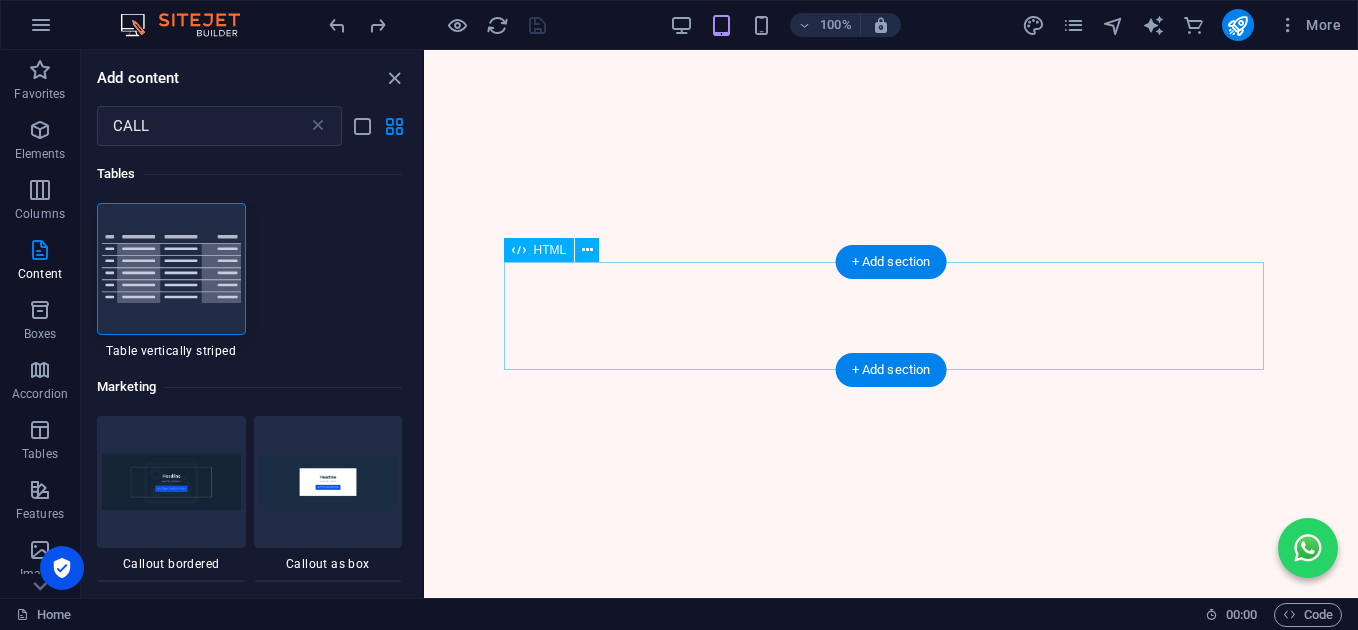 click on "[PERSON_NAME]
Yummy Healthy Treats
[PHONE_NUMBER]
[EMAIL_ADDRESS][DOMAIN_NAME]" at bounding box center (891, 1378) 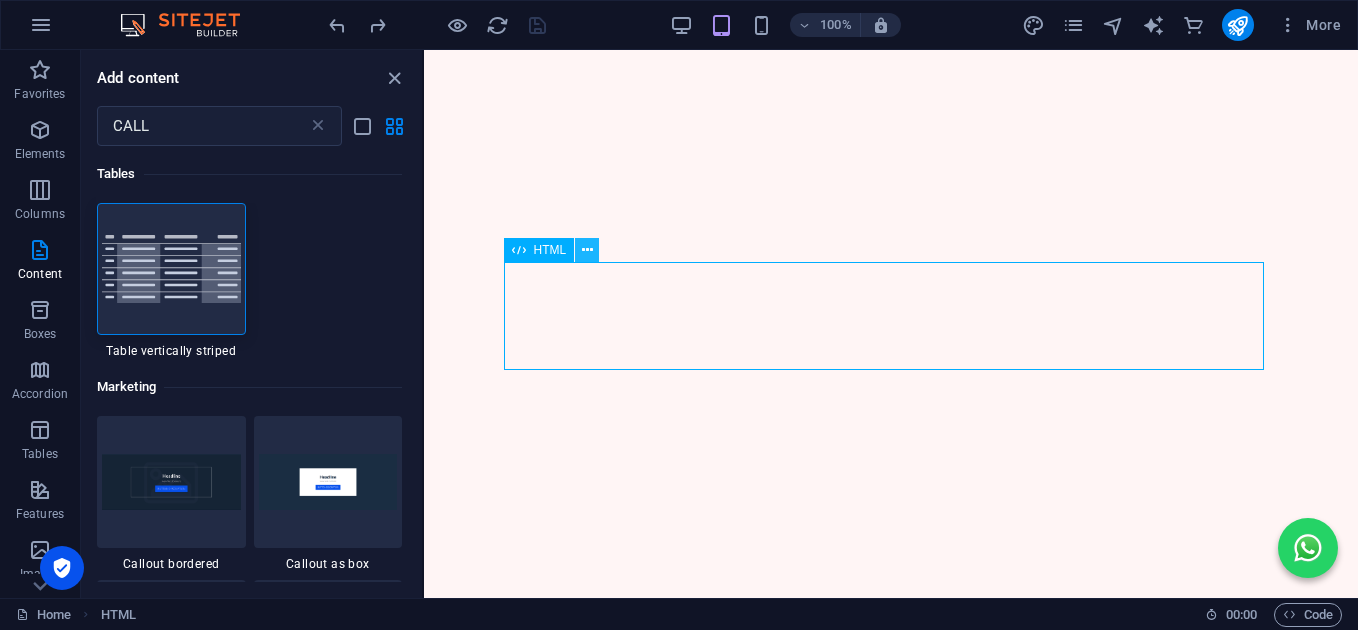 click at bounding box center (587, 250) 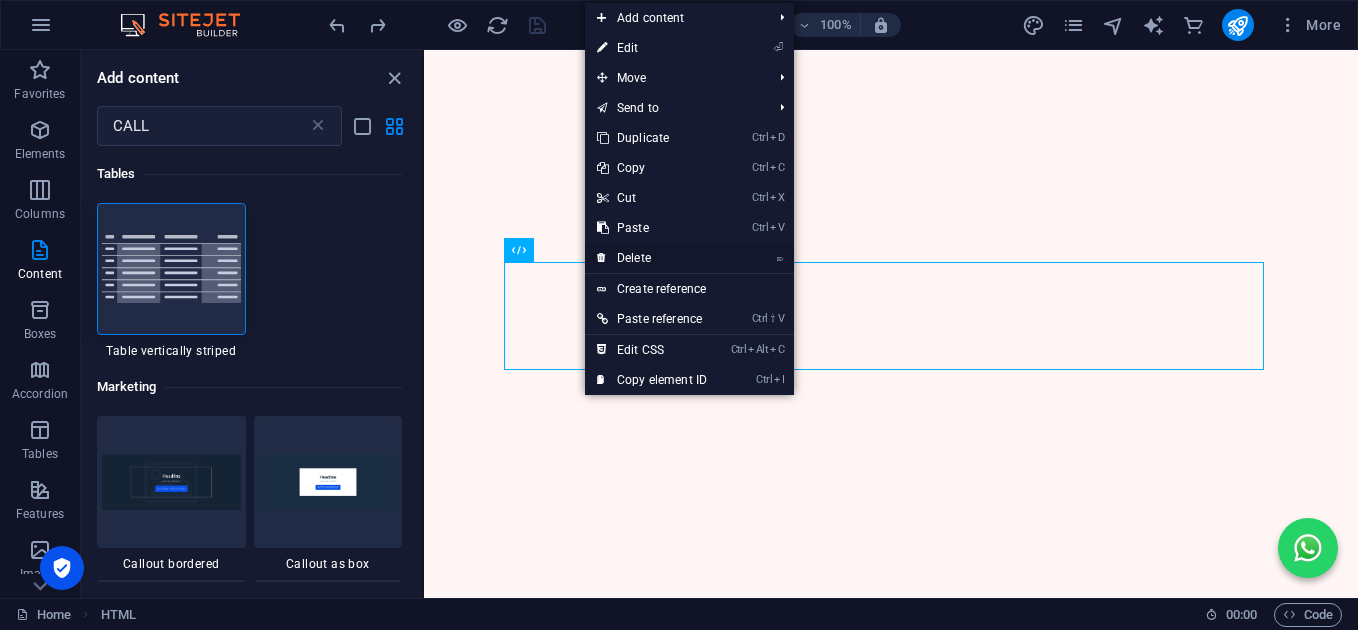 drag, startPoint x: 643, startPoint y: 253, endPoint x: 219, endPoint y: 204, distance: 426.822 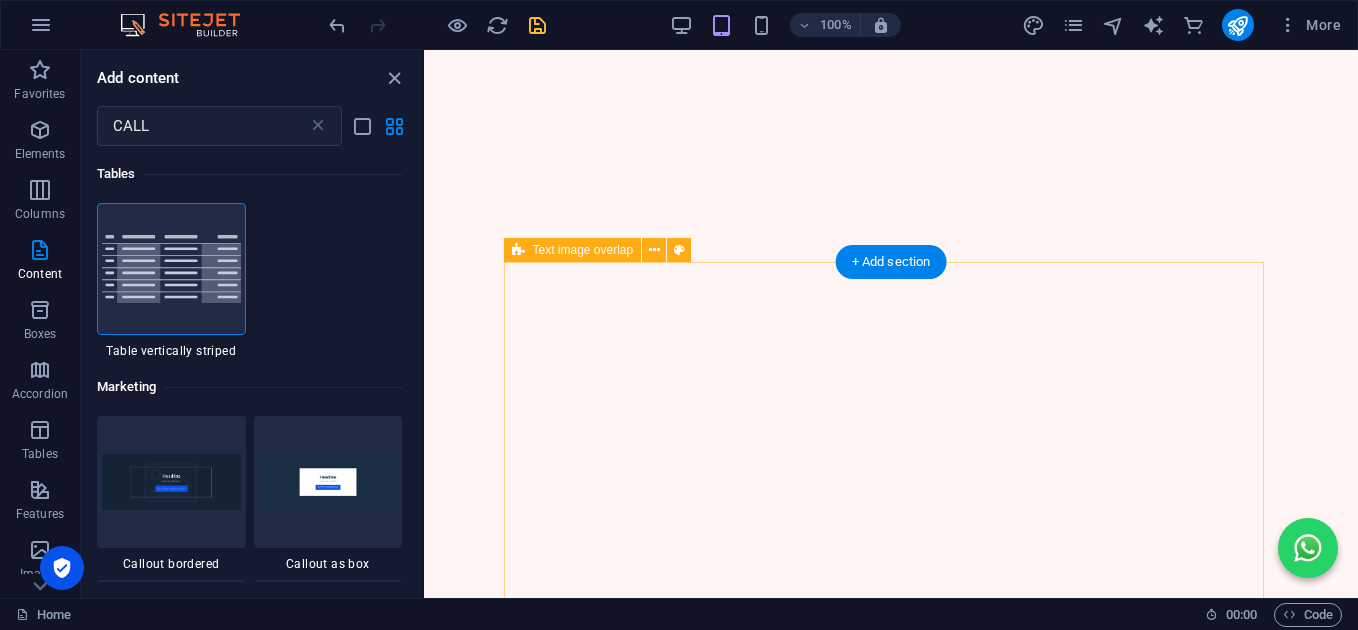 click on "The Bakery [PERSON_NAME] and Bakery specializes in creating delightful and healthy treats, including gluten-free cakes, aiming to craft memorable and unforgettable customer experiences. We have been serving irresistible yummy cakes since [DATE]. Our mission is to keep you smiling with every slice Treat yourself to a feel-good TREATS [DATE]!" at bounding box center (891, 1941) 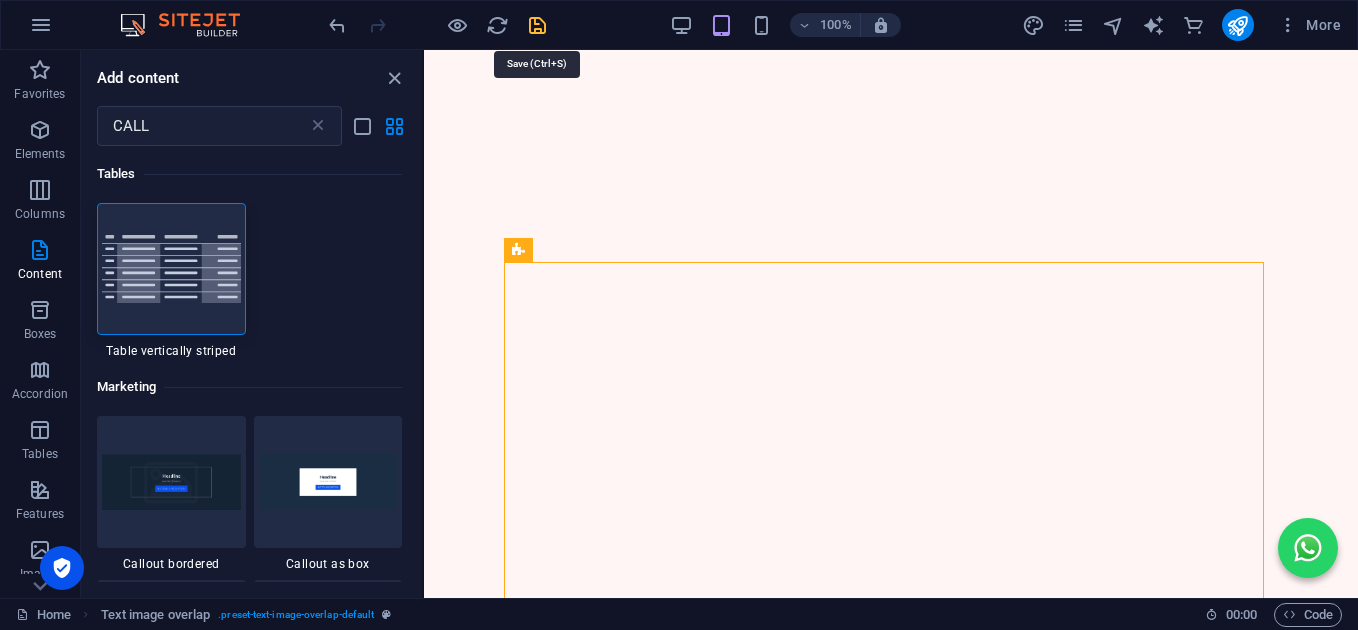 drag, startPoint x: 530, startPoint y: 25, endPoint x: 470, endPoint y: 66, distance: 72.67049 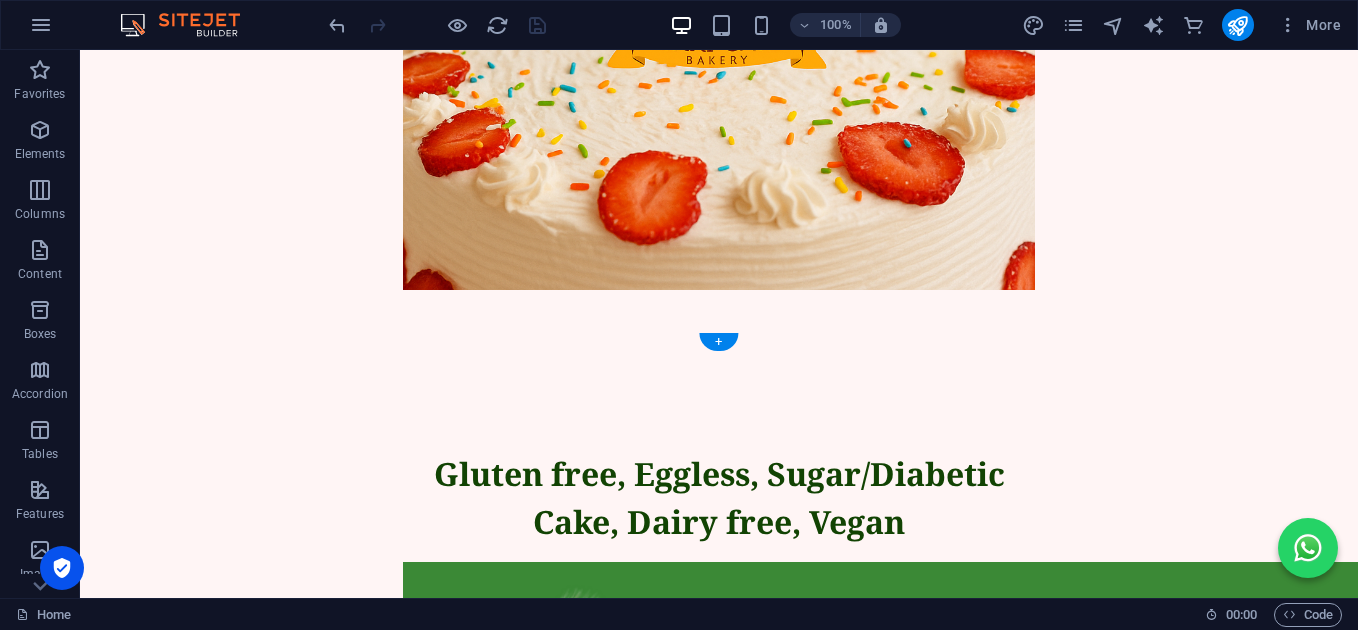 scroll, scrollTop: 2370, scrollLeft: 0, axis: vertical 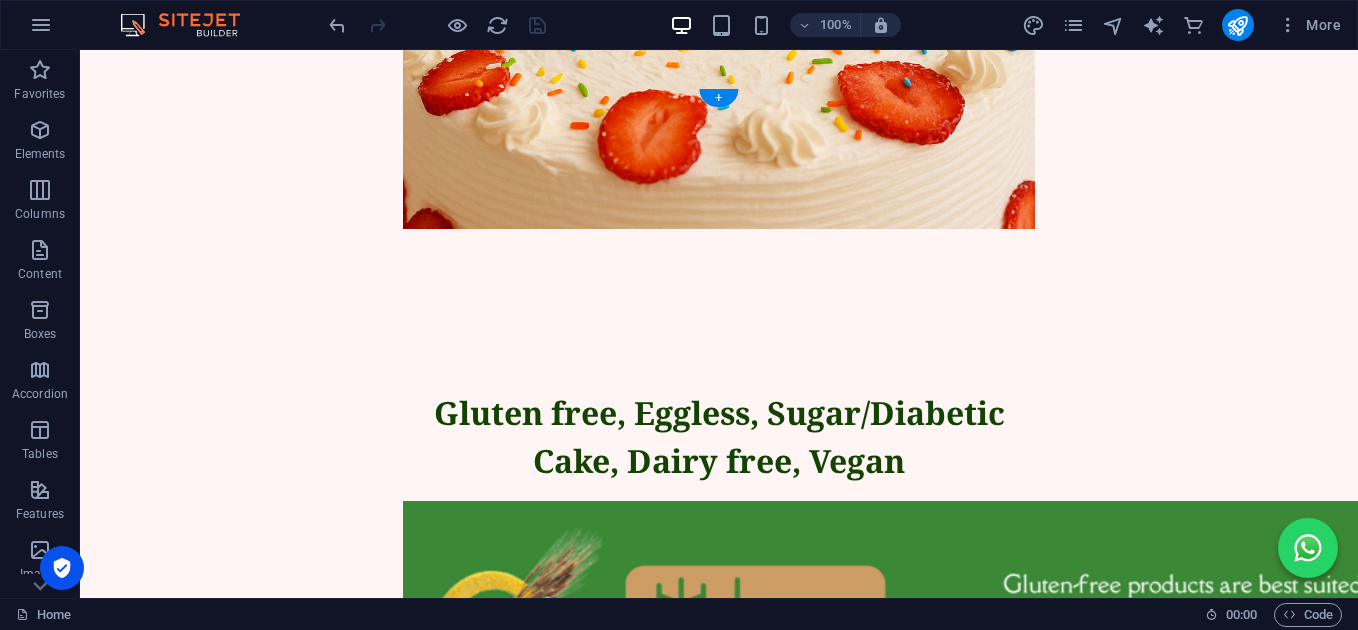 click at bounding box center (946, 2133) 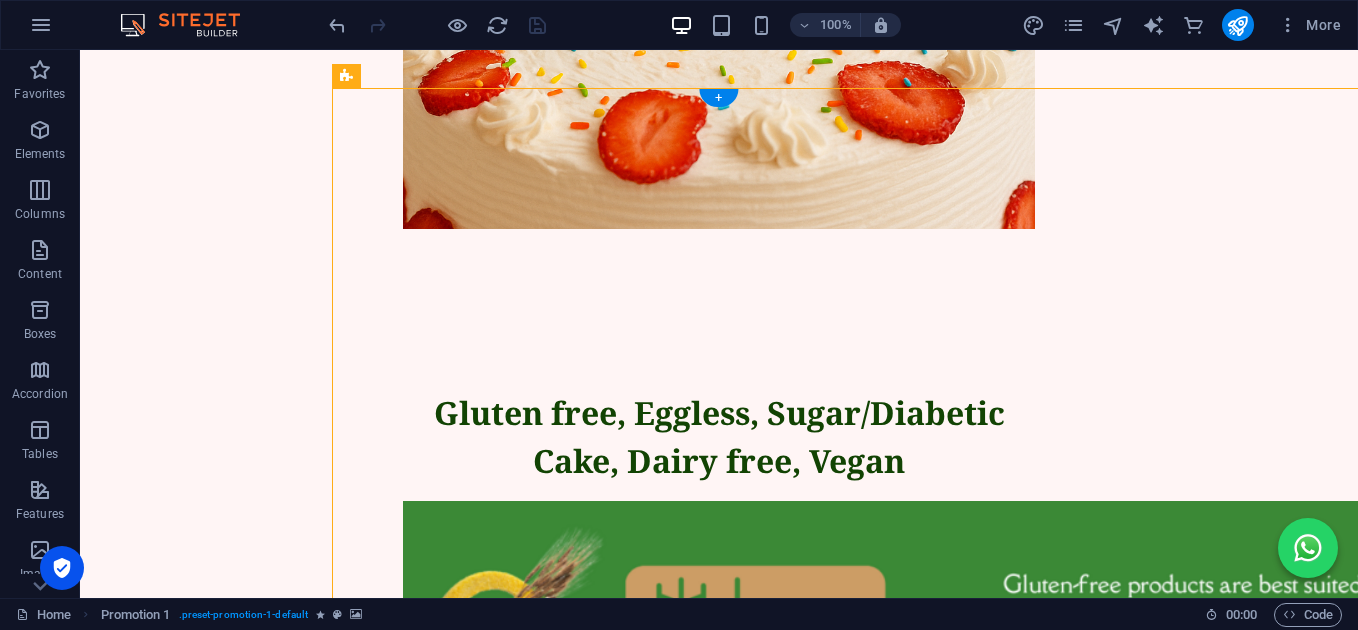 click at bounding box center [946, 2133] 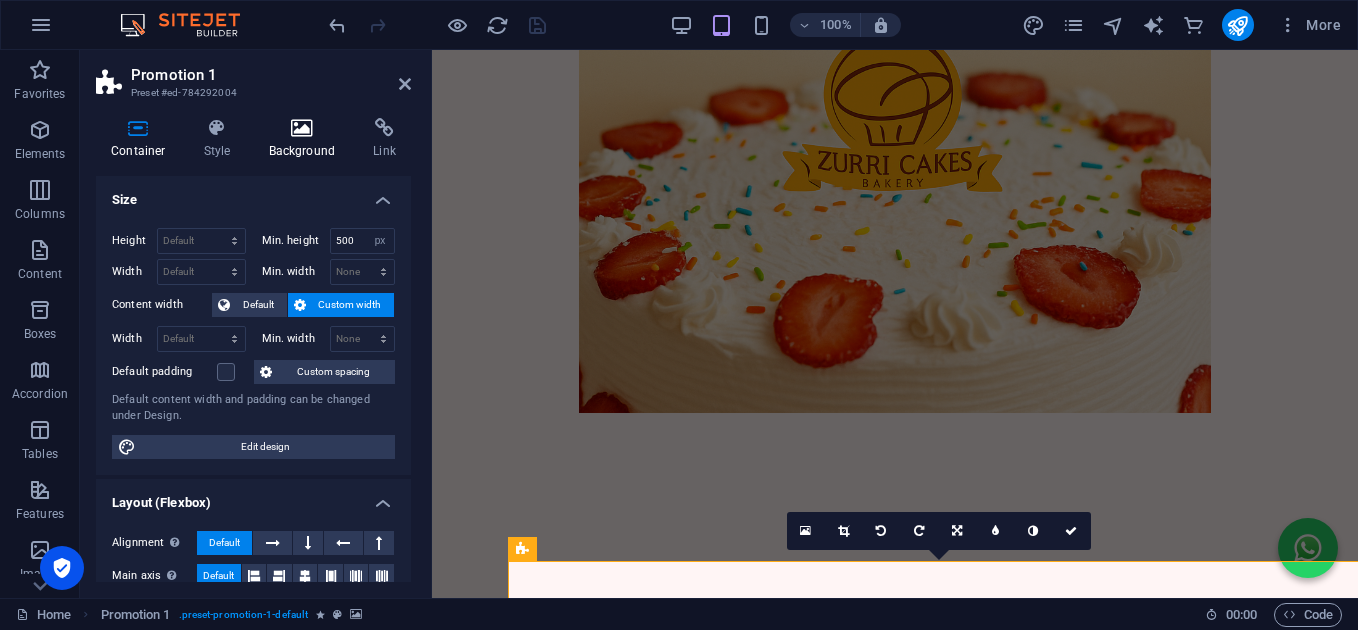 click on "Background" at bounding box center [306, 139] 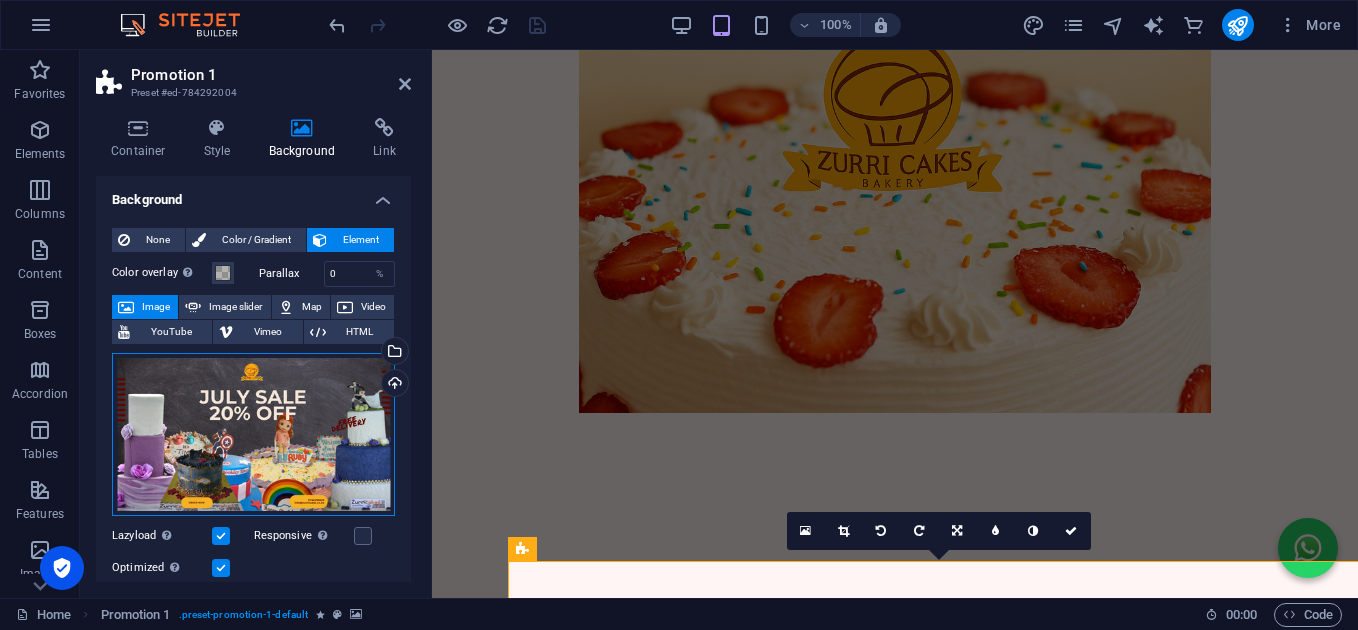 click on "Drag files here, click to choose files or select files from Files or our free stock photos & videos" at bounding box center (253, 435) 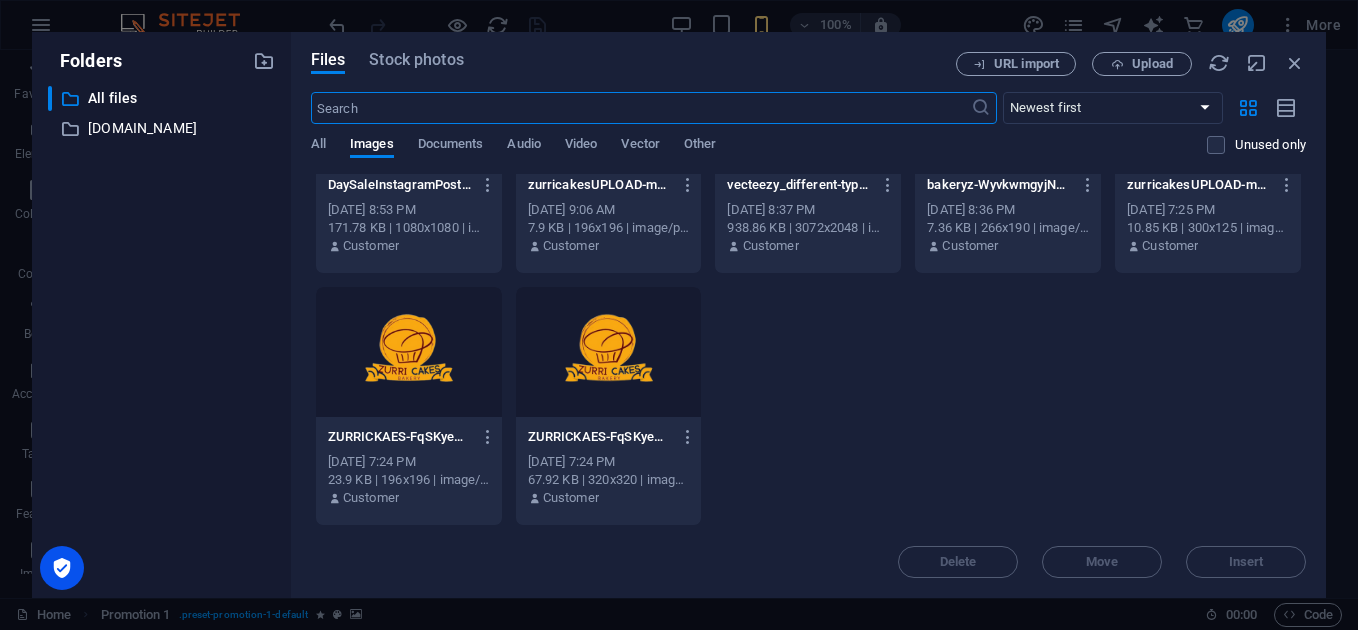 scroll, scrollTop: 3031, scrollLeft: 0, axis: vertical 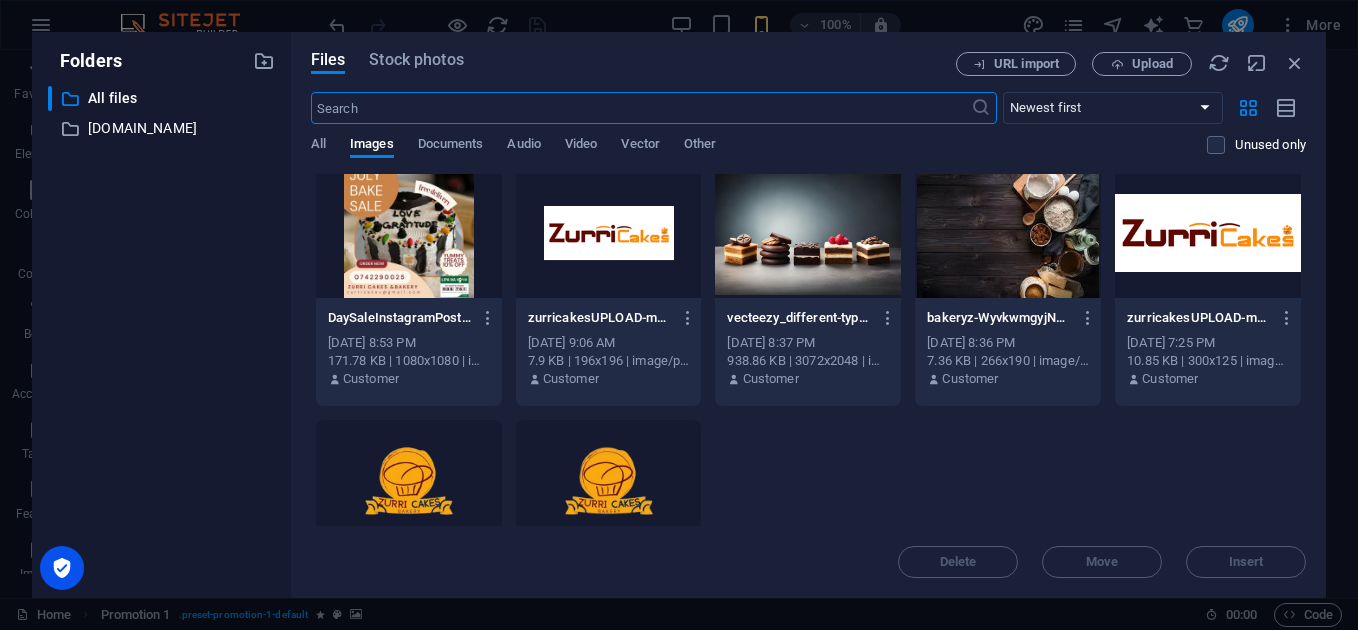 click at bounding box center (808, 233) 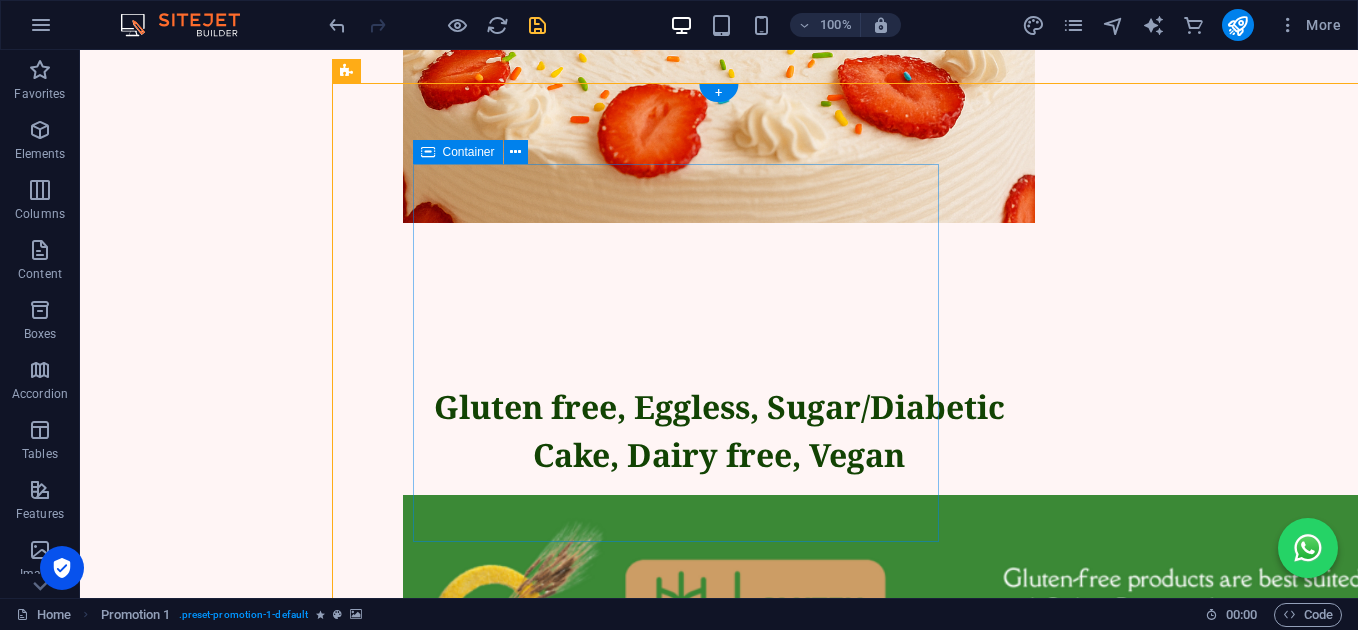 scroll, scrollTop: 2375, scrollLeft: 0, axis: vertical 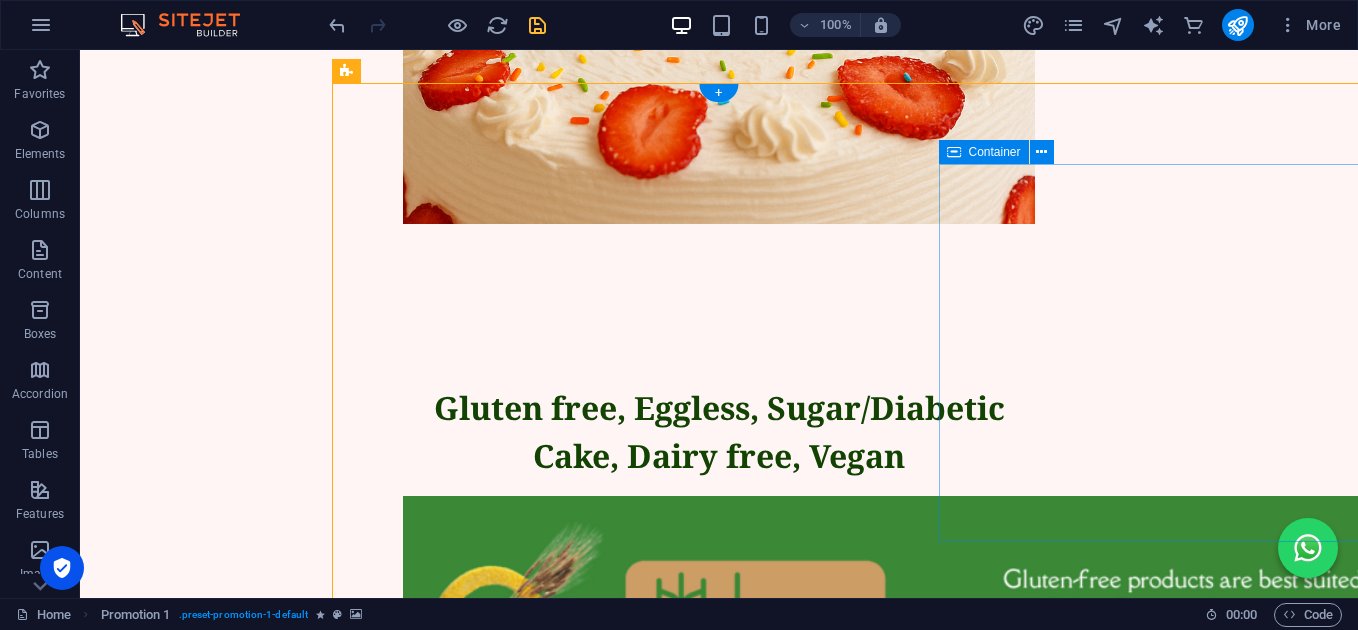 click on "Get our new vegan recipe eBook for free!  Our eBook contains over 50+ healthy vegan recipies, as well as a best practice guide for selecting the right organic and fair-trade food! Get your eBook now" at bounding box center [946, 2665] 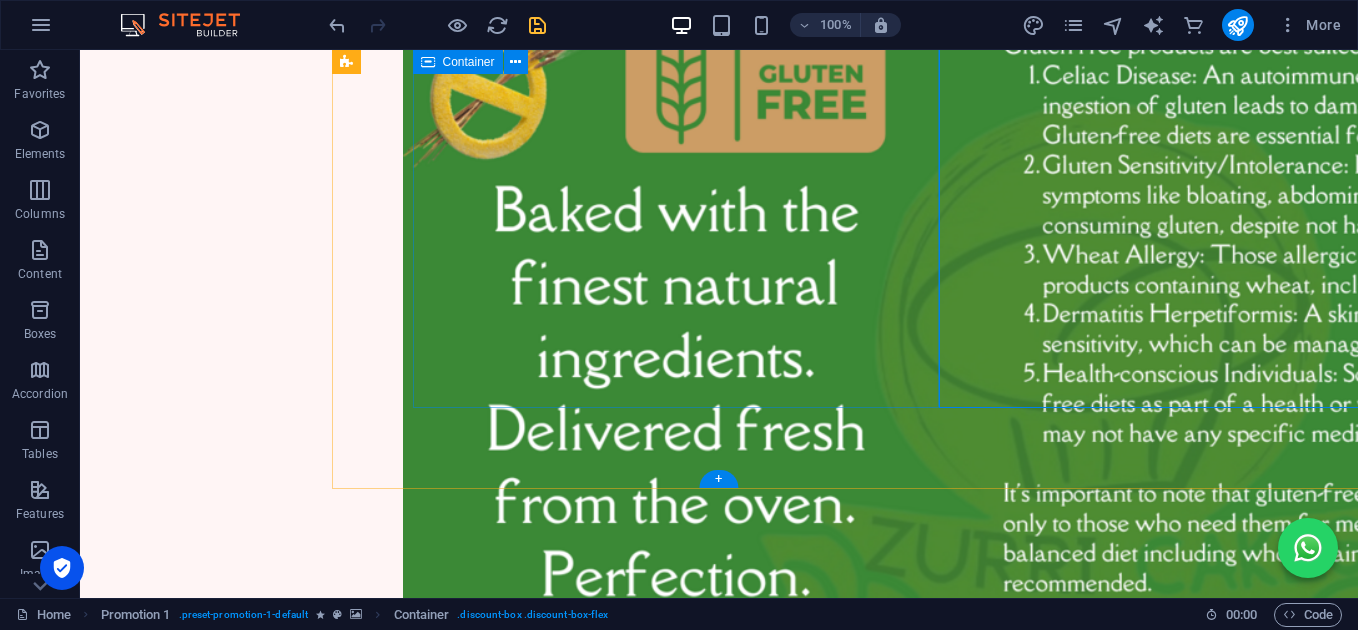 scroll, scrollTop: 2509, scrollLeft: 0, axis: vertical 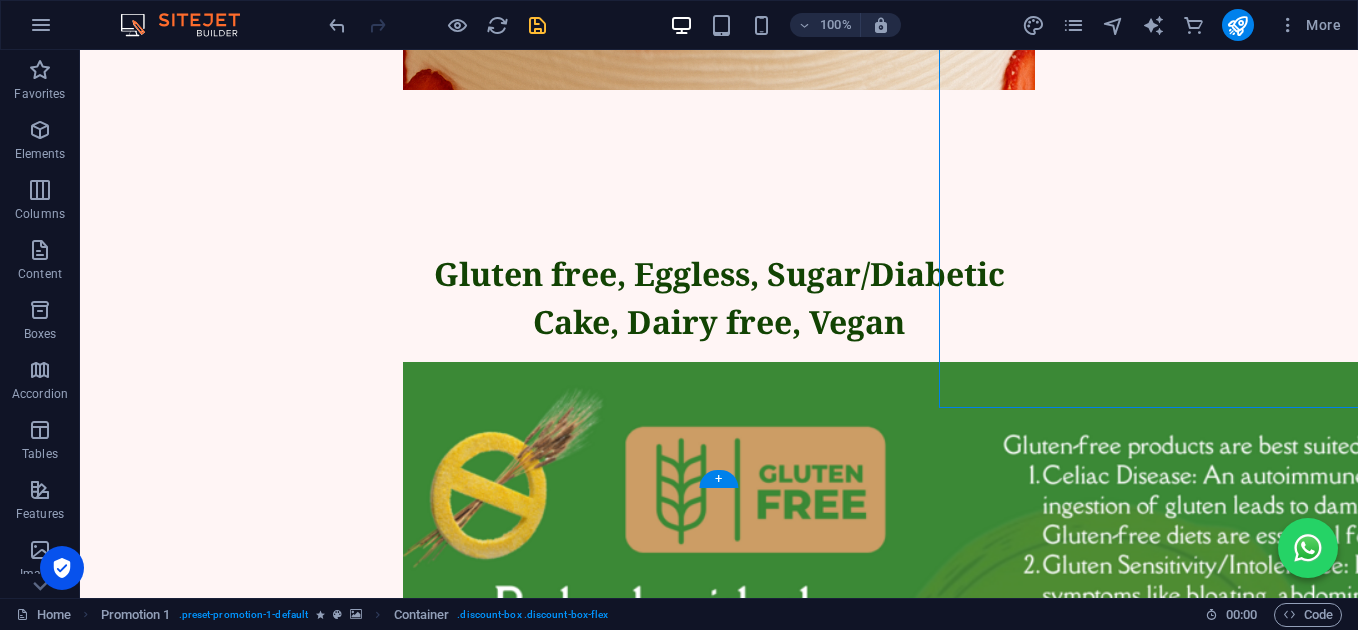 click at bounding box center [946, 1994] 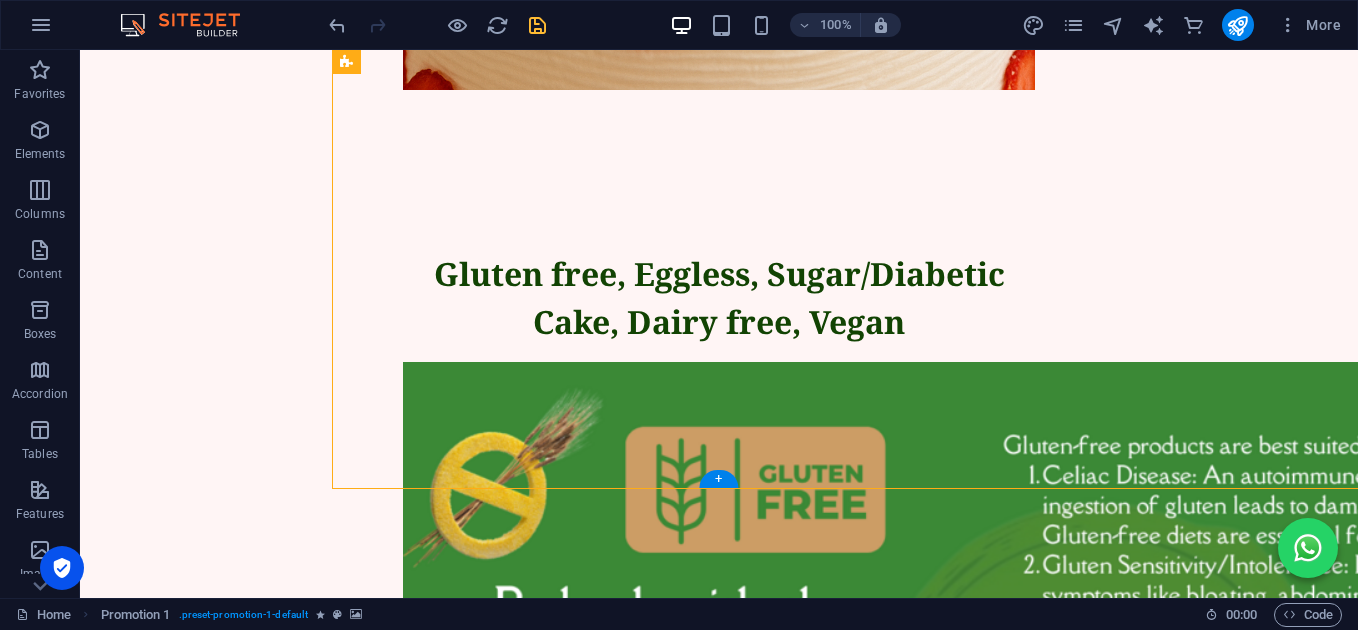 click at bounding box center [946, 1994] 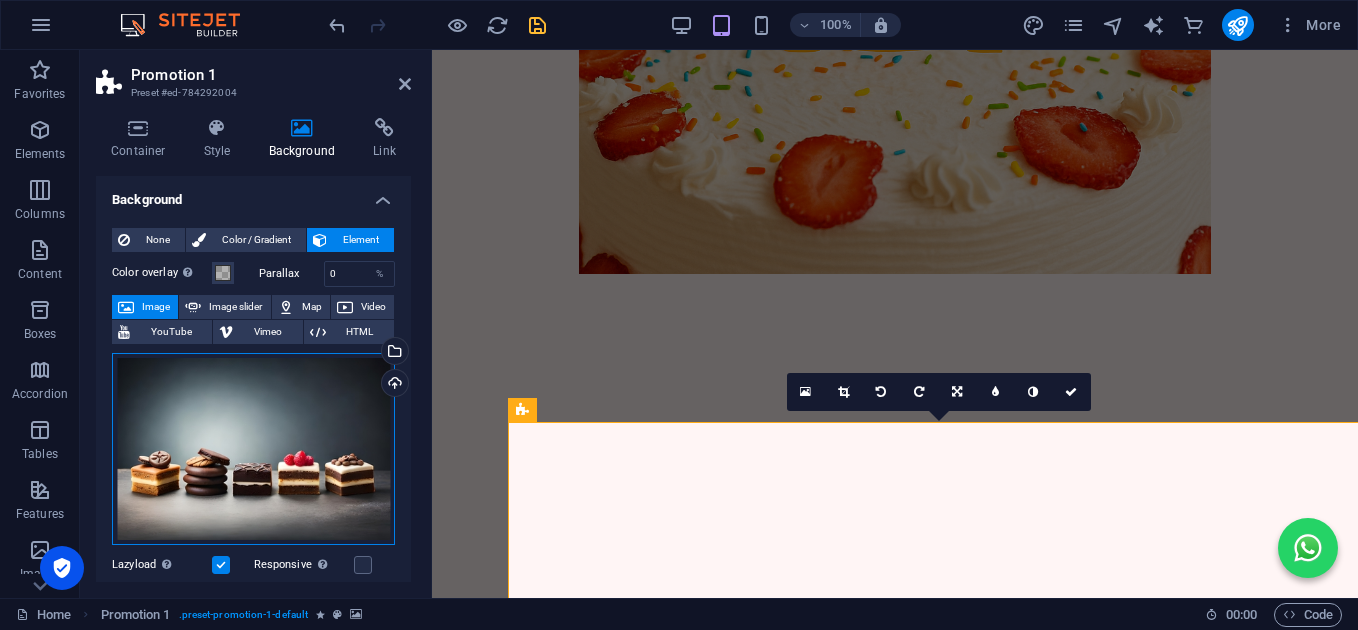 click on "Drag files here, click to choose files or select files from Files or our free stock photos & videos" at bounding box center (253, 449) 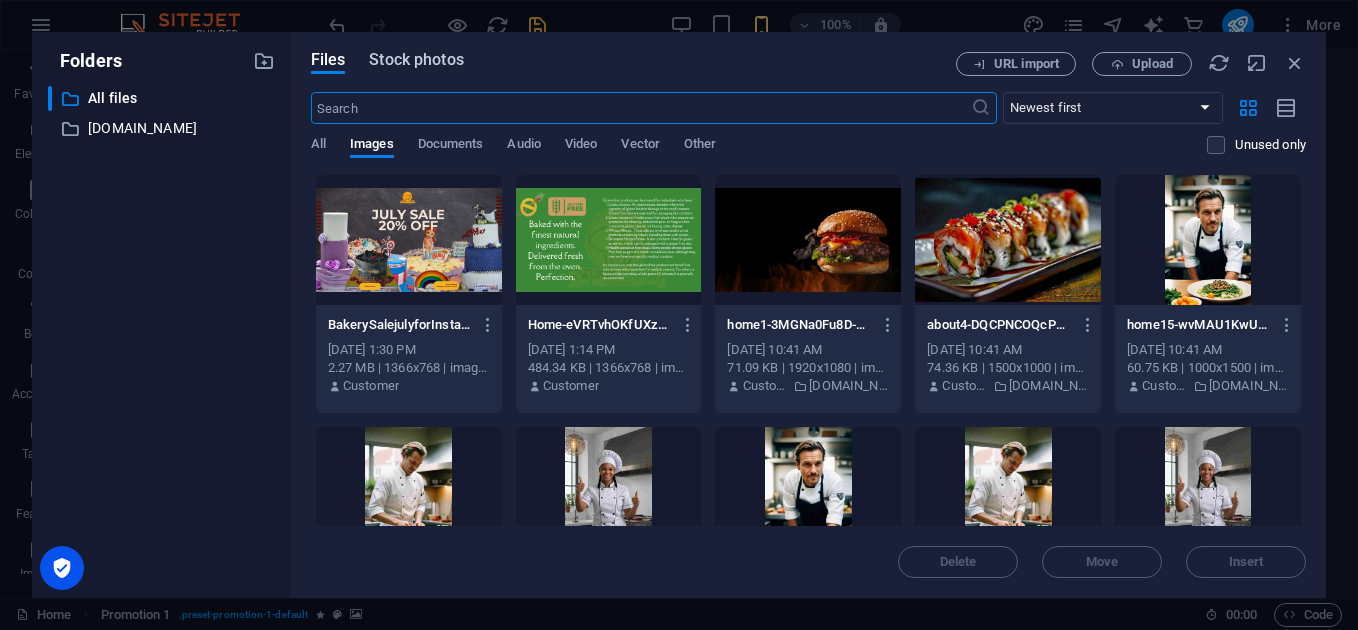 click on "Stock photos" at bounding box center [416, 60] 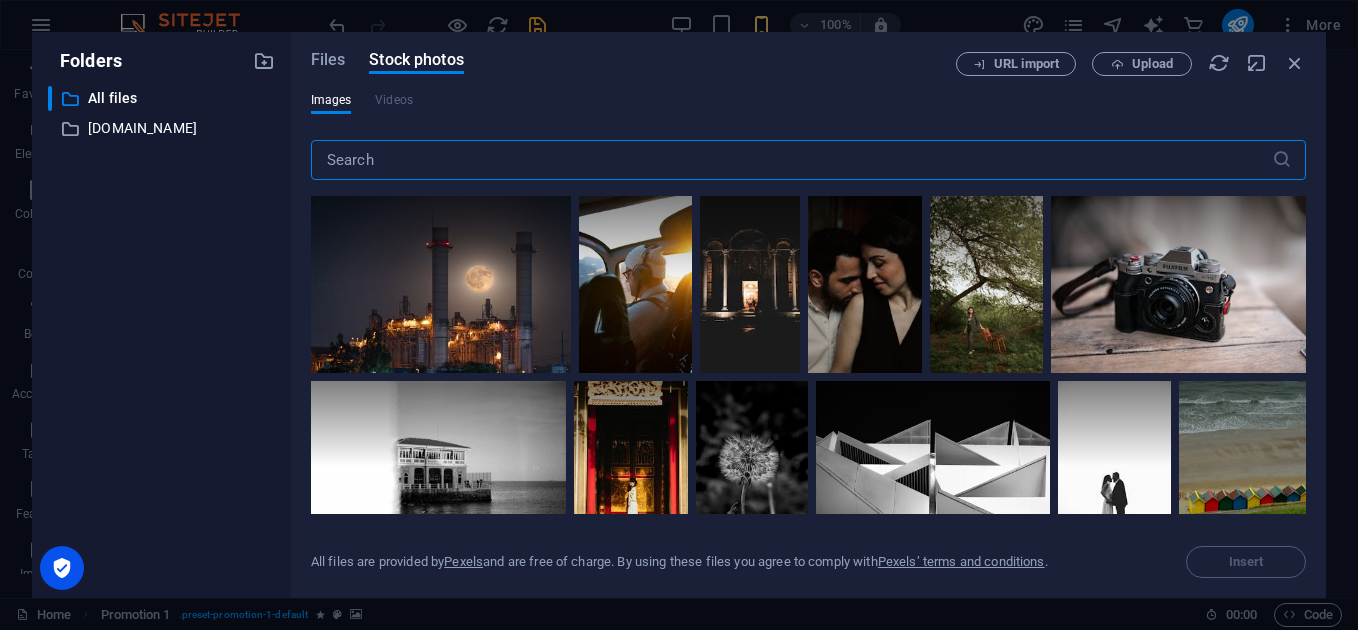 click at bounding box center (791, 160) 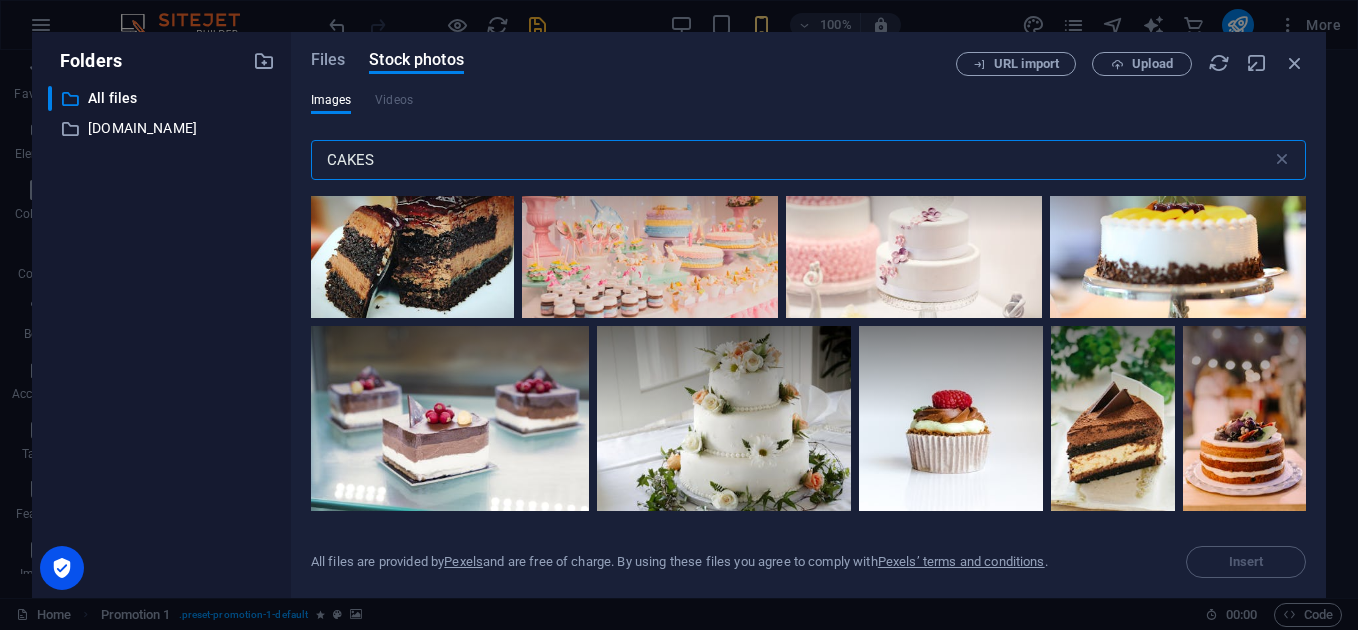 scroll, scrollTop: 0, scrollLeft: 0, axis: both 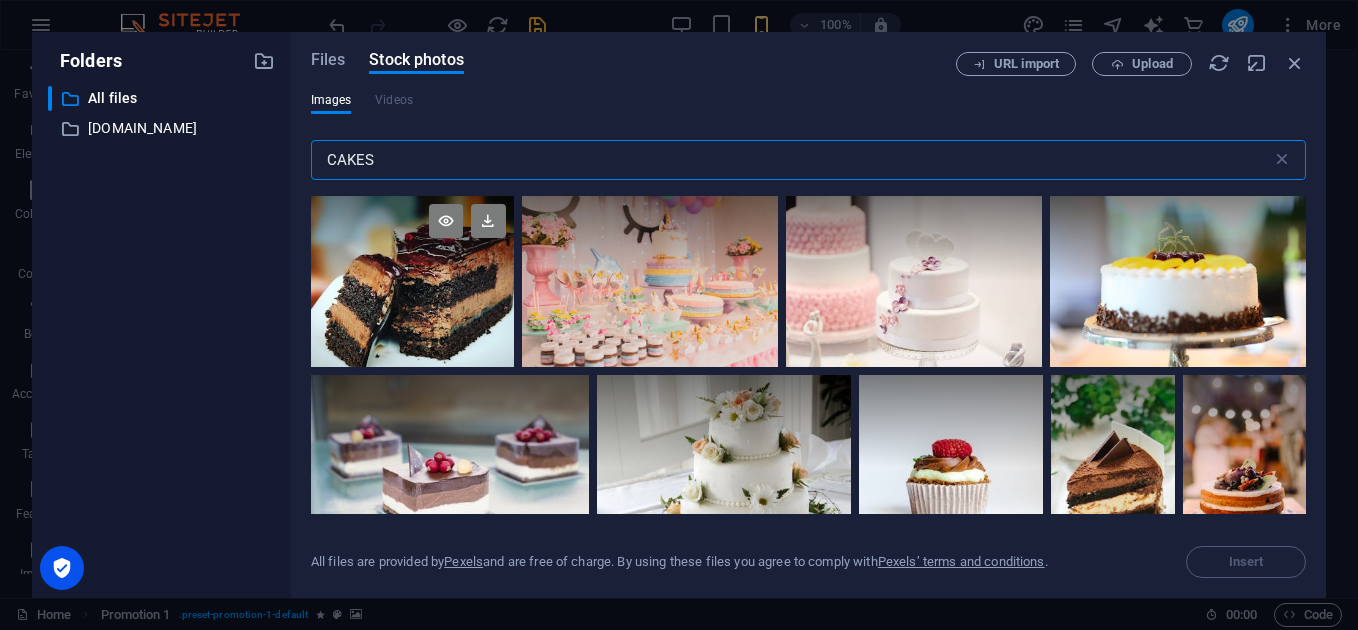 type on "CAKES" 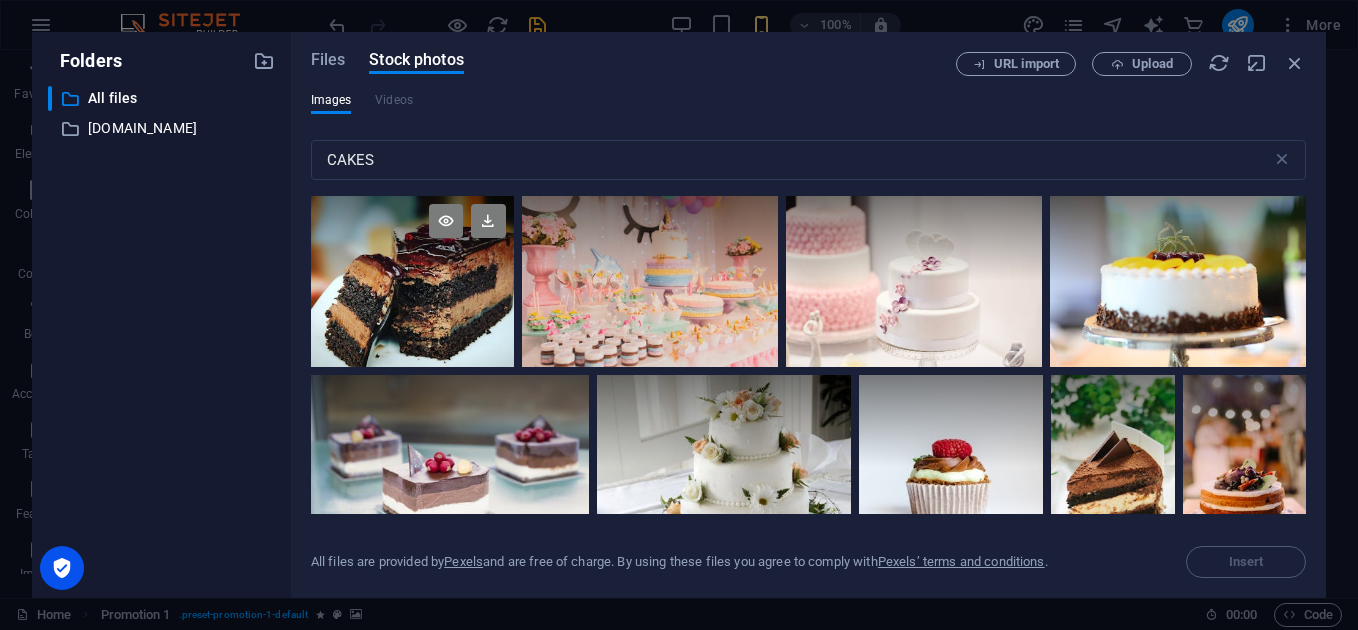 click at bounding box center [412, 238] 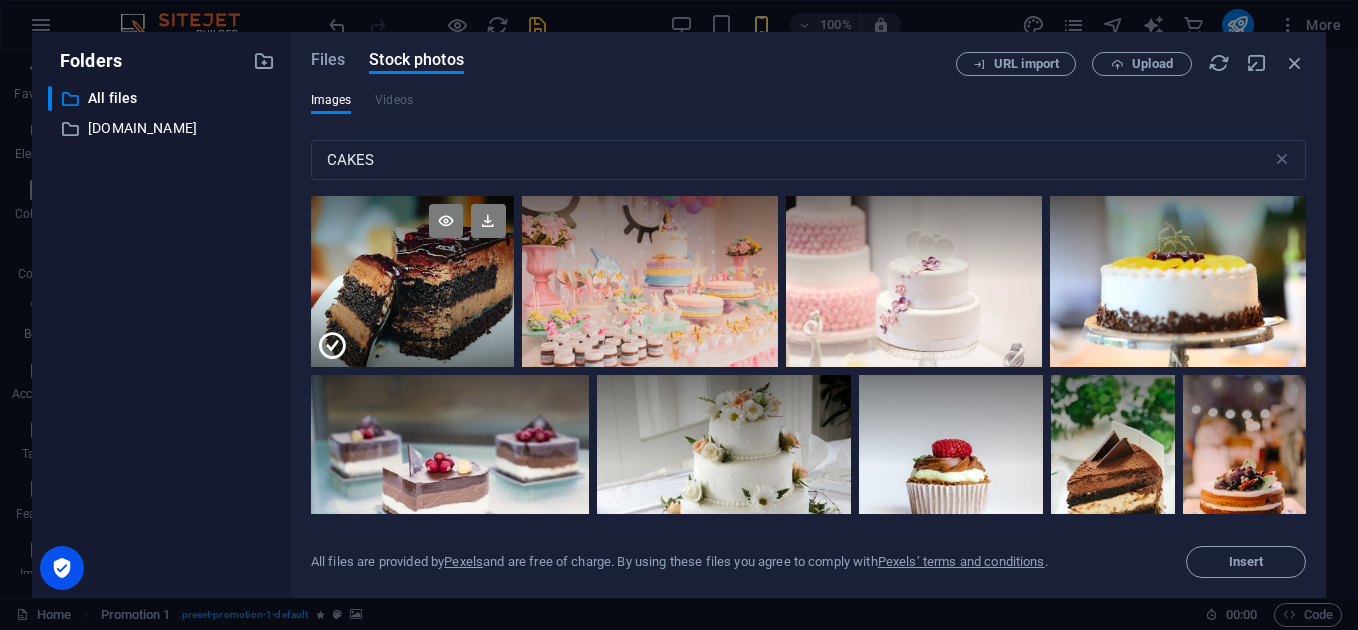 scroll, scrollTop: 2604, scrollLeft: 0, axis: vertical 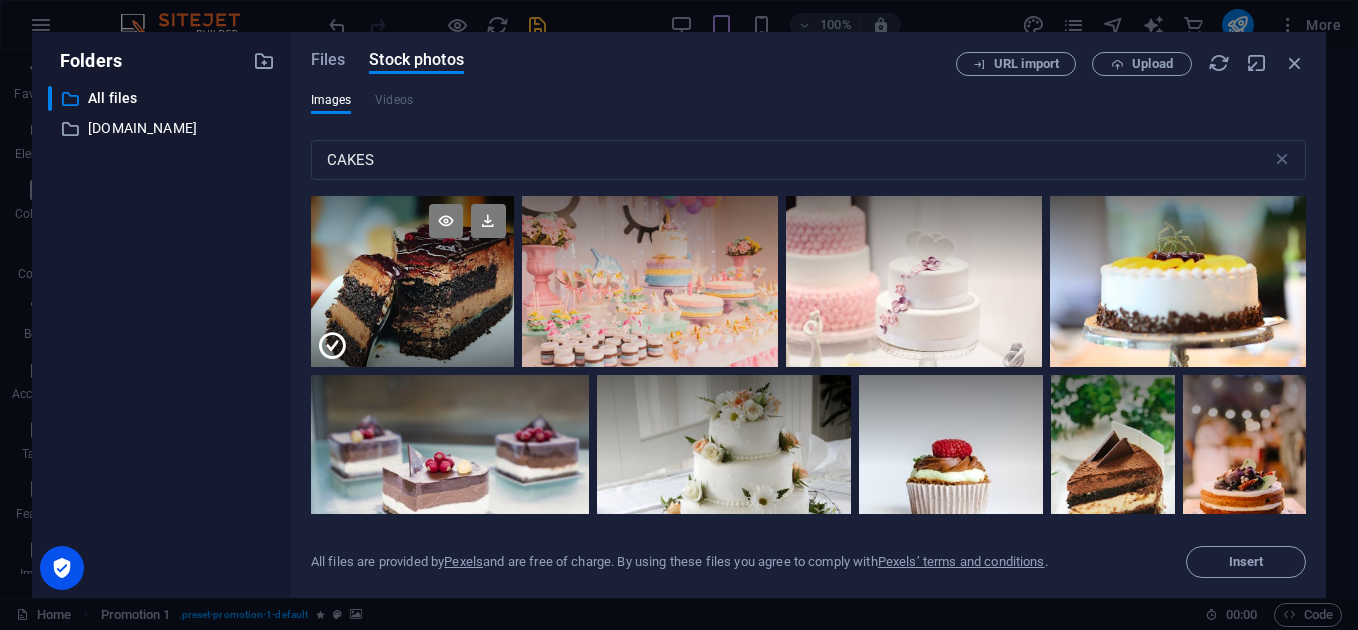 click at bounding box center [412, 238] 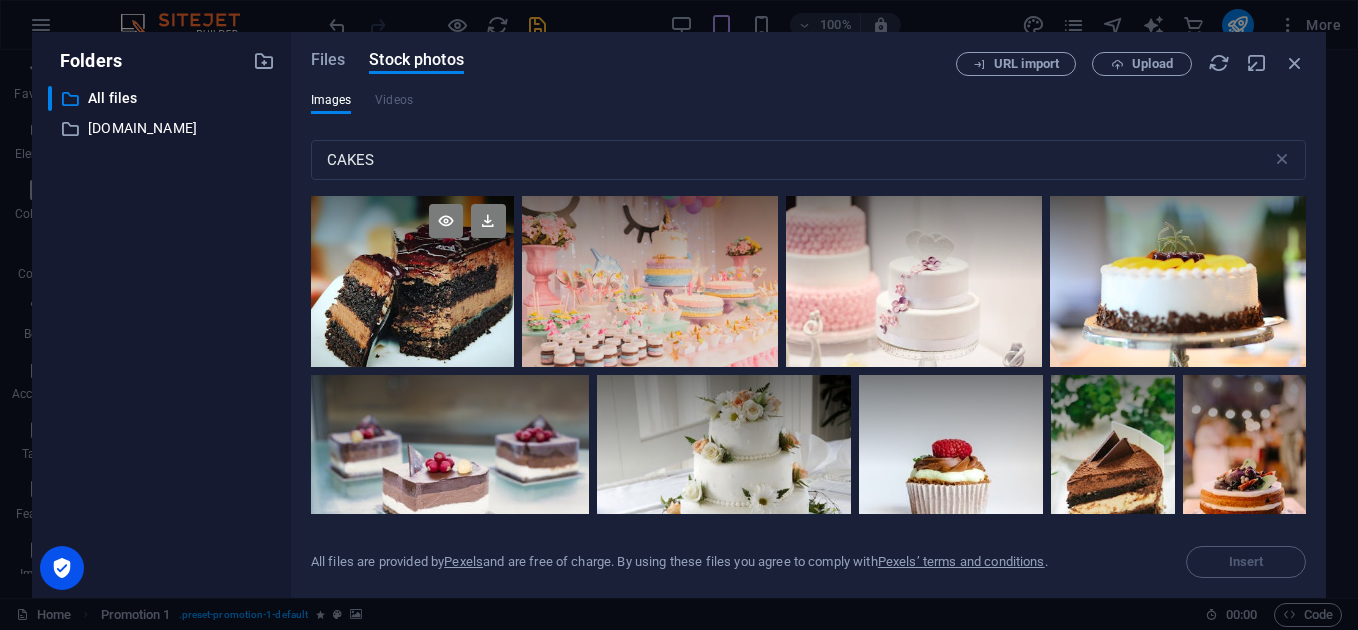 click at bounding box center (412, 238) 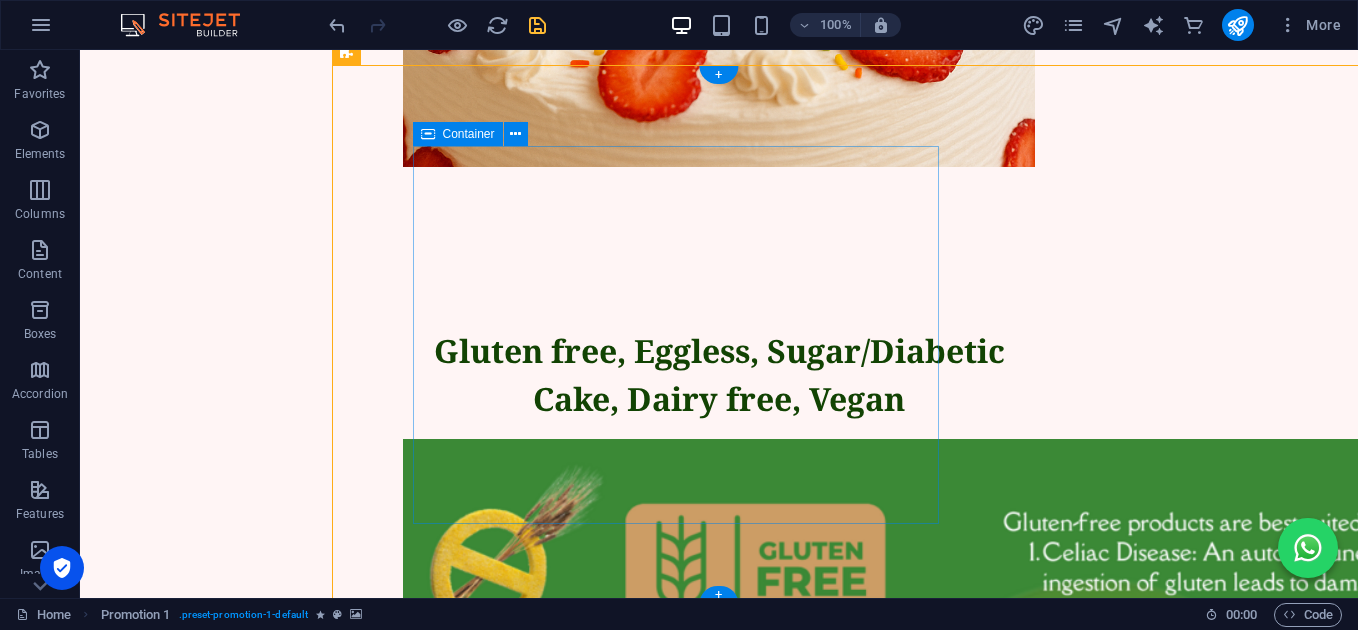 scroll, scrollTop: 2524, scrollLeft: 0, axis: vertical 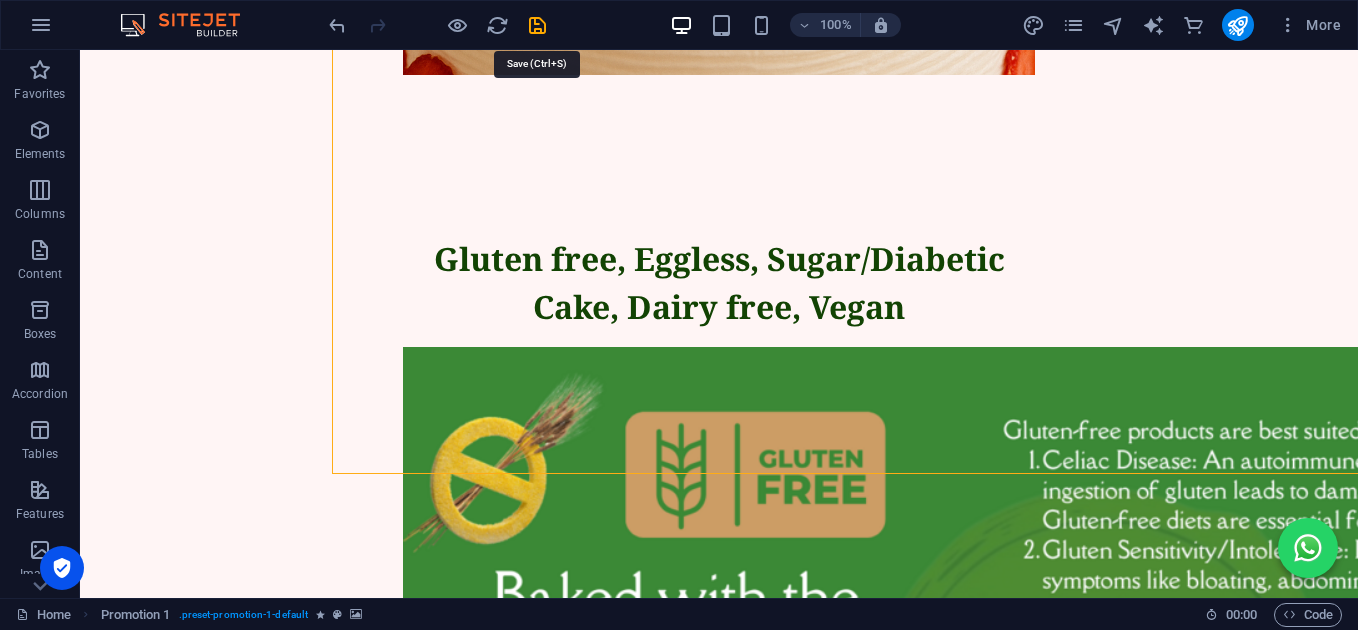 click at bounding box center (537, 25) 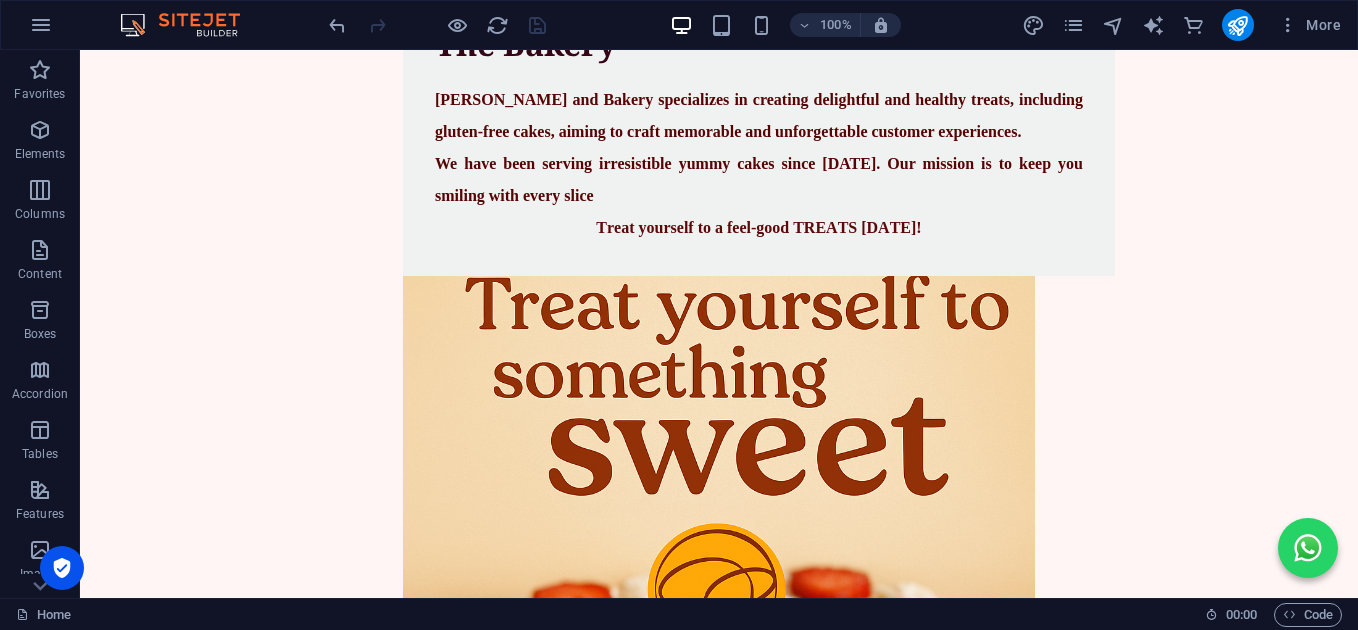 scroll, scrollTop: 1590, scrollLeft: 0, axis: vertical 